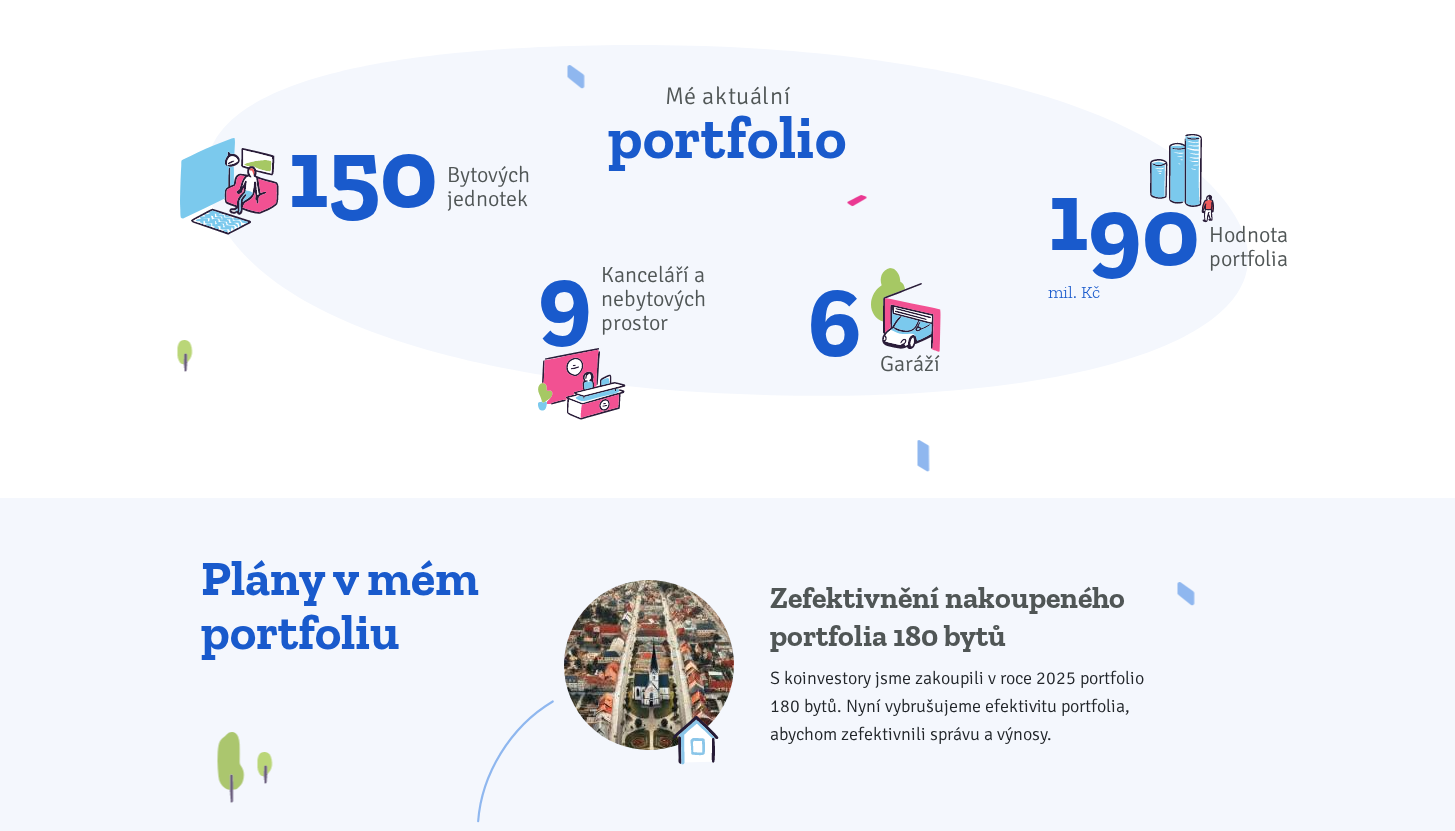 scroll, scrollTop: 1303, scrollLeft: 0, axis: vertical 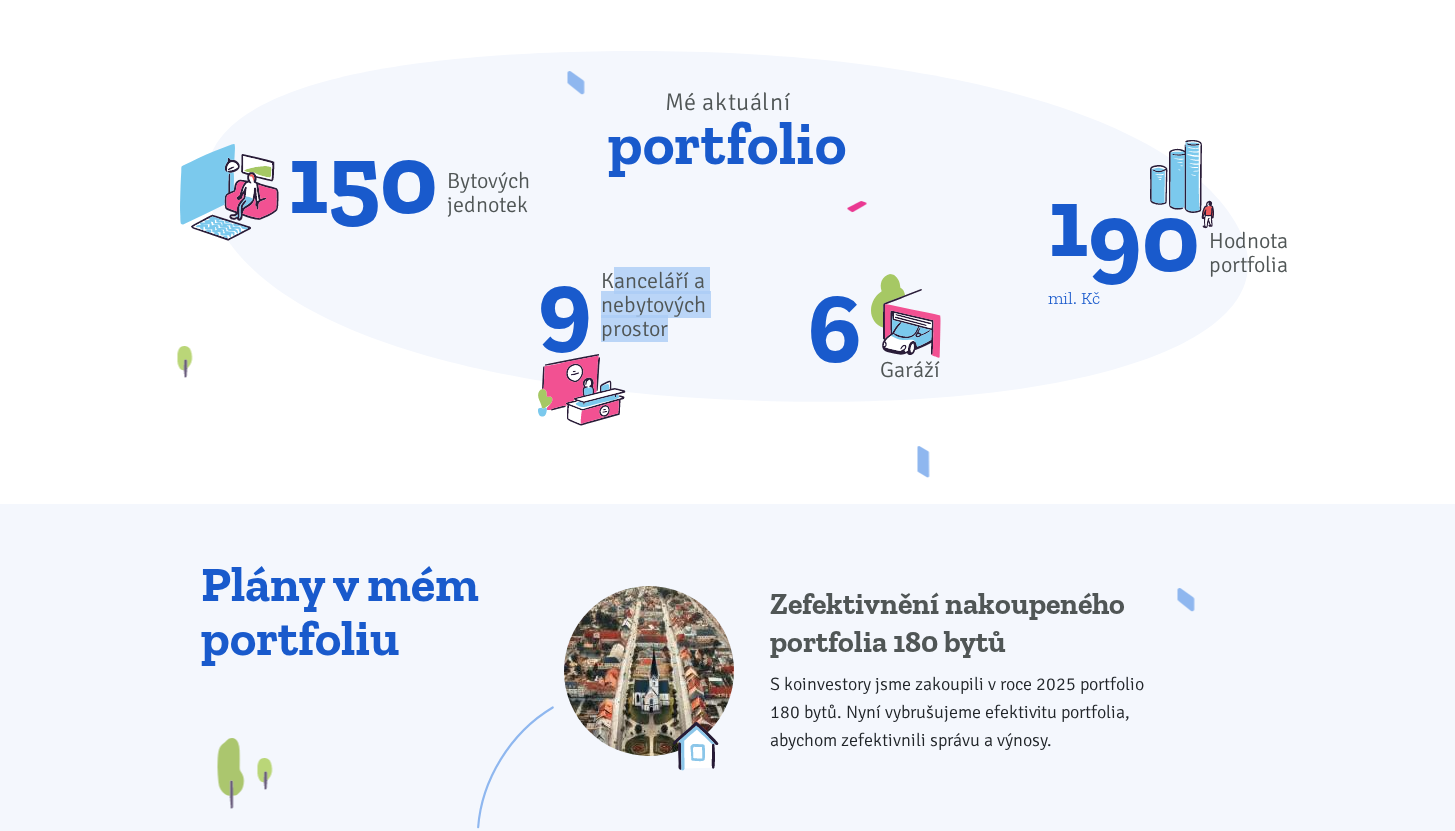 drag, startPoint x: 609, startPoint y: 269, endPoint x: 707, endPoint y: 336, distance: 118.71394 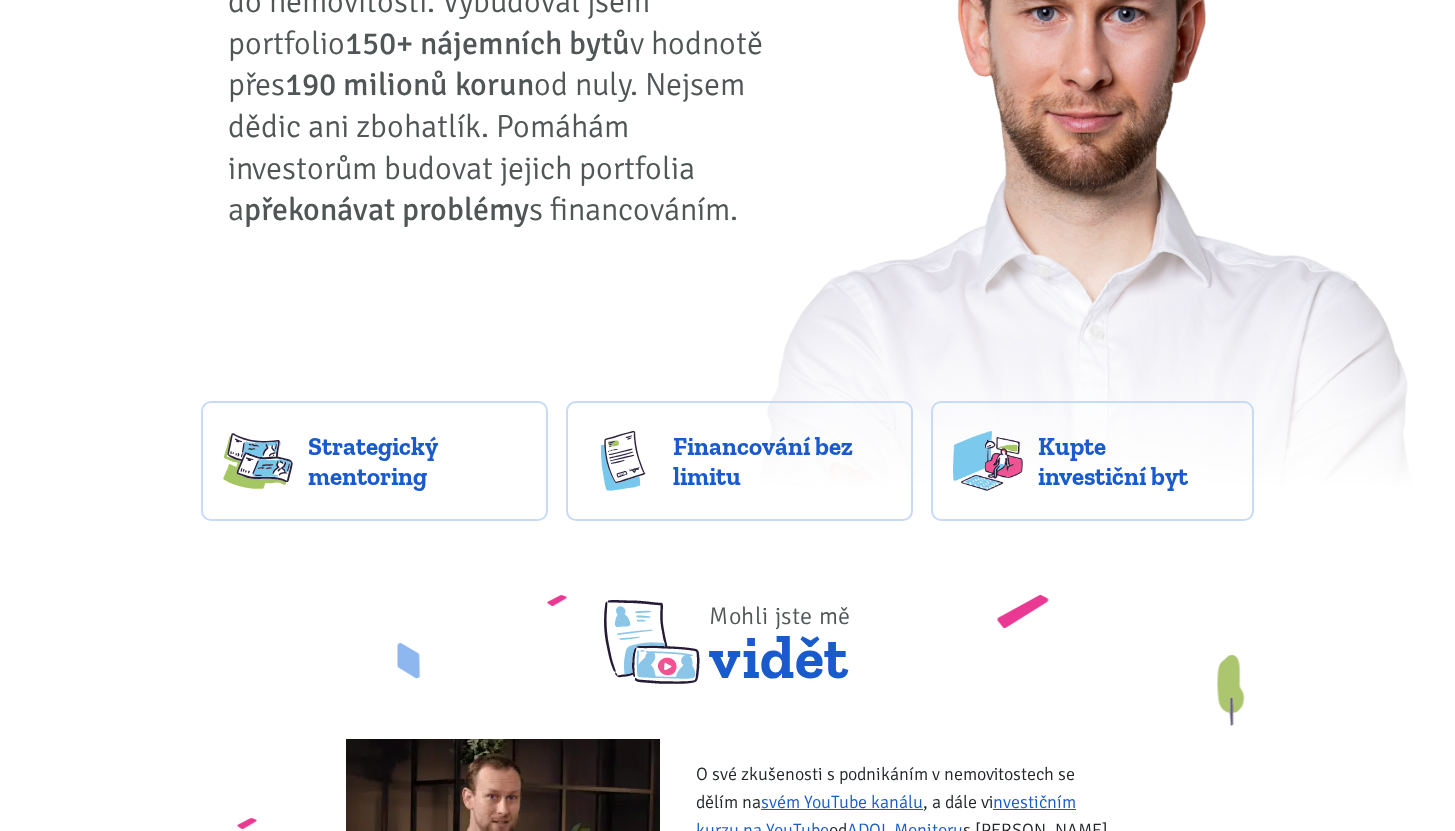 scroll, scrollTop: 0, scrollLeft: 0, axis: both 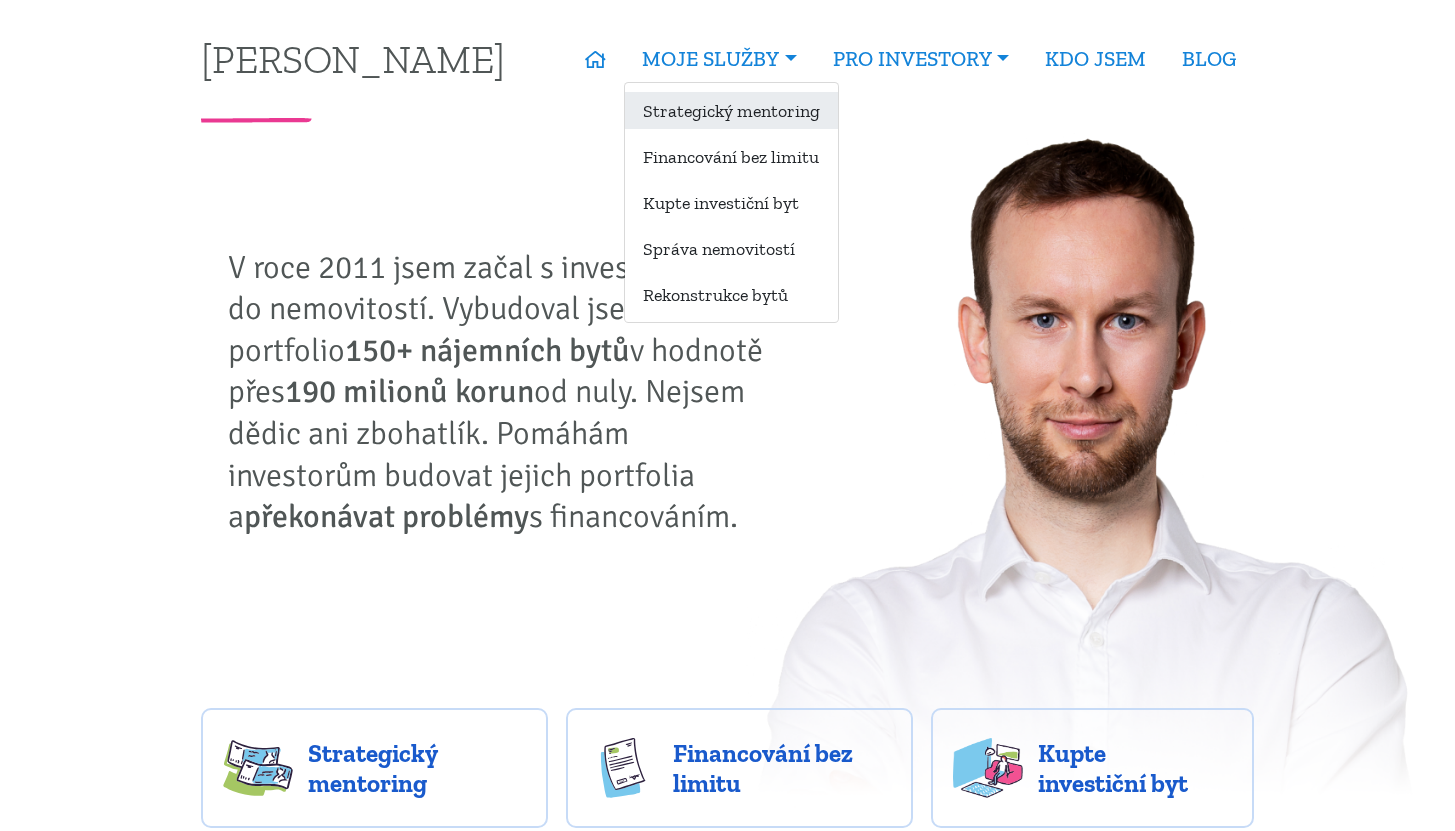 click on "Strategický mentoring" at bounding box center (731, 110) 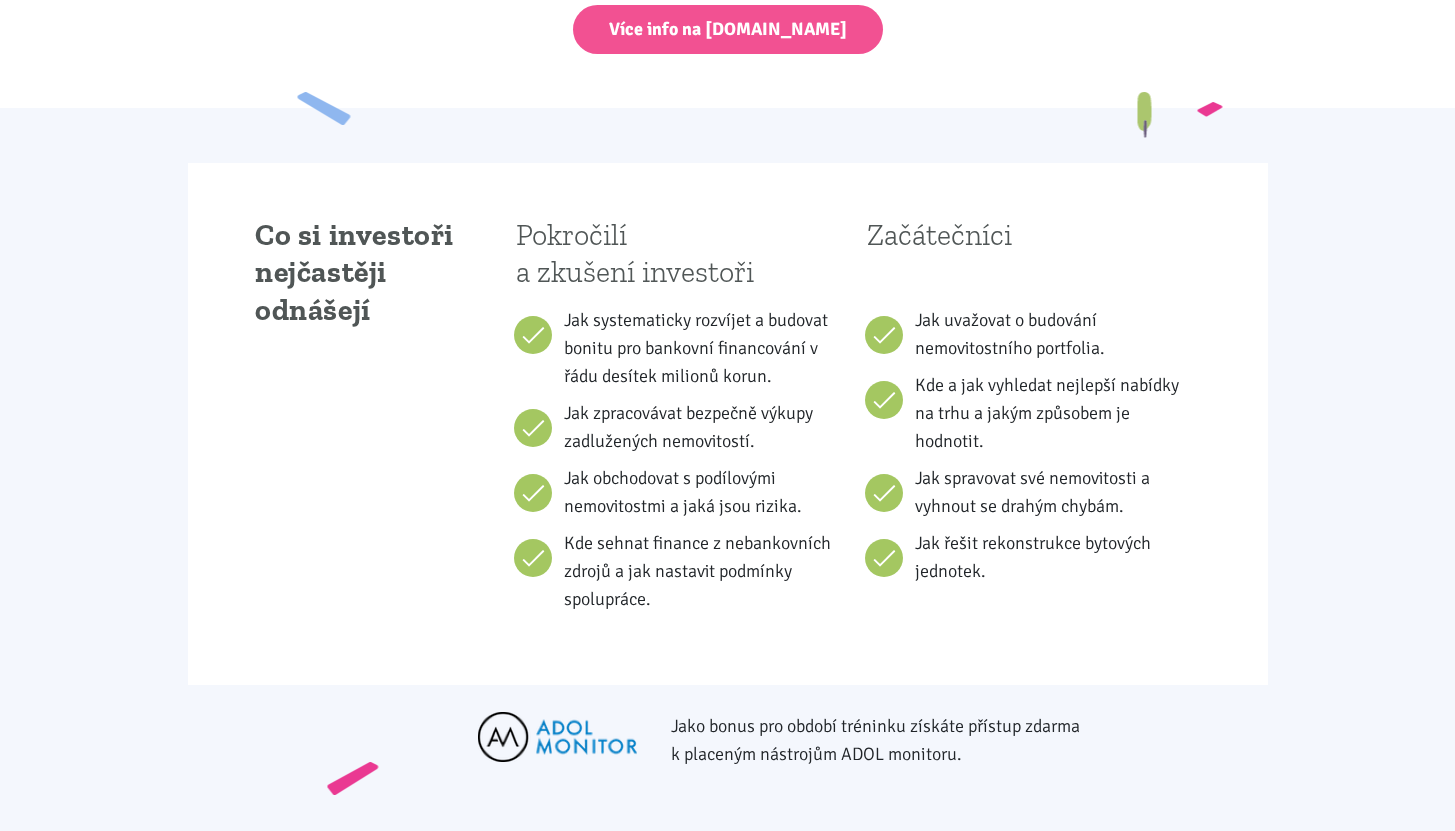 scroll, scrollTop: 1225, scrollLeft: 0, axis: vertical 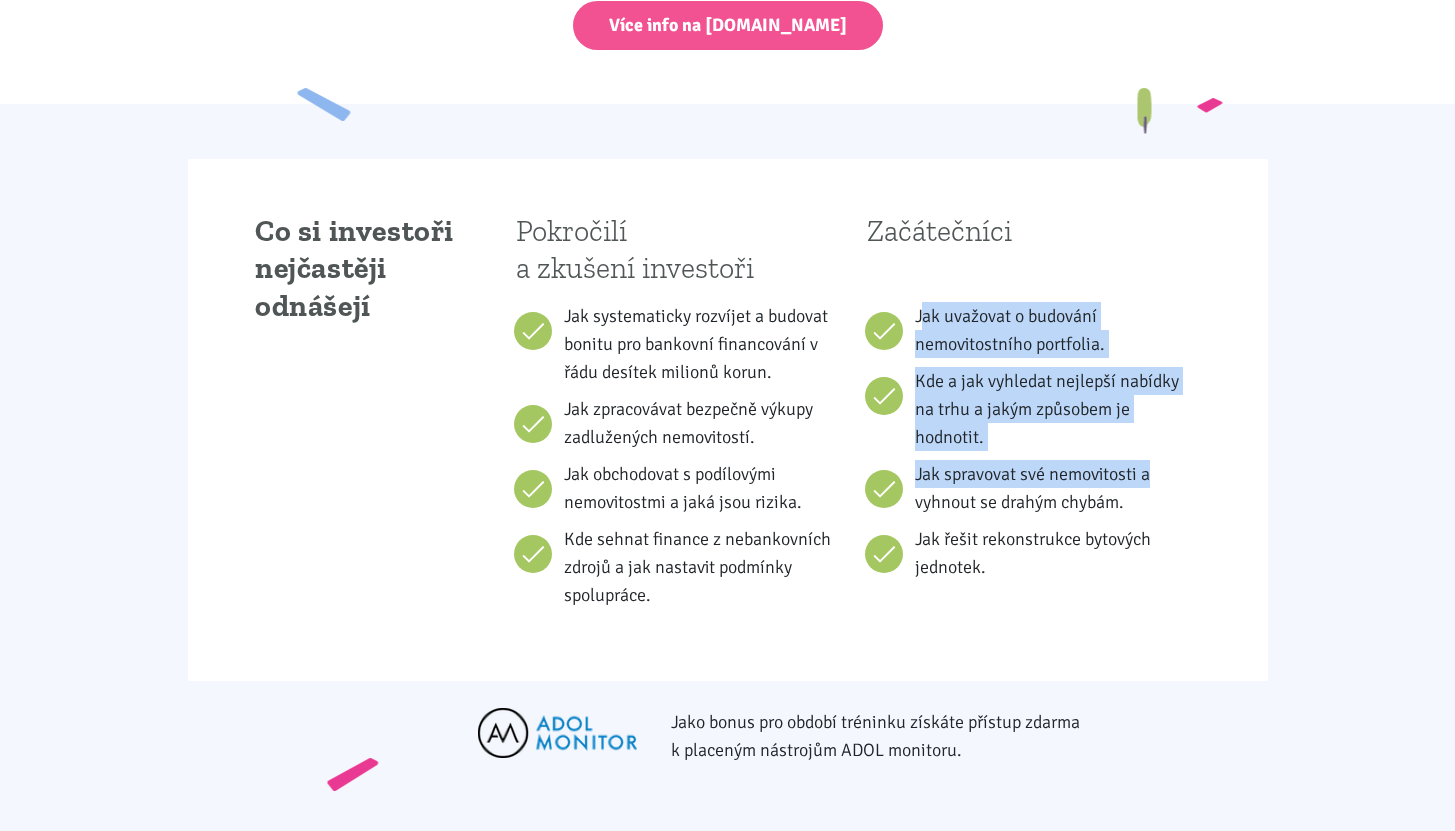 drag, startPoint x: 921, startPoint y: 304, endPoint x: 1164, endPoint y: 506, distance: 315.99524 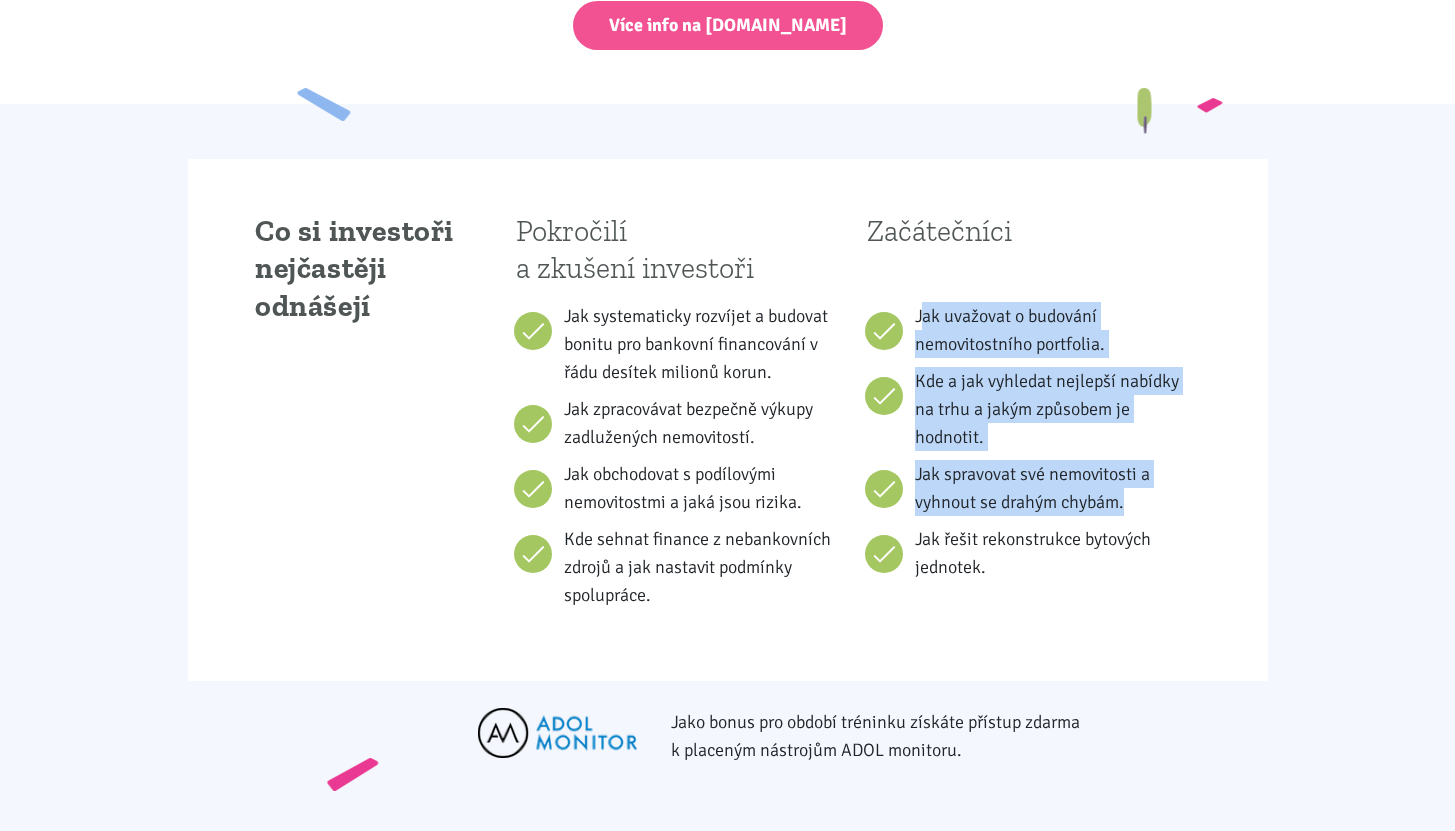 click on "Jak spravovat své nemovitosti a vyhnout se drahým chybám." at bounding box center (1053, 488) 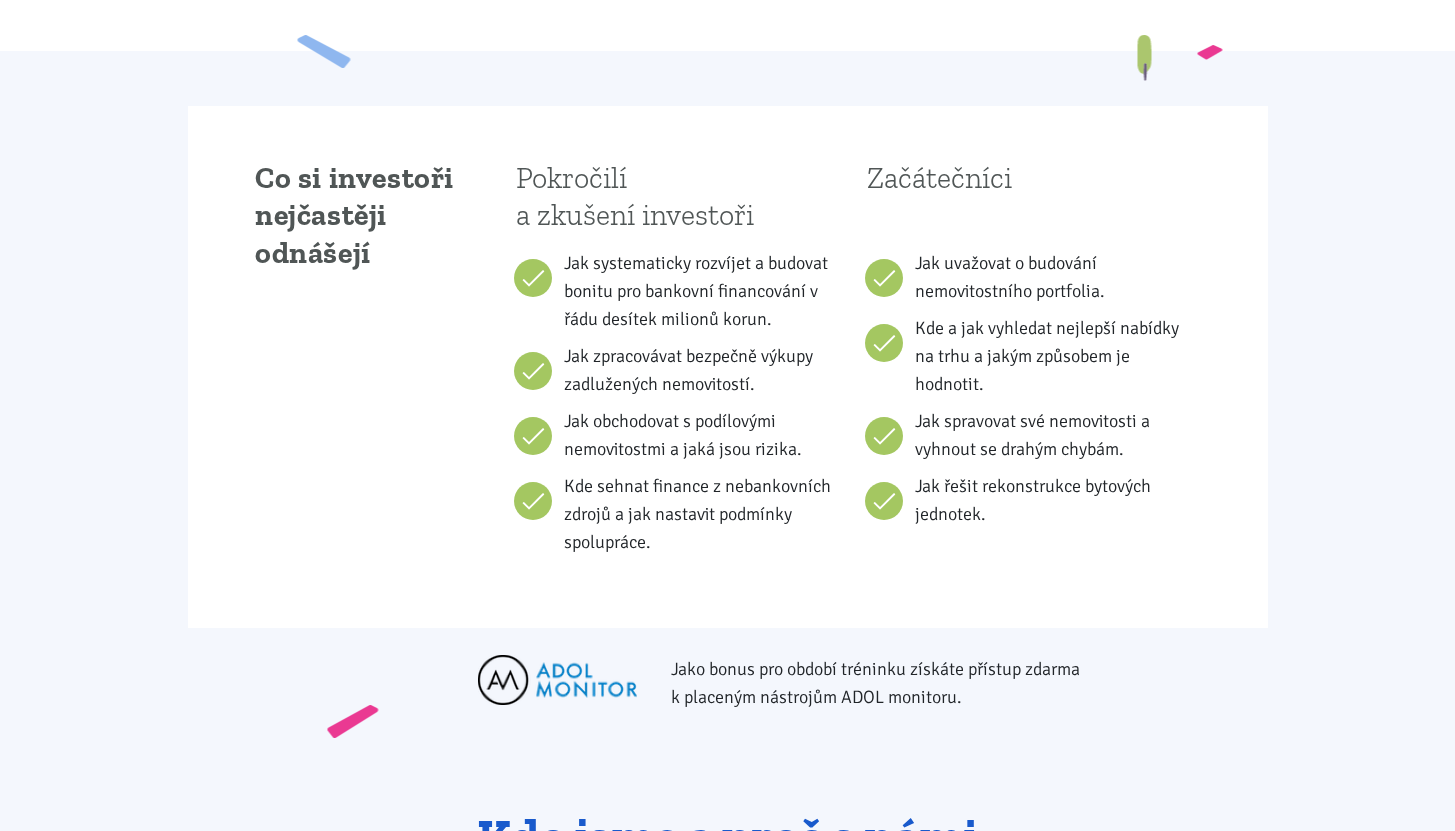 scroll, scrollTop: 1281, scrollLeft: 0, axis: vertical 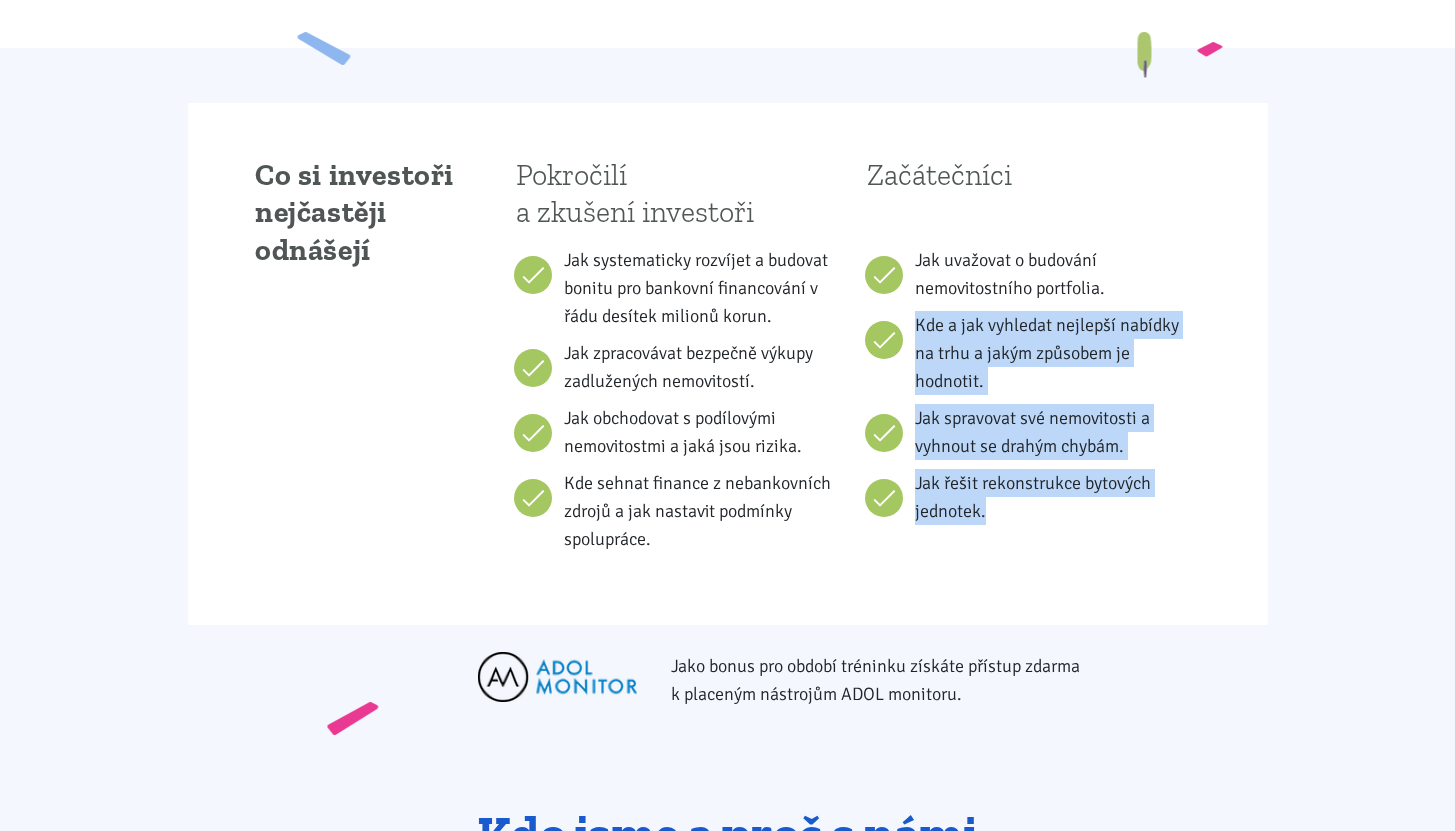 drag, startPoint x: 914, startPoint y: 322, endPoint x: 1106, endPoint y: 526, distance: 280.14282 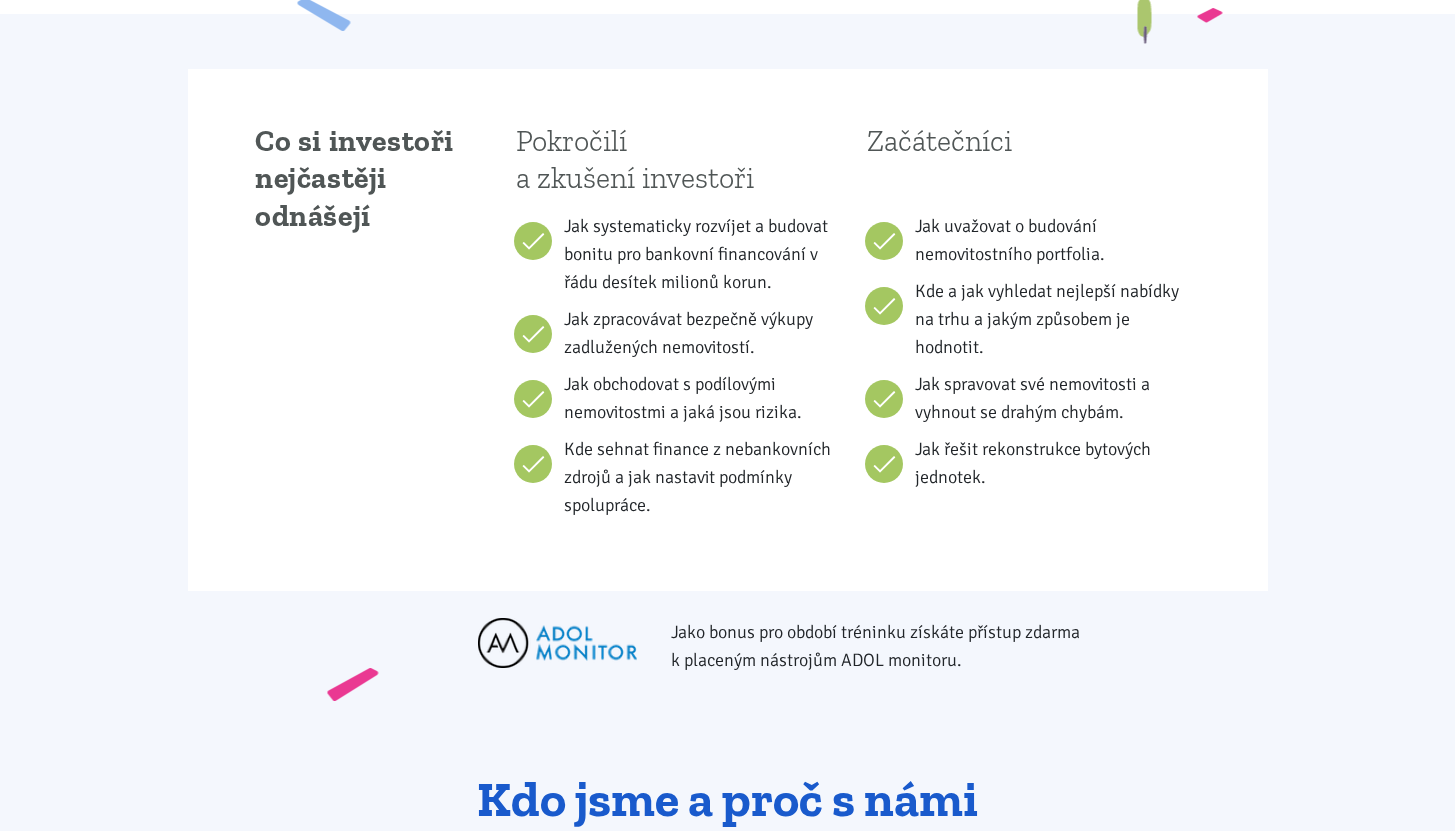 scroll, scrollTop: 1316, scrollLeft: 0, axis: vertical 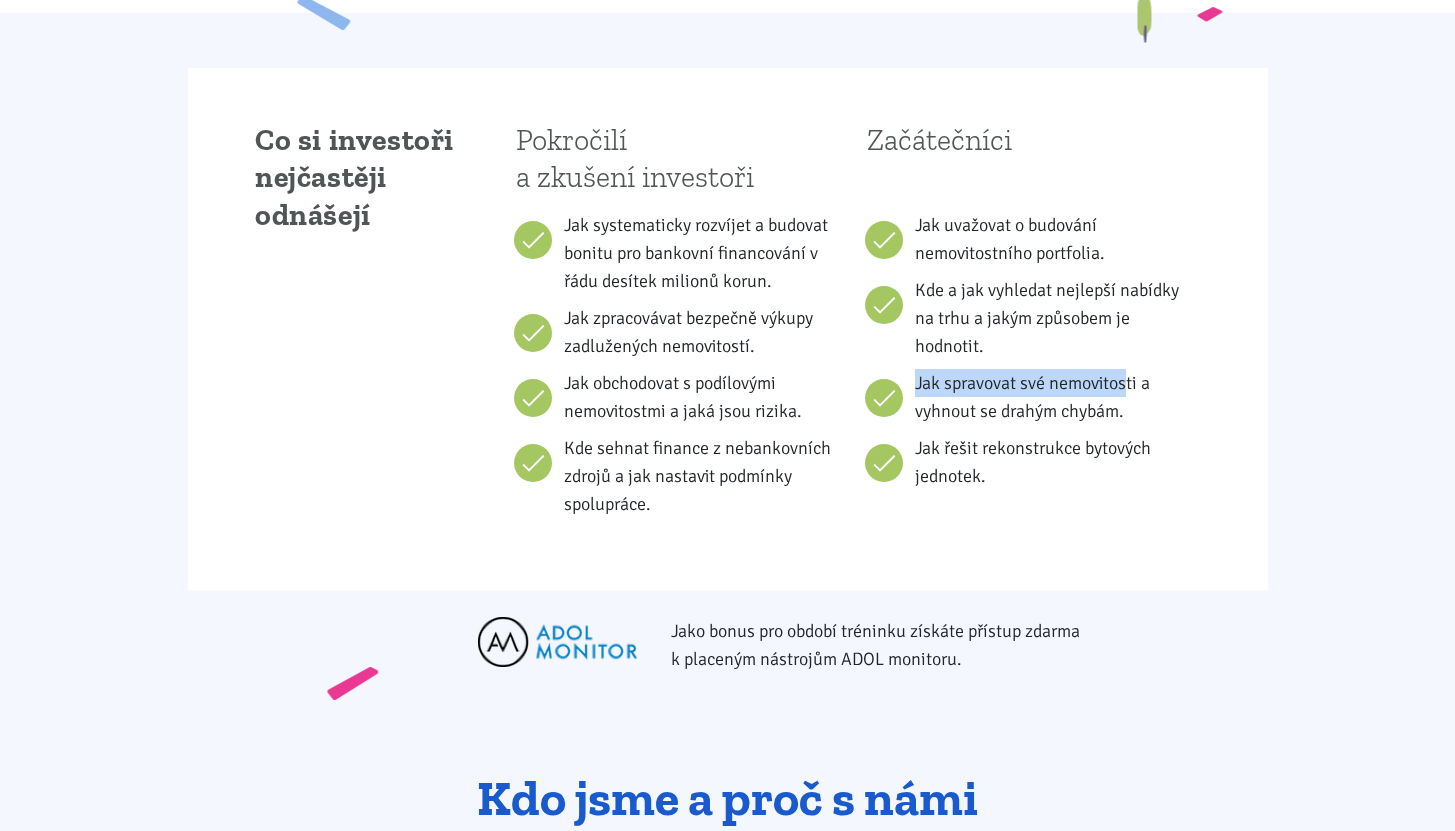 drag, startPoint x: 914, startPoint y: 385, endPoint x: 1133, endPoint y: 389, distance: 219.03653 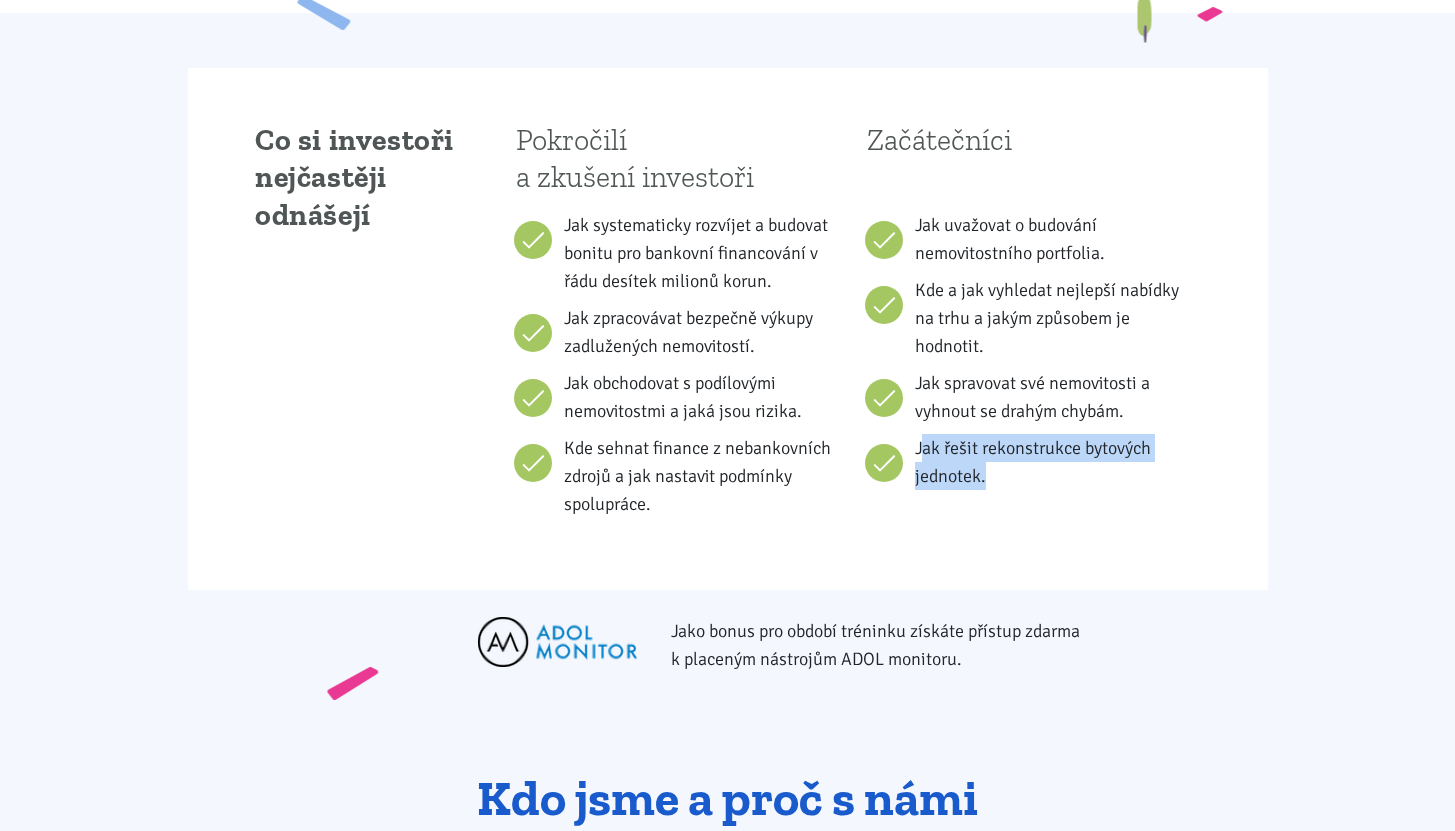 drag, startPoint x: 921, startPoint y: 447, endPoint x: 1161, endPoint y: 476, distance: 241.74573 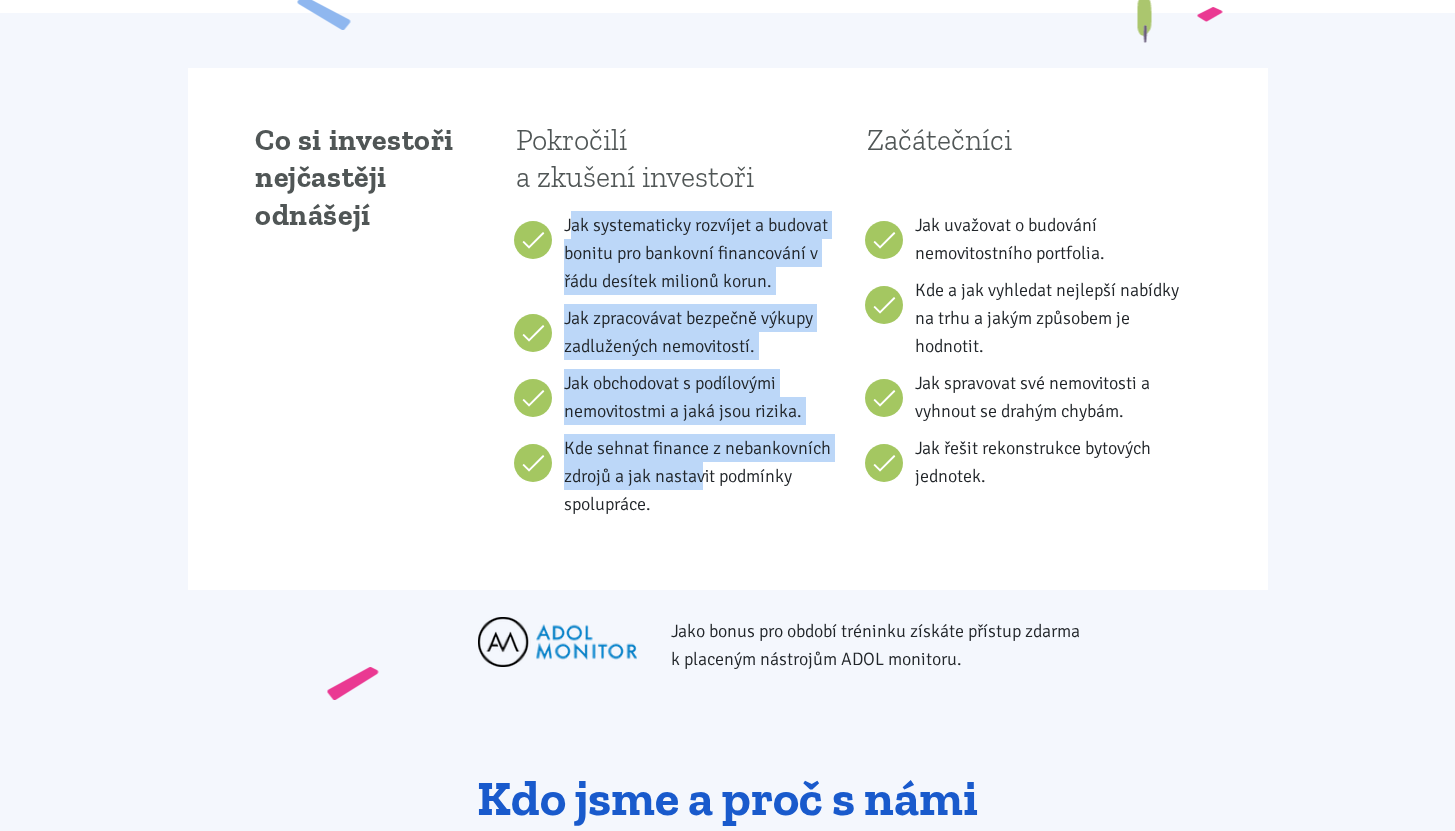 drag, startPoint x: 568, startPoint y: 222, endPoint x: 697, endPoint y: 482, distance: 290.243 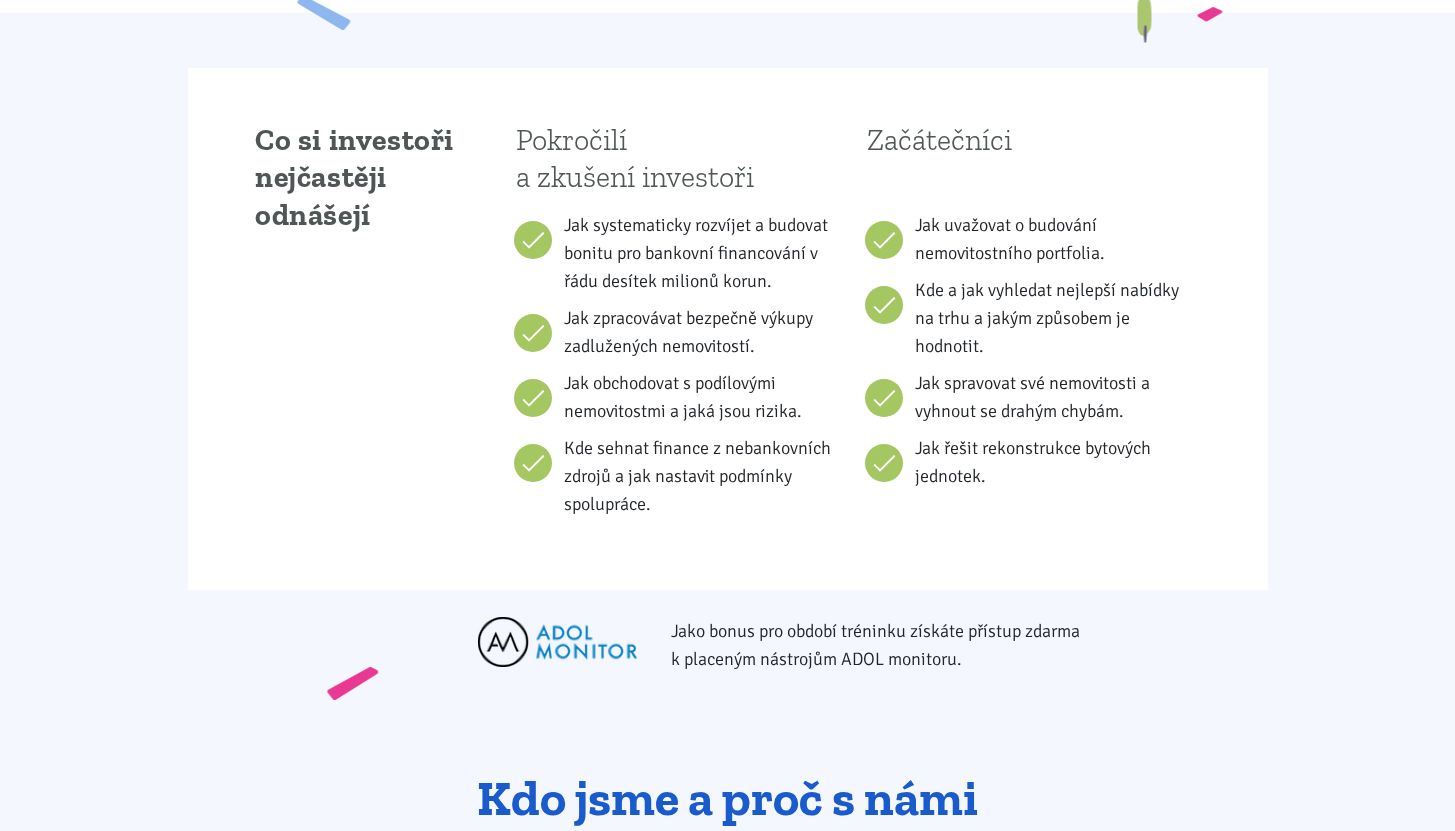 click on "Kde sehnat finance z nebankovních zdrojů a jak nastavit podmínky spolupráce." at bounding box center [702, 476] 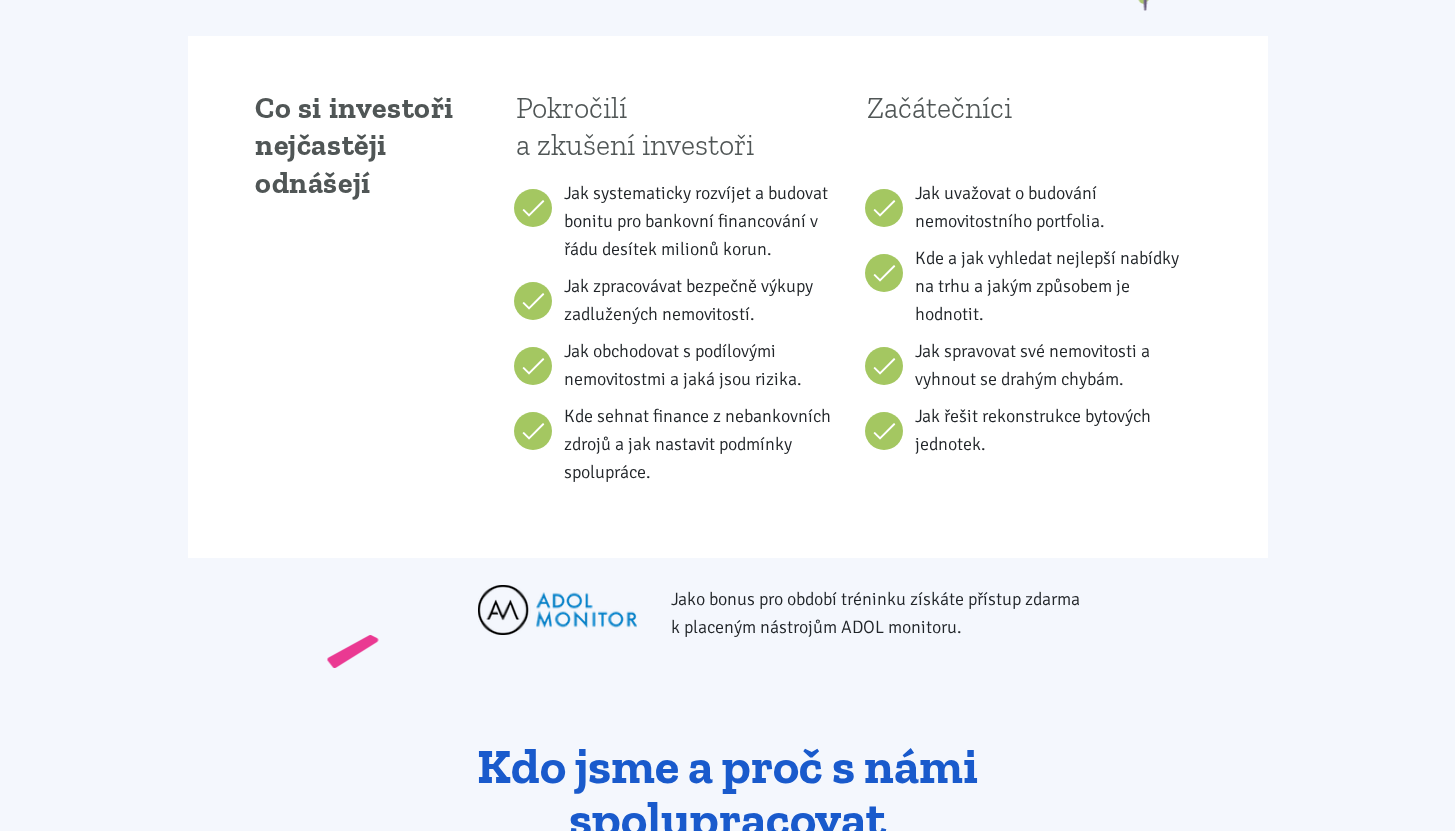click on "Kde sehnat finance z nebankovních zdrojů a jak nastavit podmínky spolupráce." at bounding box center (702, 444) 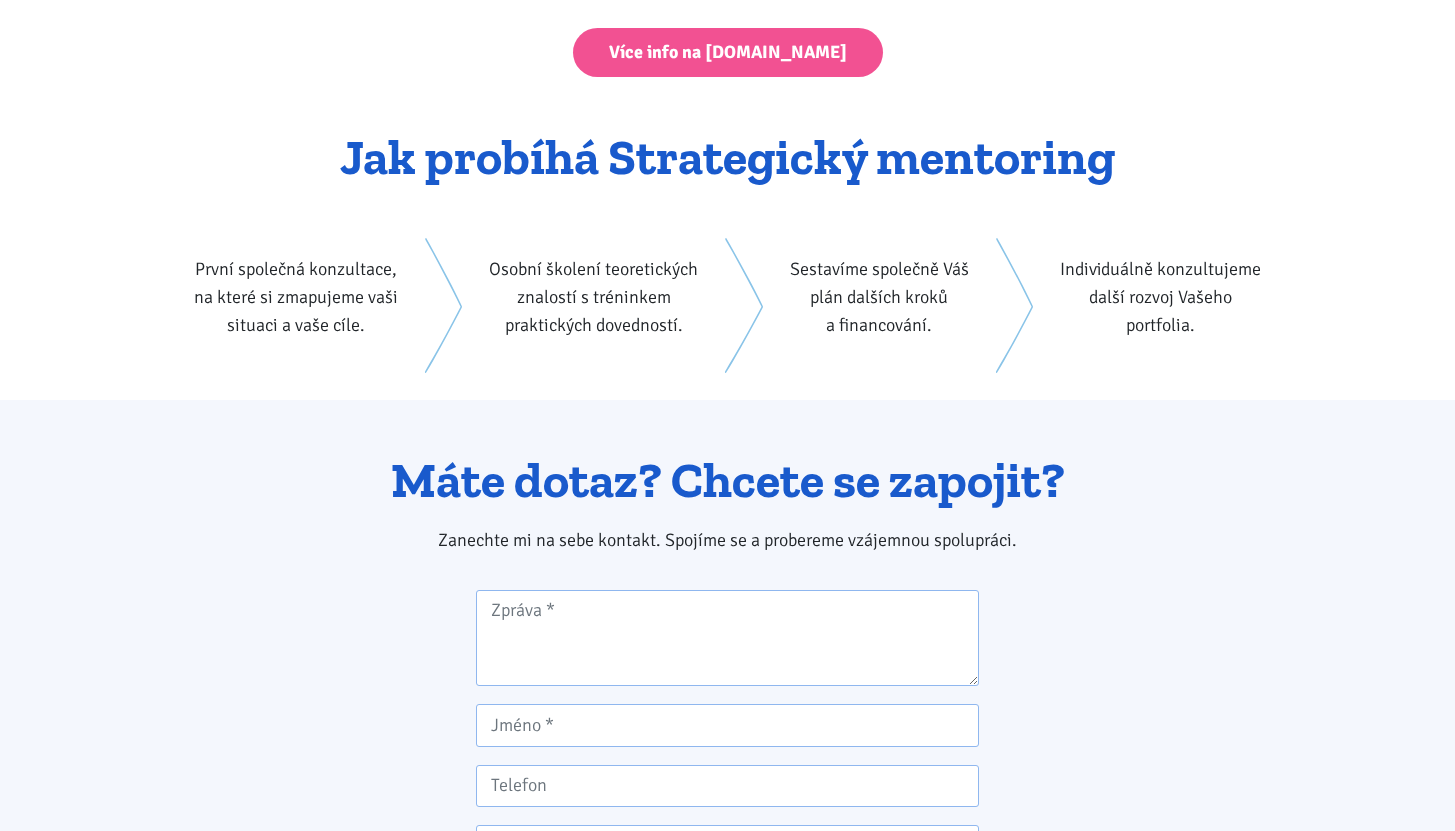 scroll, scrollTop: 3158, scrollLeft: 0, axis: vertical 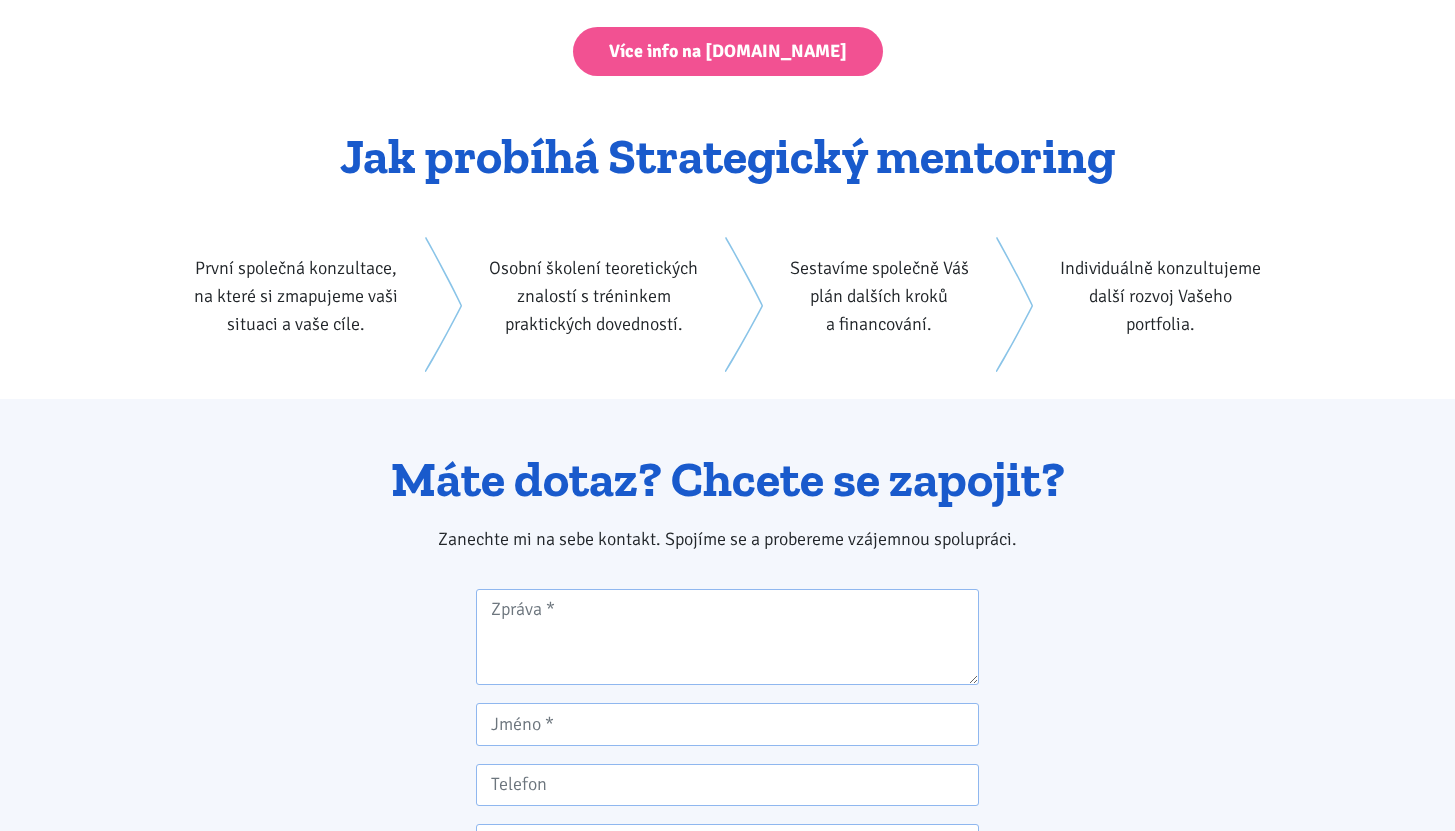 drag, startPoint x: 578, startPoint y: 250, endPoint x: 506, endPoint y: 230, distance: 74.726166 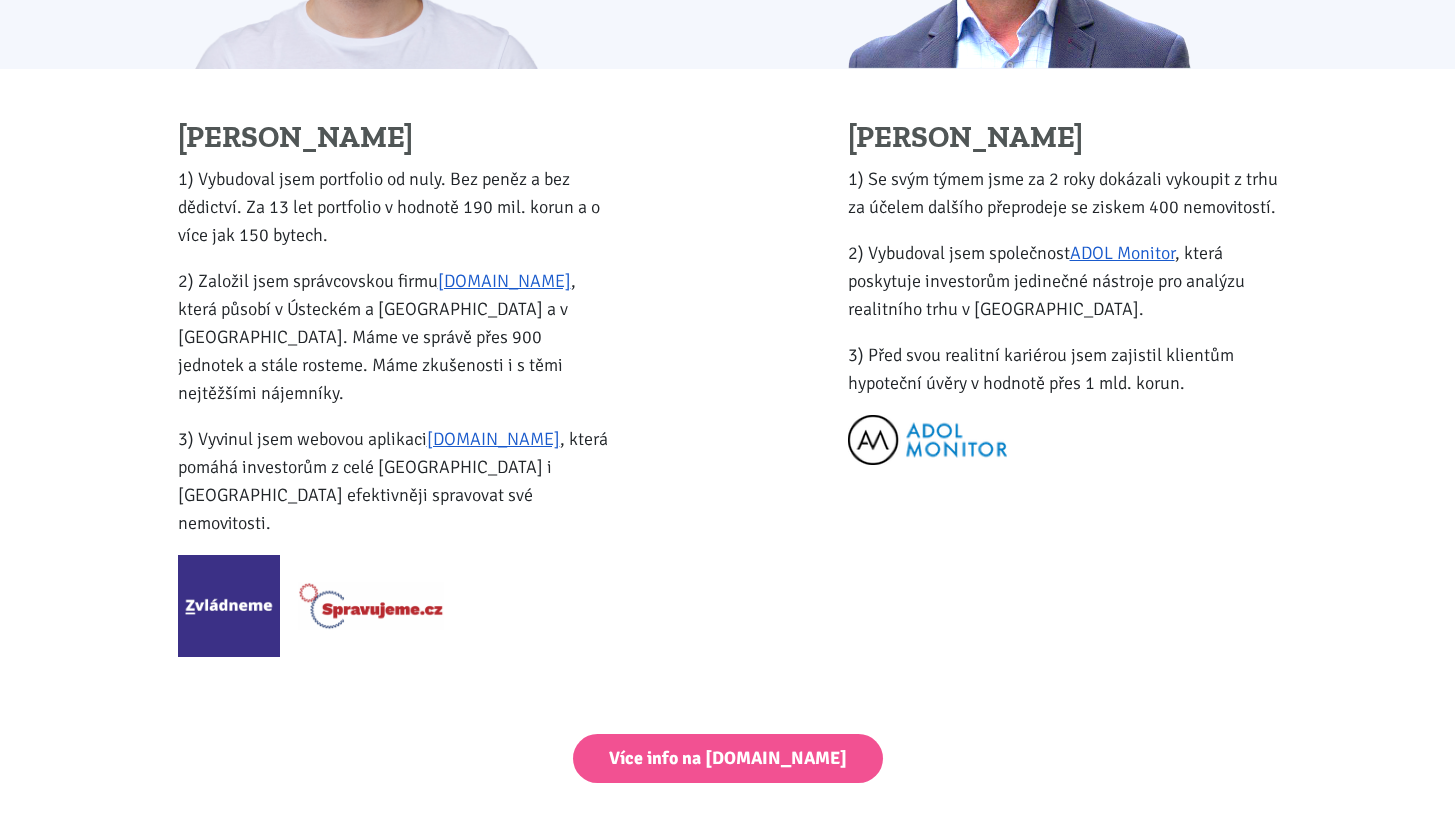 scroll, scrollTop: 2454, scrollLeft: 0, axis: vertical 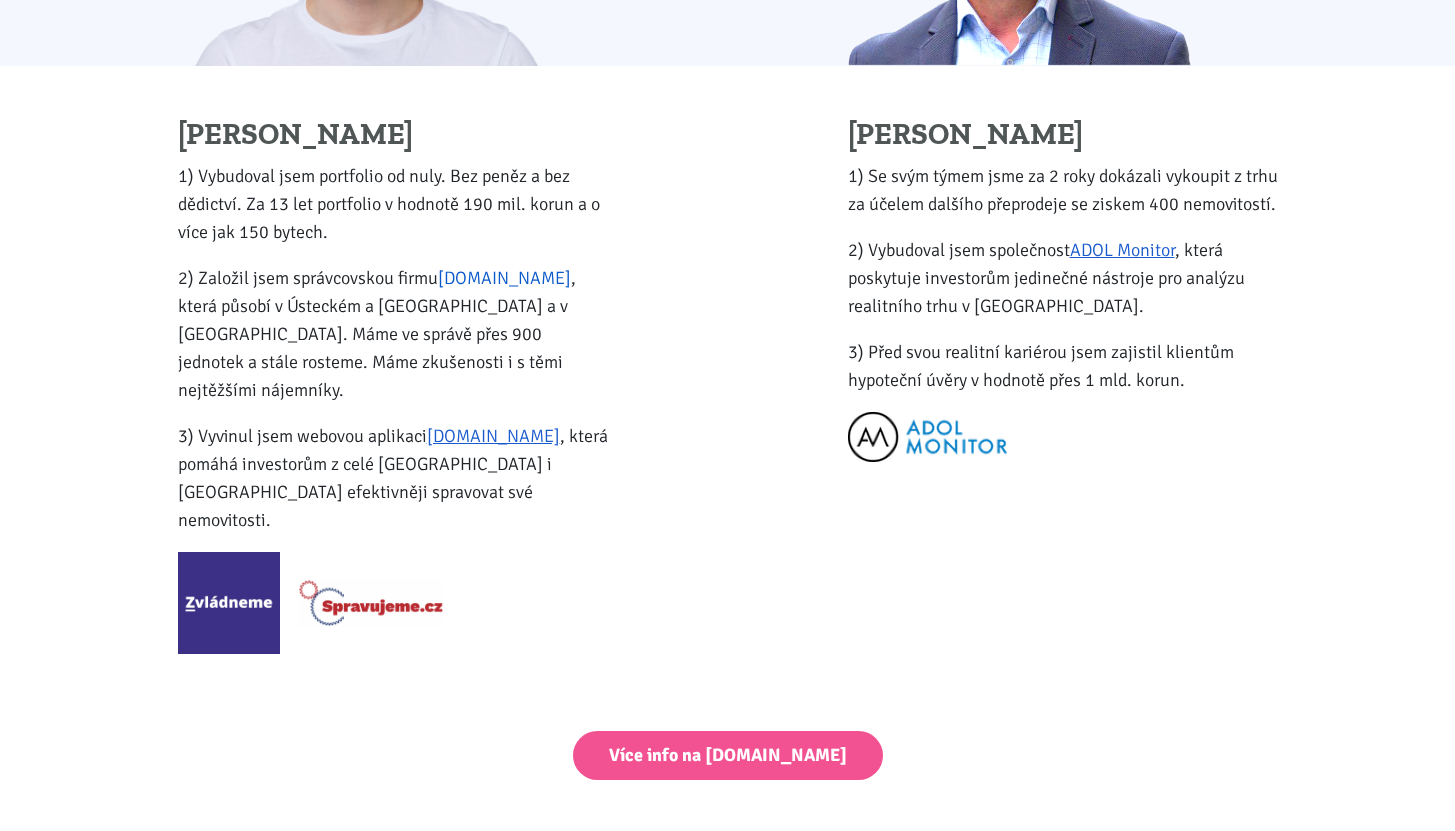 click on "Spravujeme.cz" at bounding box center (504, 278) 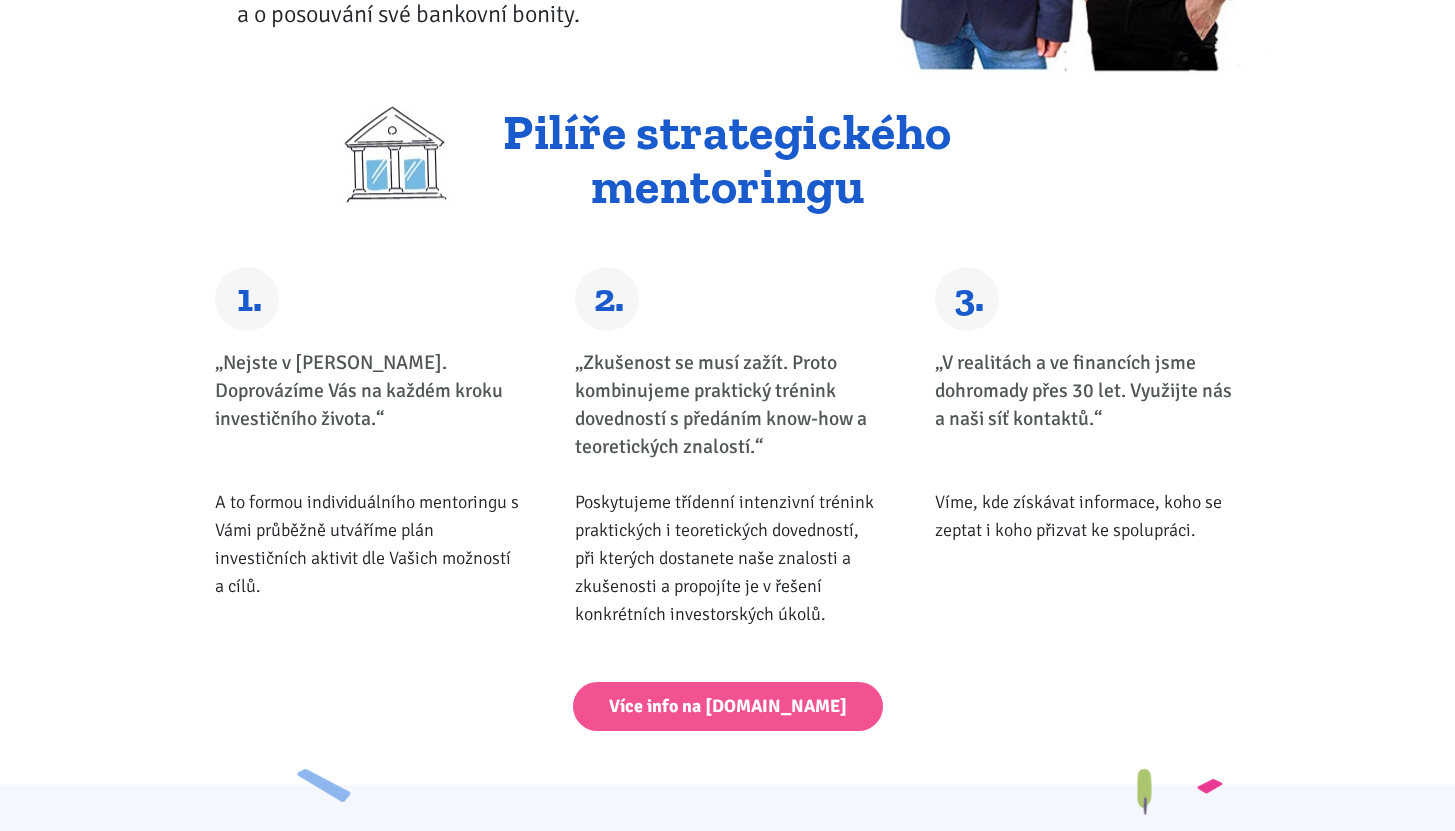 scroll, scrollTop: 0, scrollLeft: 0, axis: both 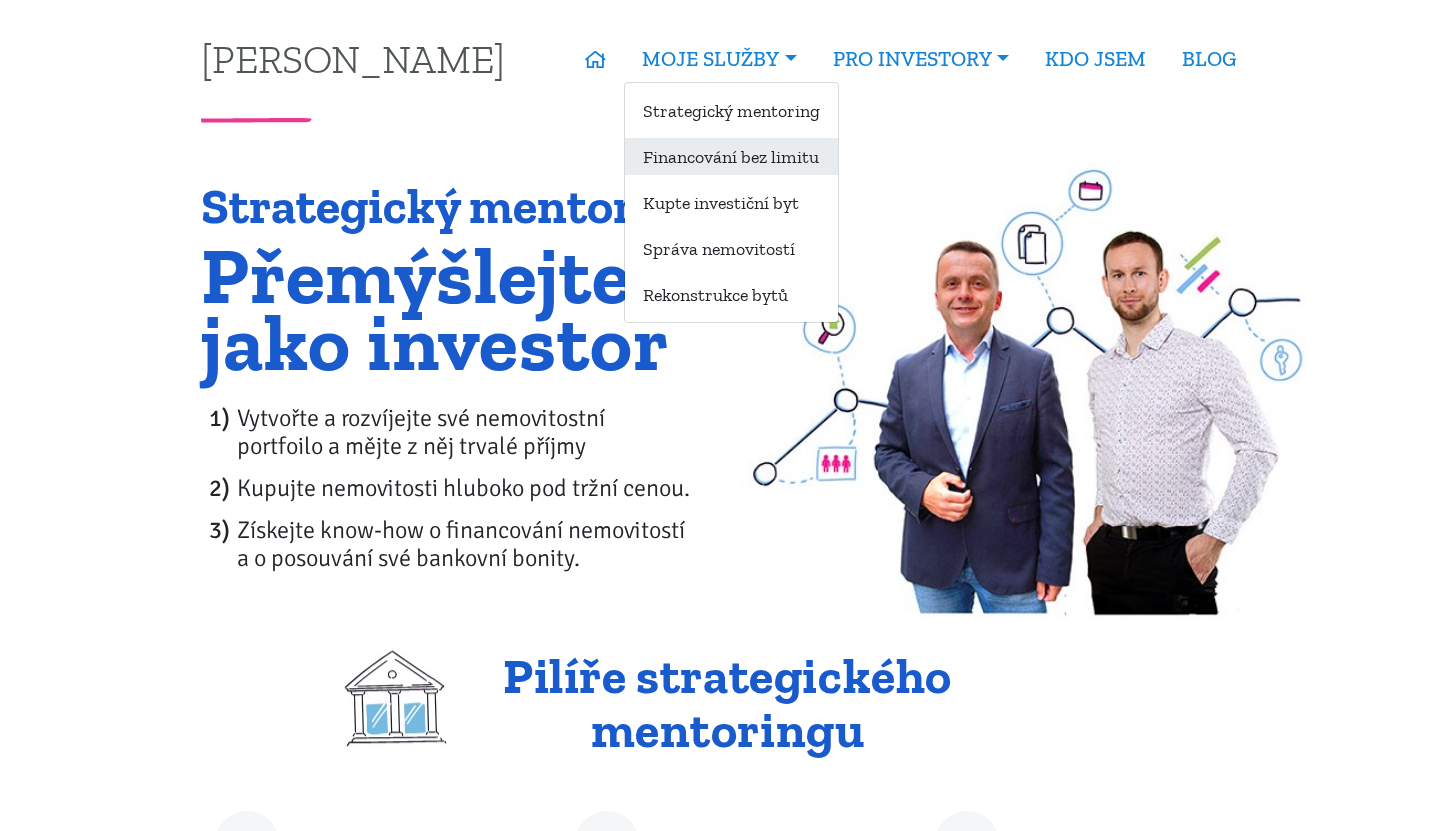 click on "Financování bez limitu" at bounding box center (731, 156) 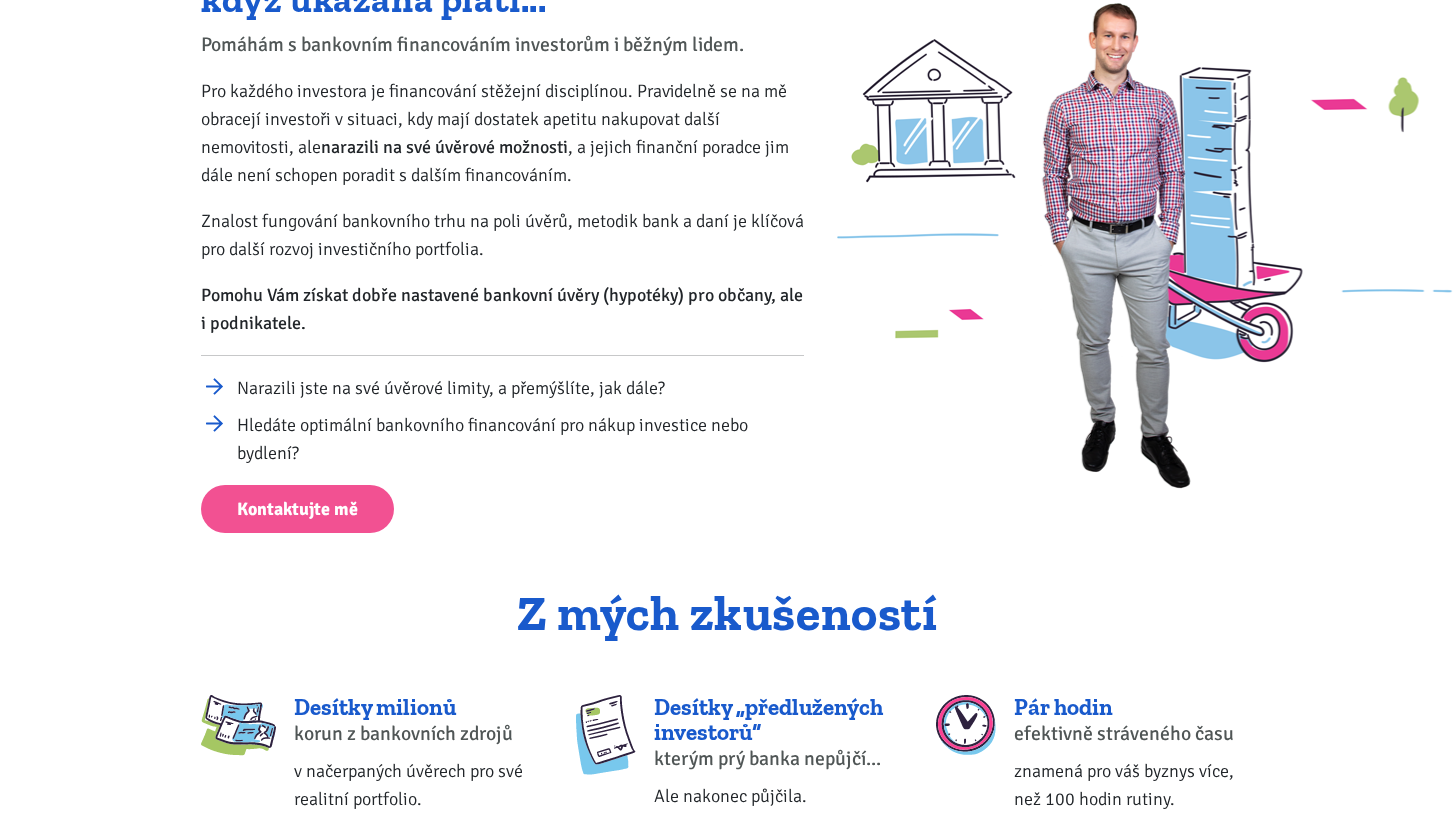 scroll, scrollTop: 152, scrollLeft: 0, axis: vertical 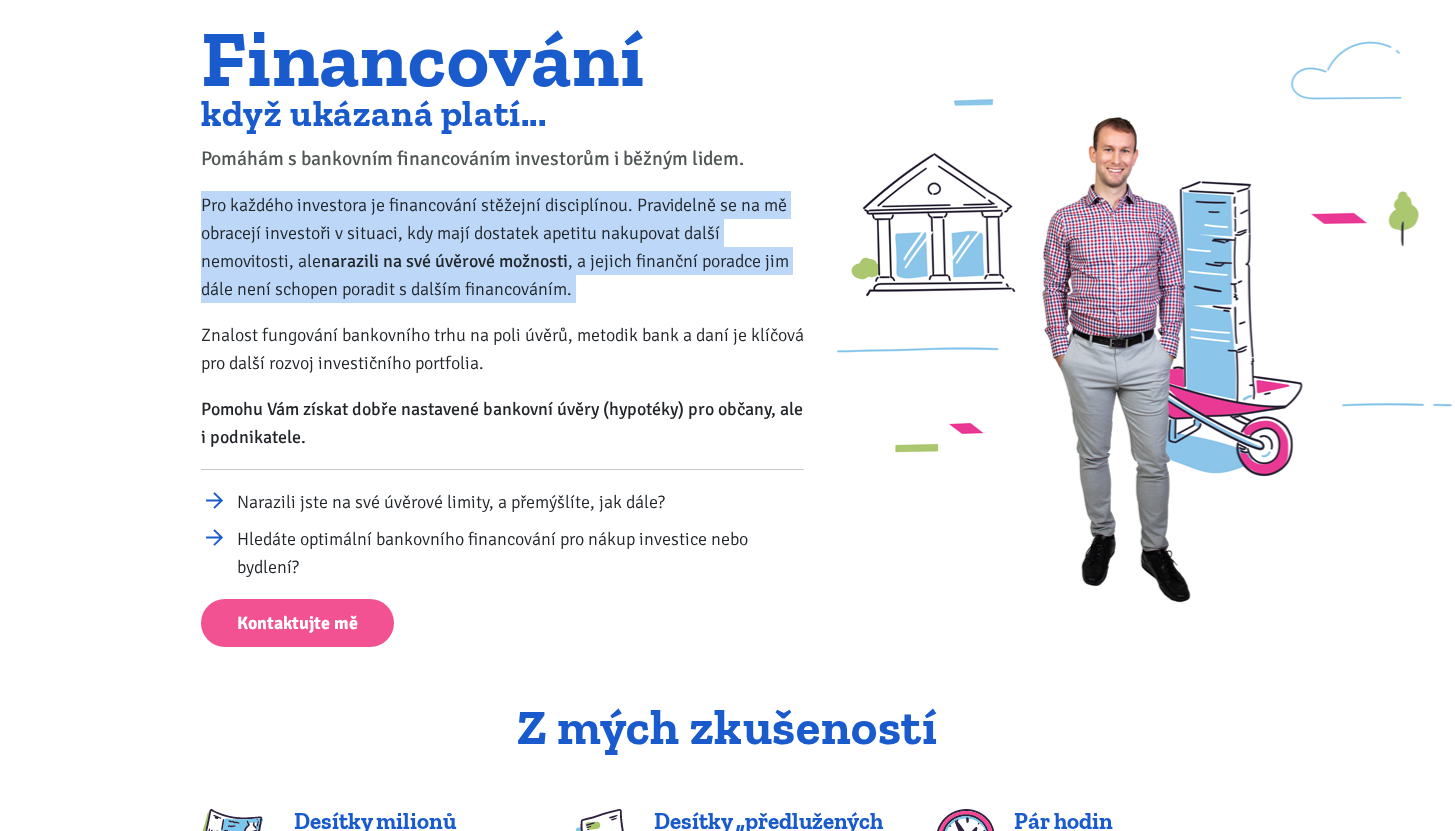 drag, startPoint x: 198, startPoint y: 204, endPoint x: 578, endPoint y: 323, distance: 398.19717 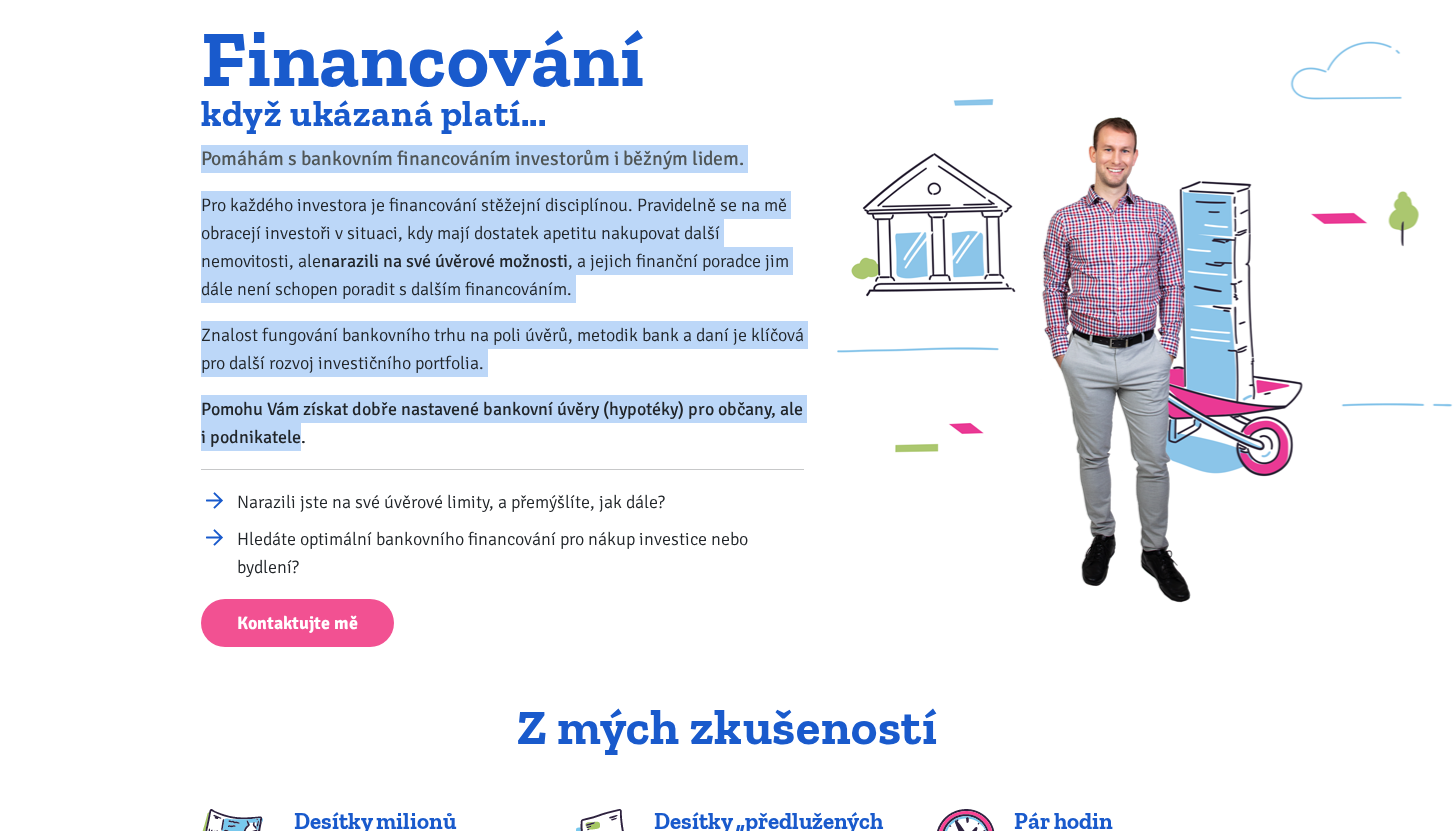 drag, startPoint x: 302, startPoint y: 439, endPoint x: 199, endPoint y: 154, distance: 303.04126 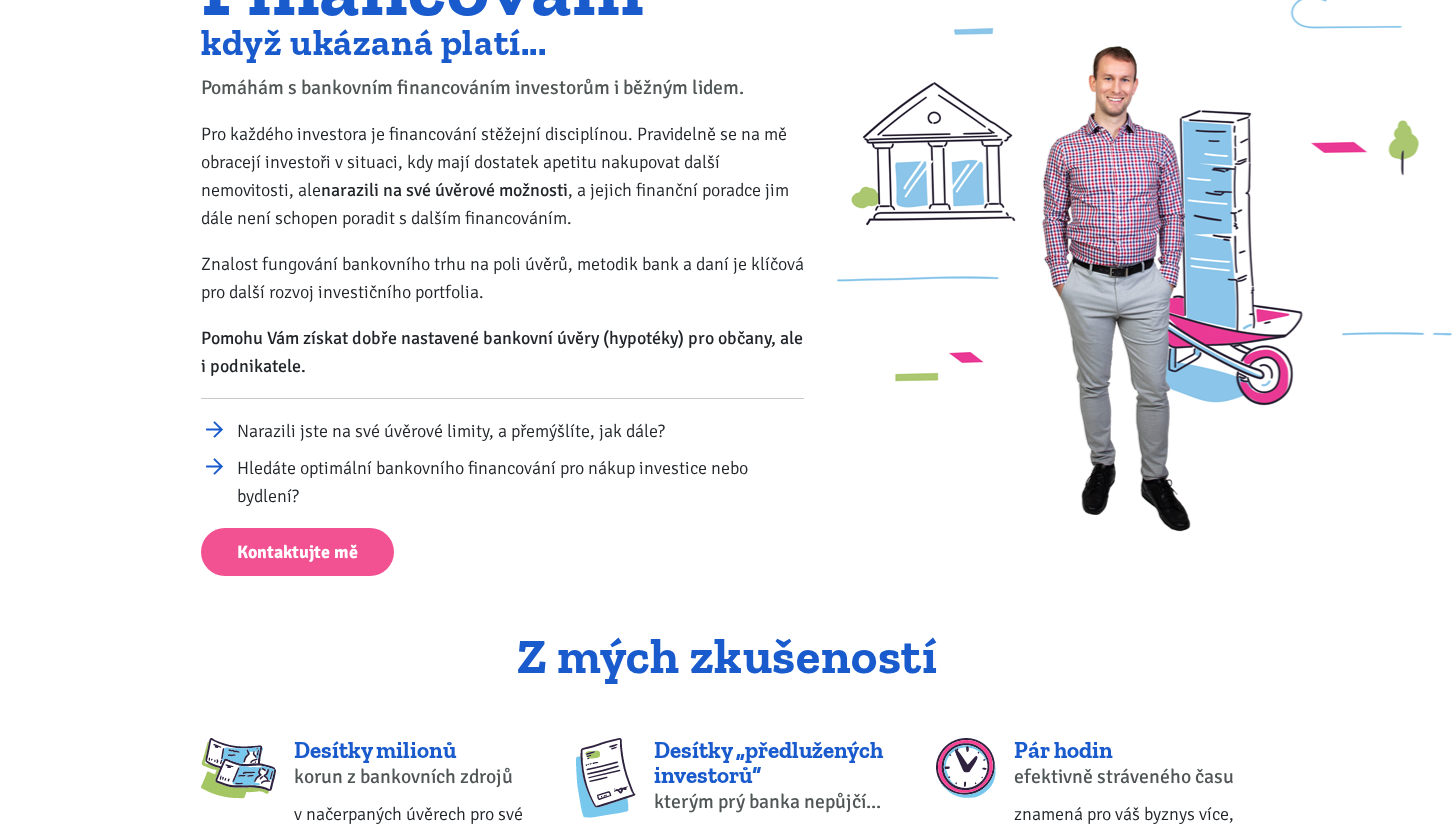 scroll, scrollTop: 226, scrollLeft: 0, axis: vertical 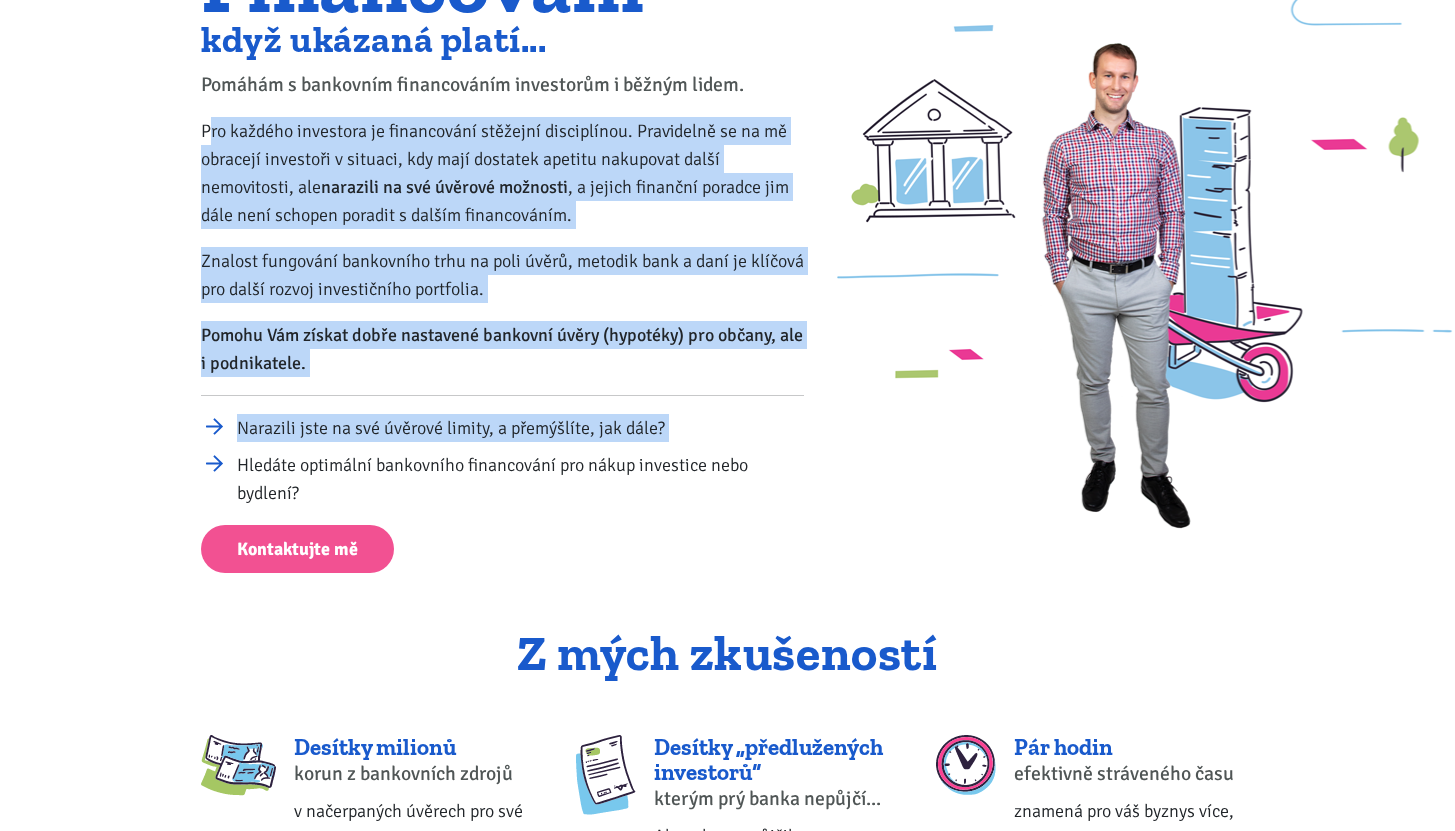 drag, startPoint x: 206, startPoint y: 135, endPoint x: 615, endPoint y: 465, distance: 525.52924 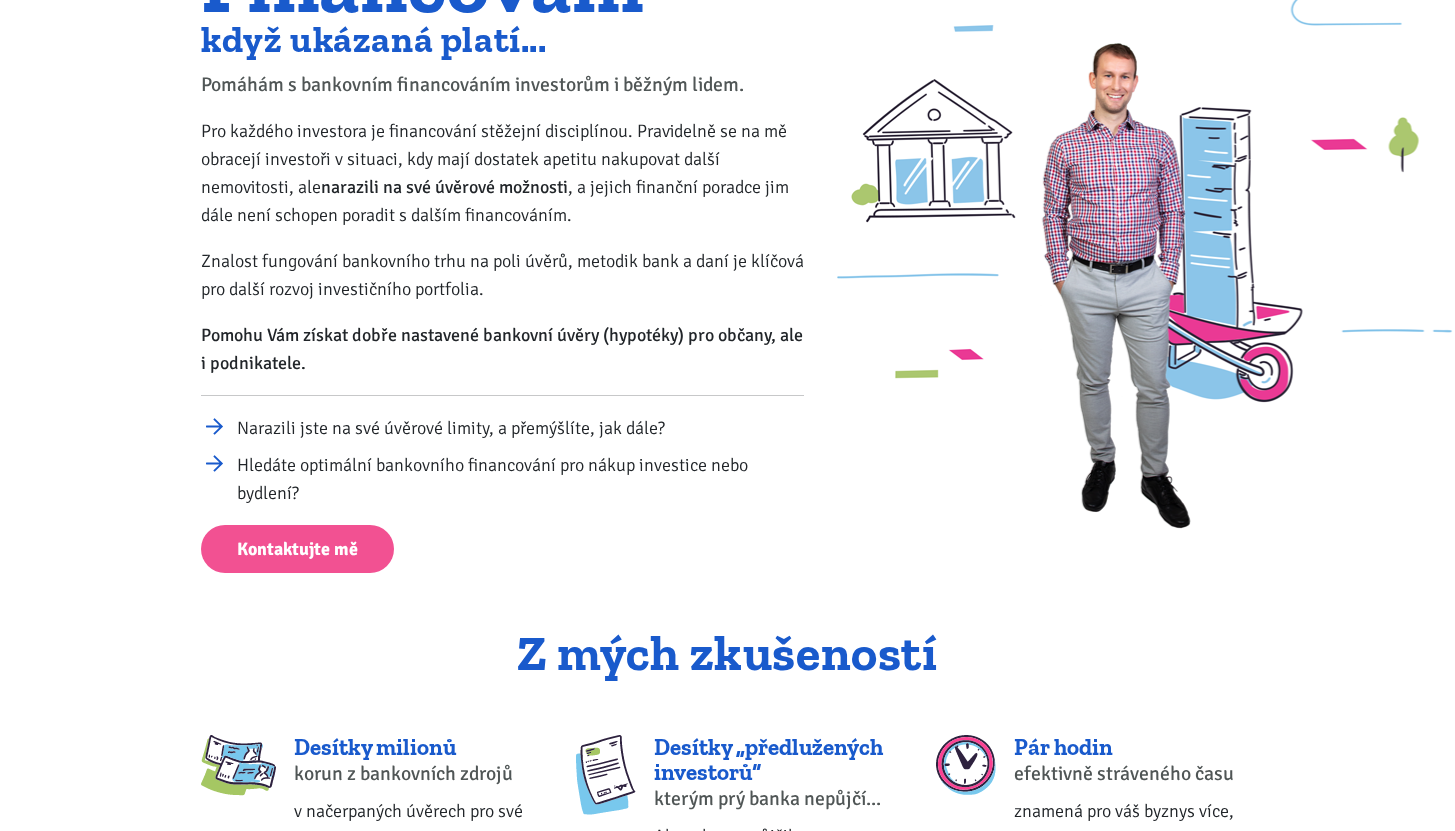 click on "Hledáte optimální bankovního financování pro nákup investice nebo bydlení?" at bounding box center (520, 479) 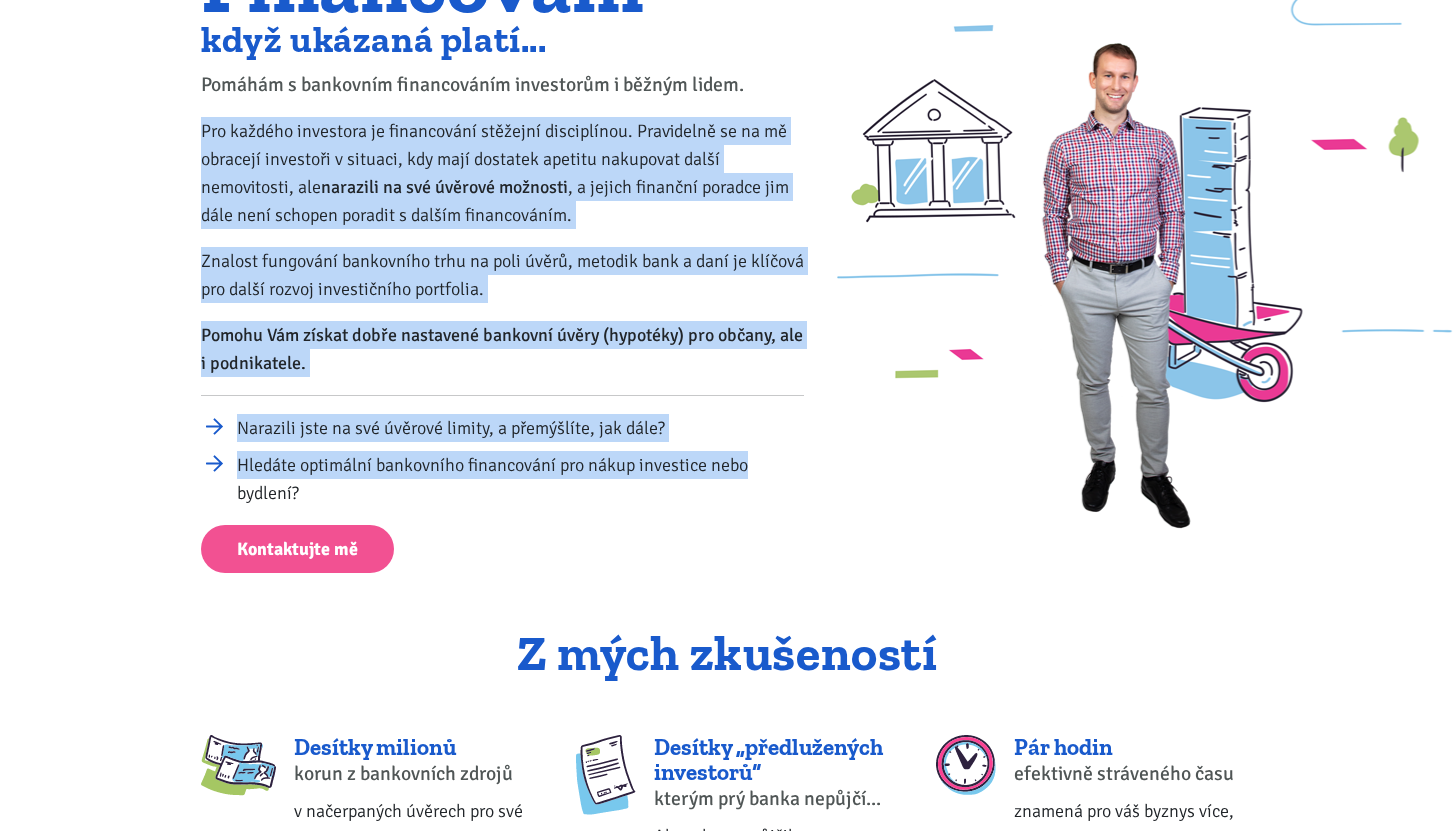 drag, startPoint x: 749, startPoint y: 471, endPoint x: 148, endPoint y: 128, distance: 691.98987 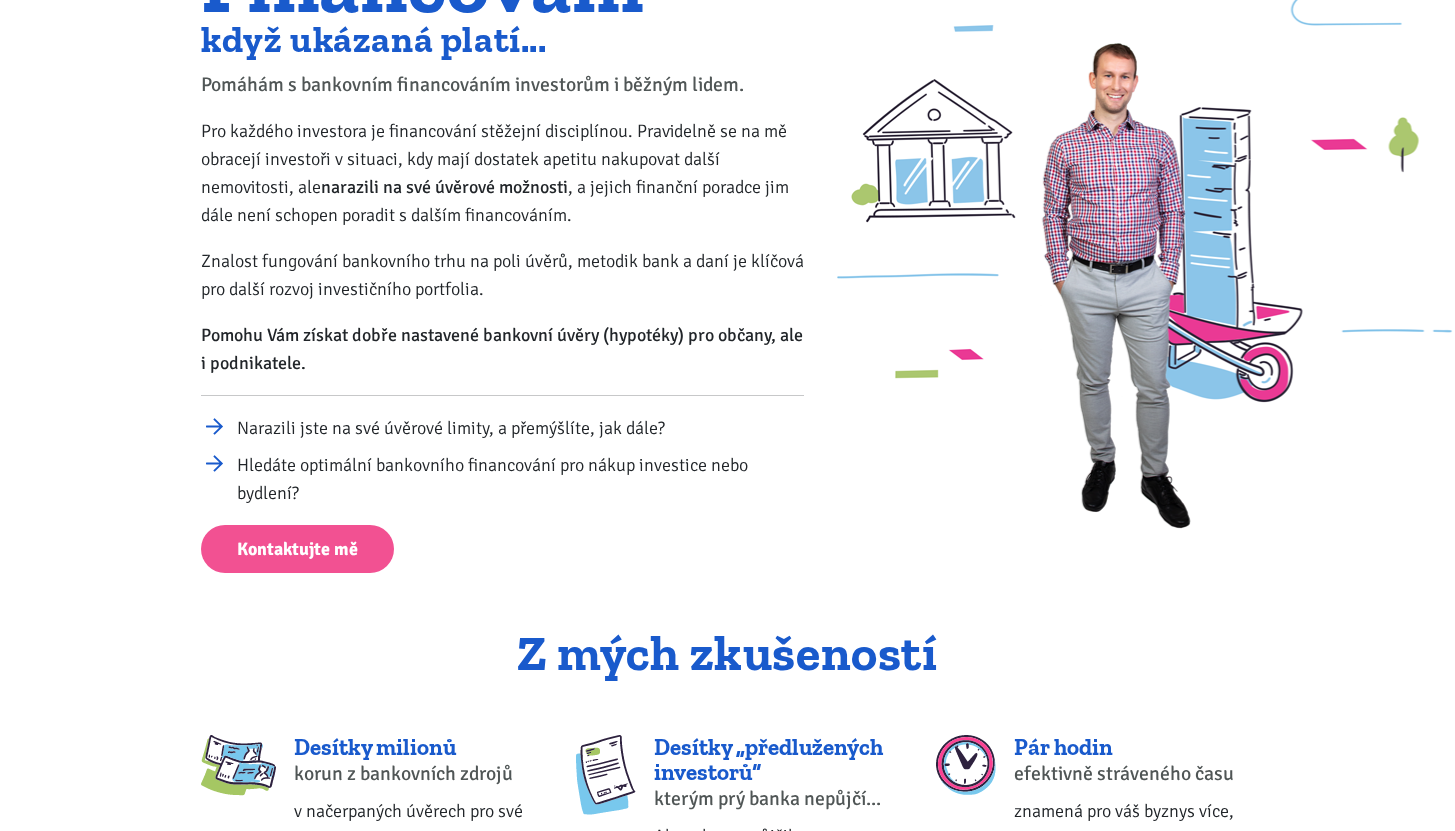 click on "Pro každého investora je financování stěžejní disciplínou. Pravidelně se na mě obracejí investoři v situaci, kdy mají dostatek apetitu nakupovat další nemovitosti, ale  narazili na své úvěrové možnosti , a jejich finanční poradce jim dále není schopen poradit s dalším financováním." at bounding box center [502, 173] 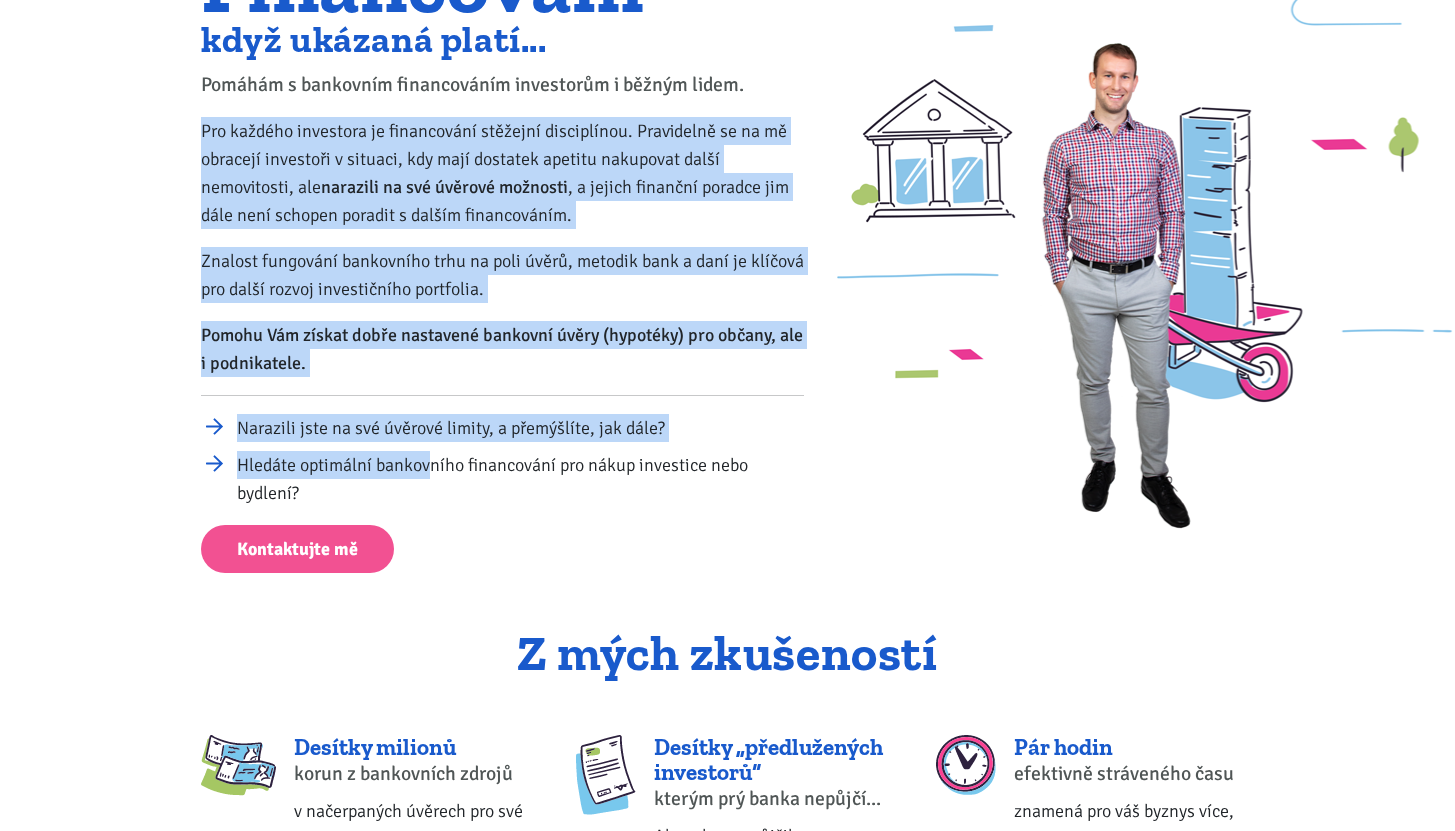 drag, startPoint x: 193, startPoint y: 130, endPoint x: 428, endPoint y: 461, distance: 405.93842 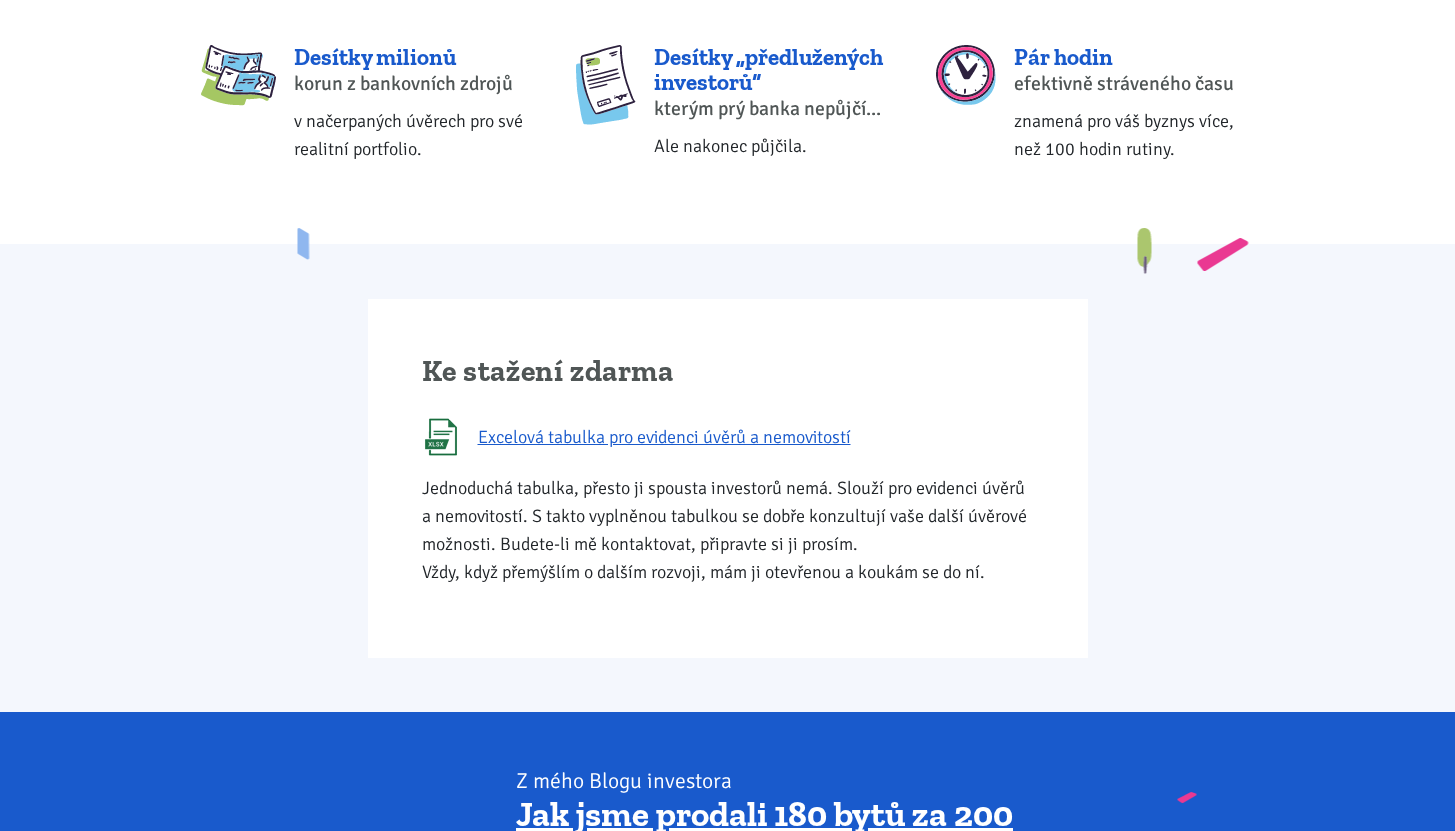 scroll, scrollTop: 1122, scrollLeft: 0, axis: vertical 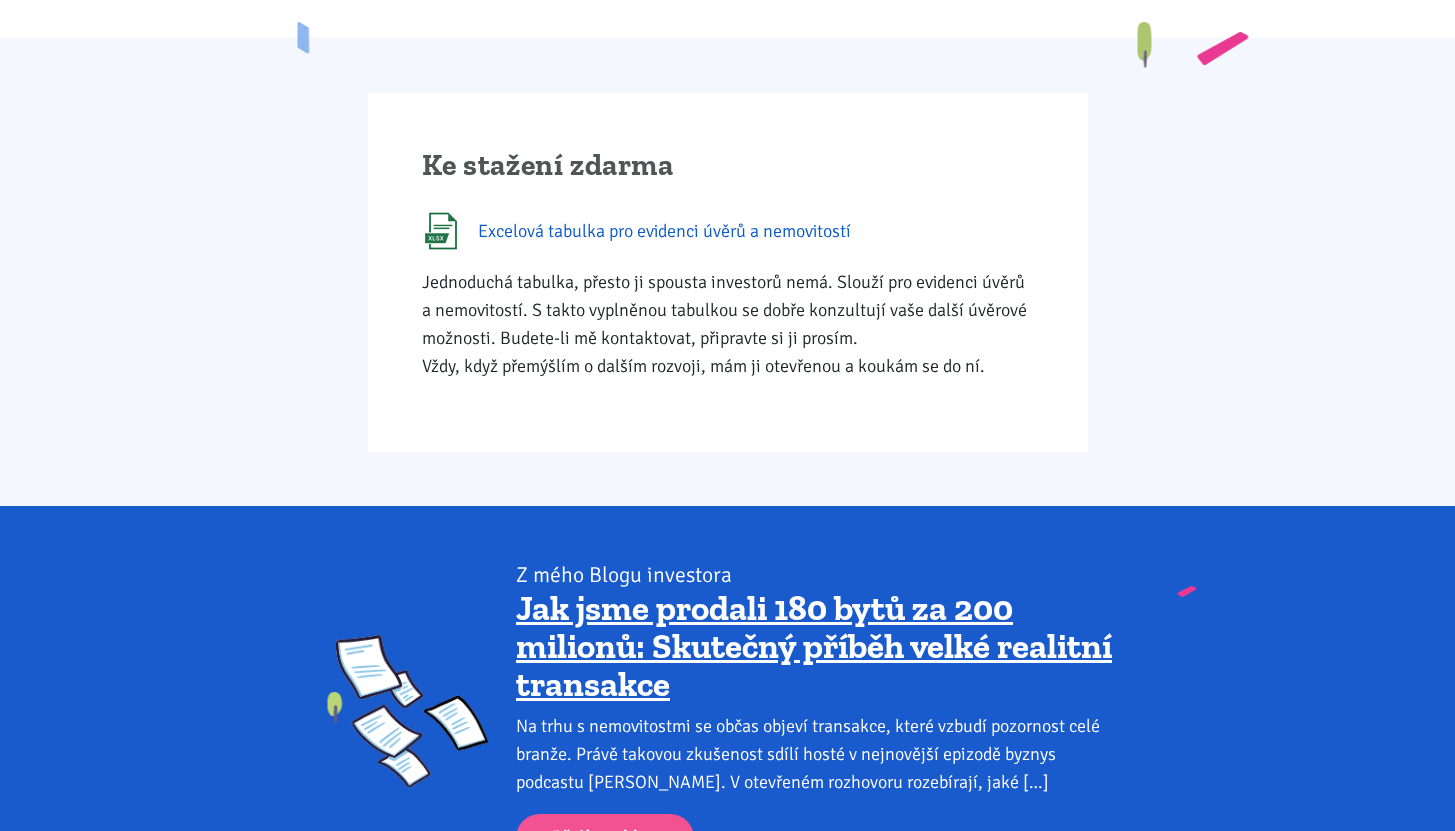 click on "Excelová tabulka pro evidenci úvěrů a nemovitostí" at bounding box center (664, 231) 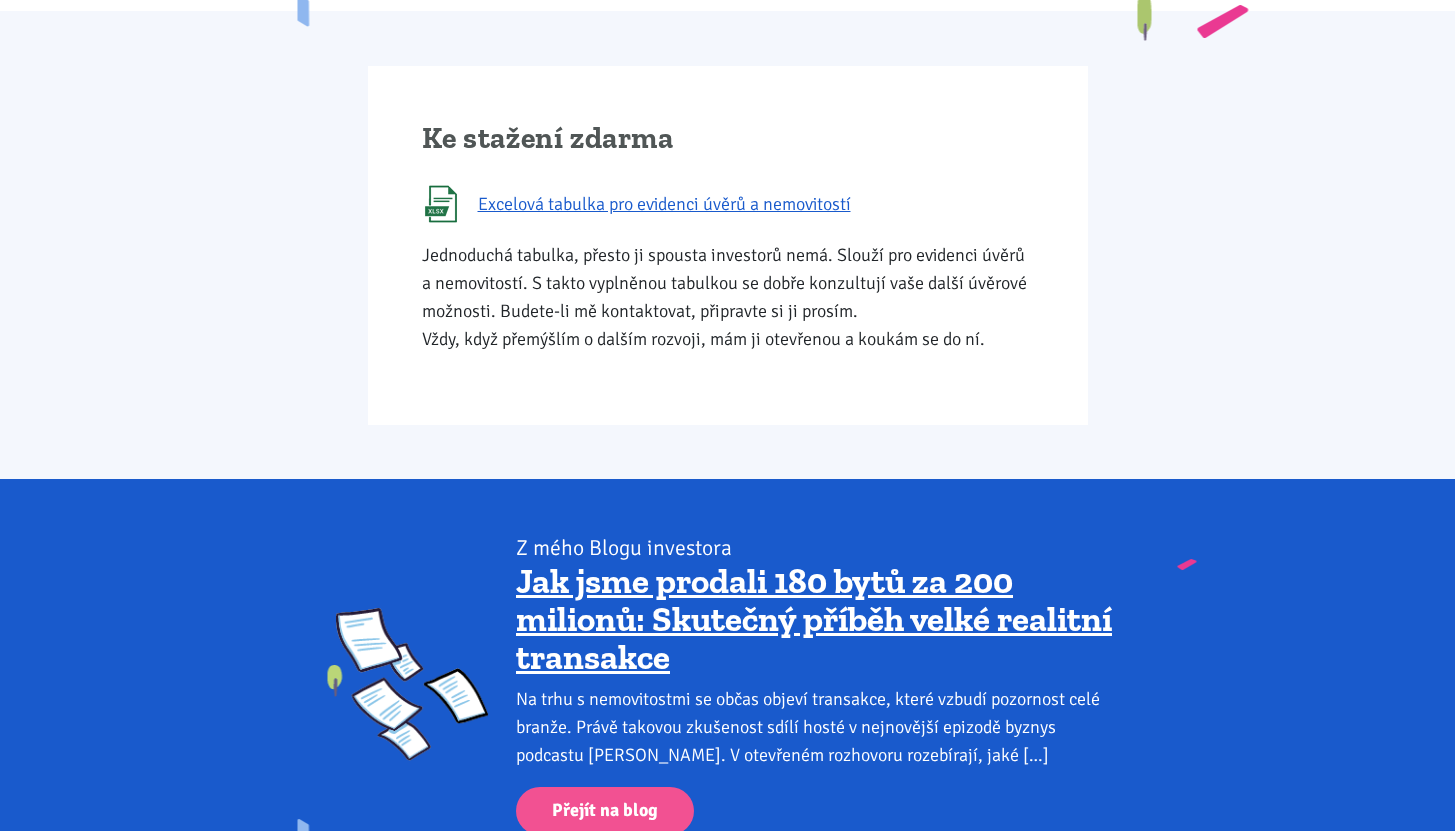 scroll, scrollTop: 1153, scrollLeft: 0, axis: vertical 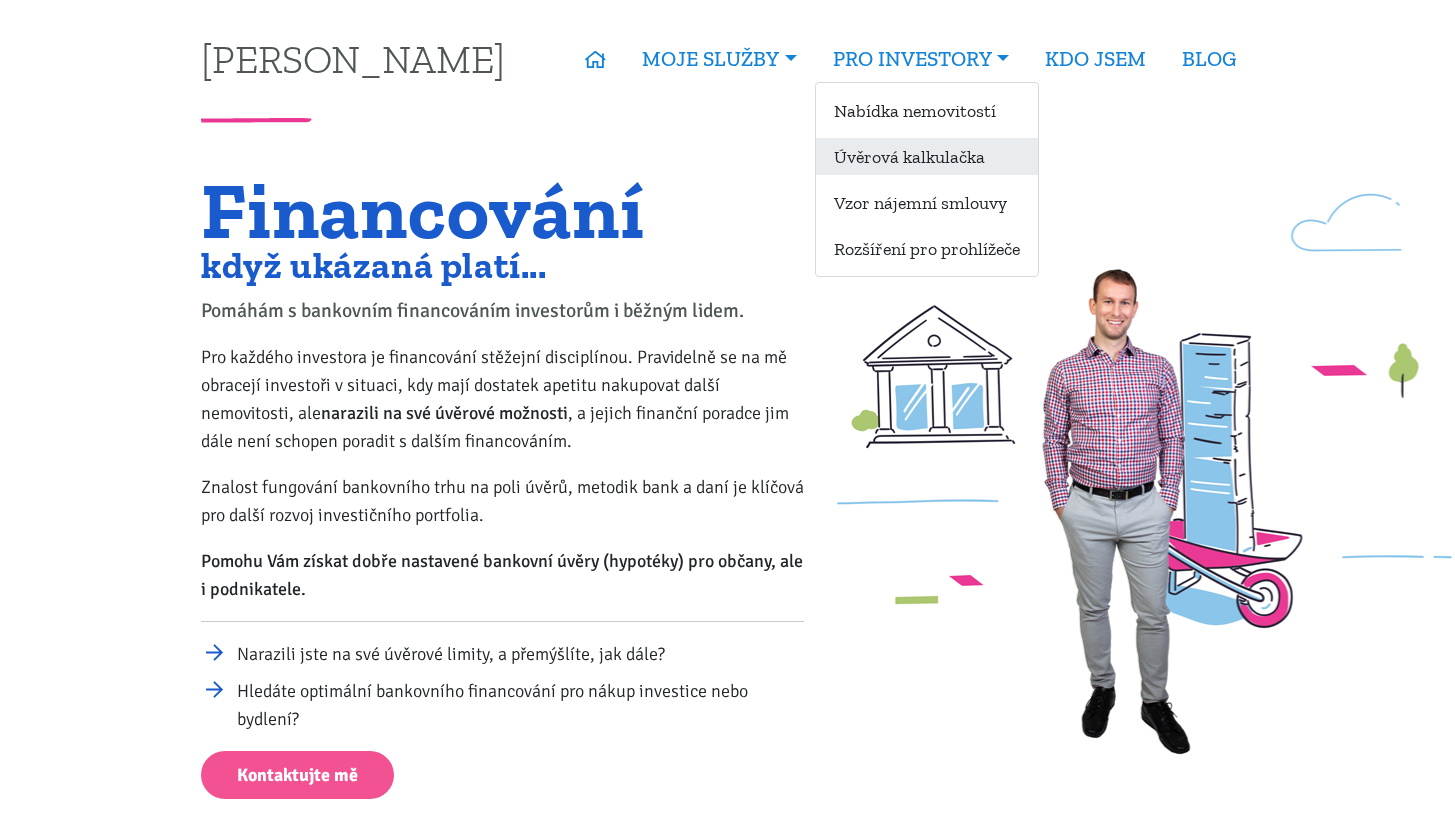click on "Úvěrová kalkulačka" at bounding box center [927, 156] 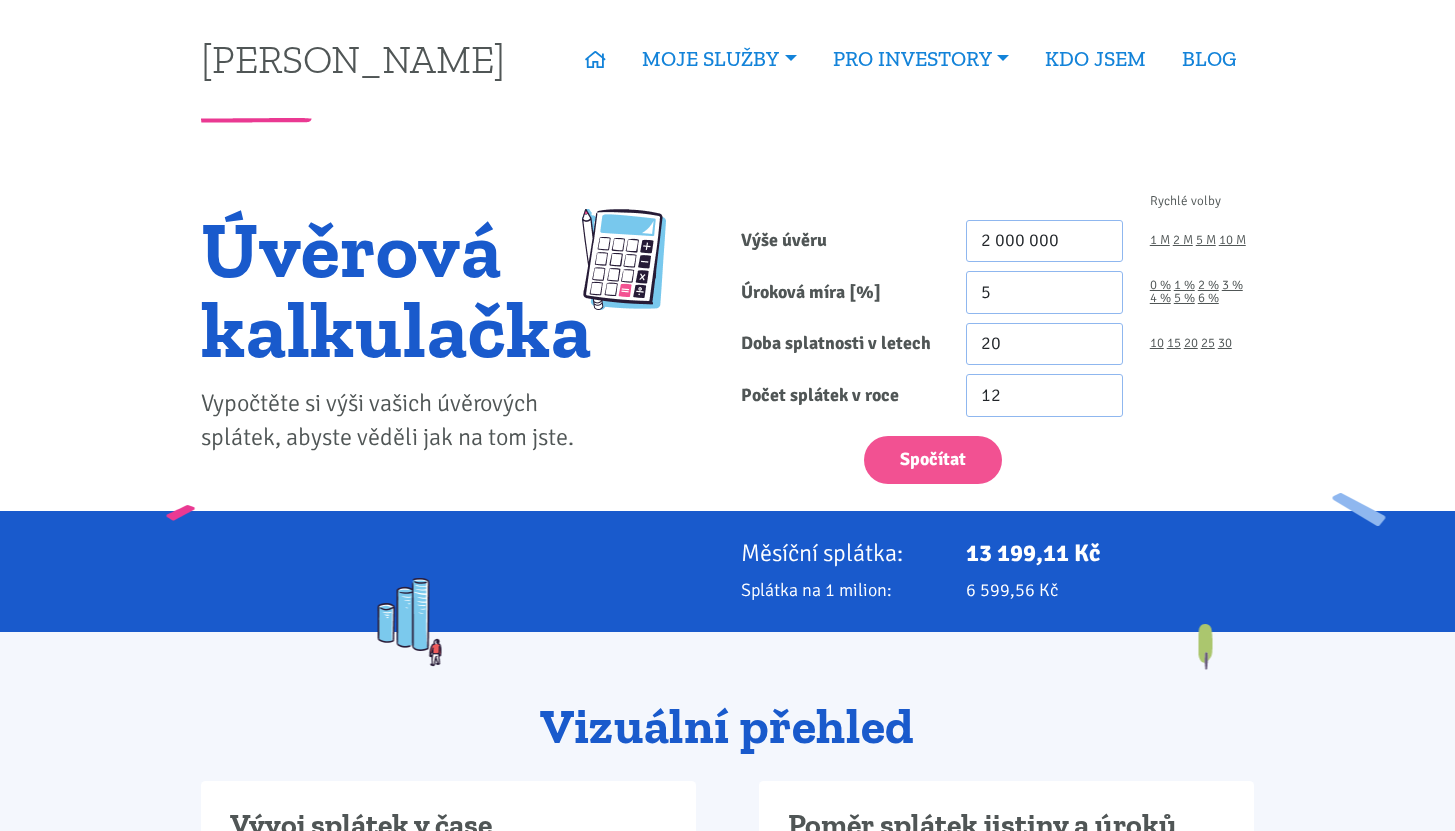 scroll, scrollTop: 0, scrollLeft: 0, axis: both 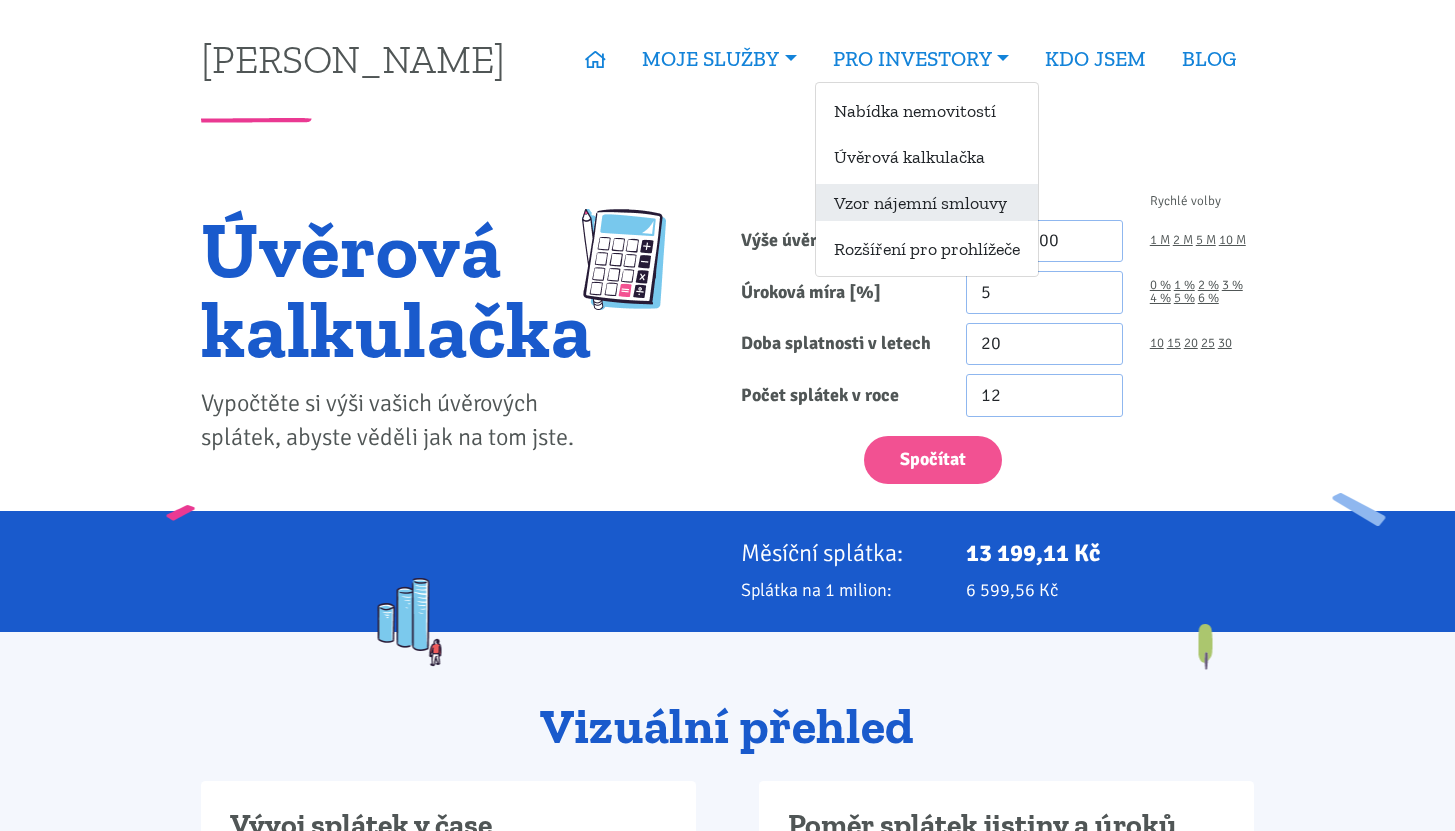 click on "Vzor nájemní smlouvy" at bounding box center (927, 202) 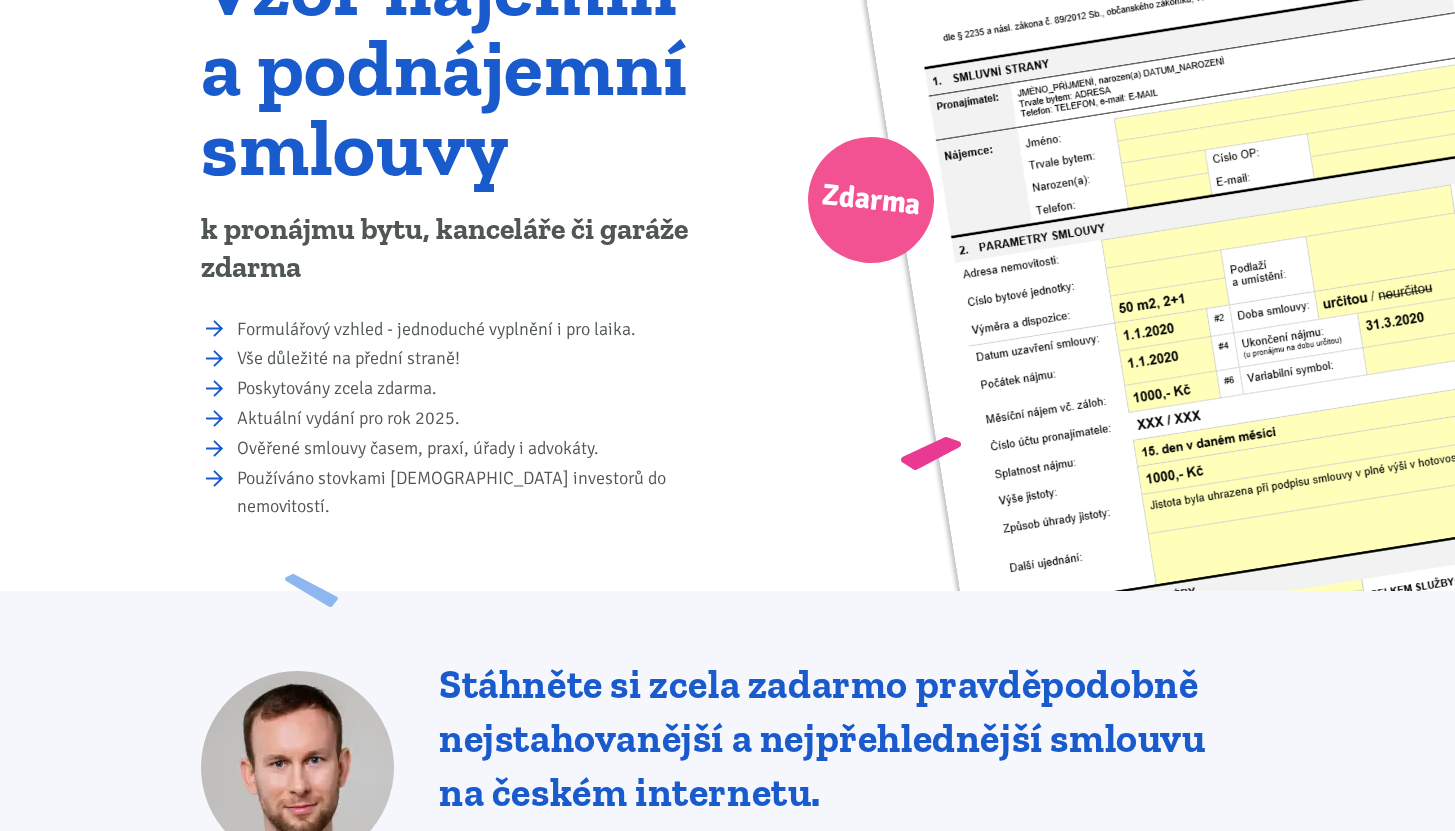 scroll, scrollTop: 212, scrollLeft: 0, axis: vertical 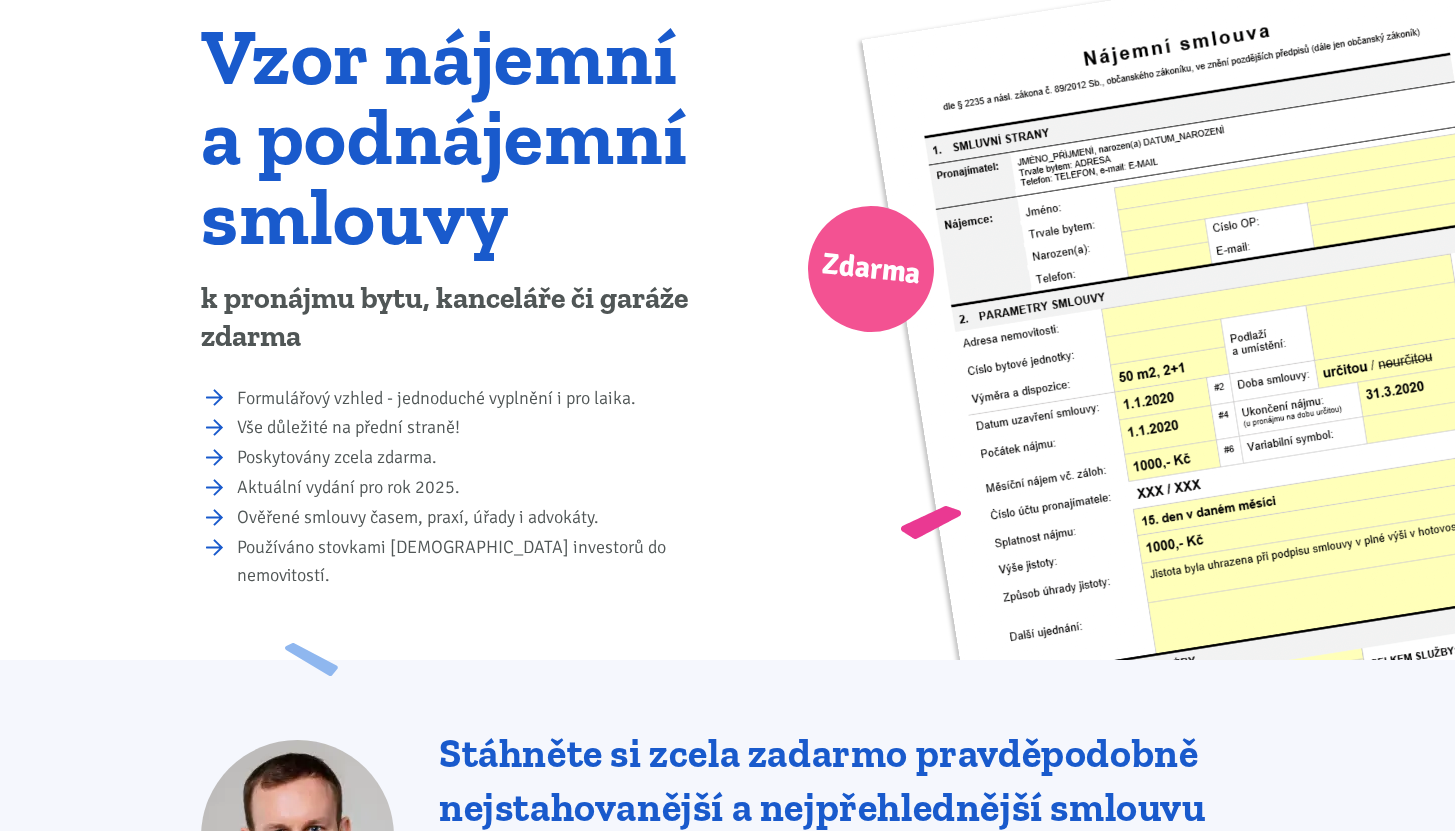 click on "Formulářový vzhled - jednoduché vyplnění i pro laika." at bounding box center (475, 399) 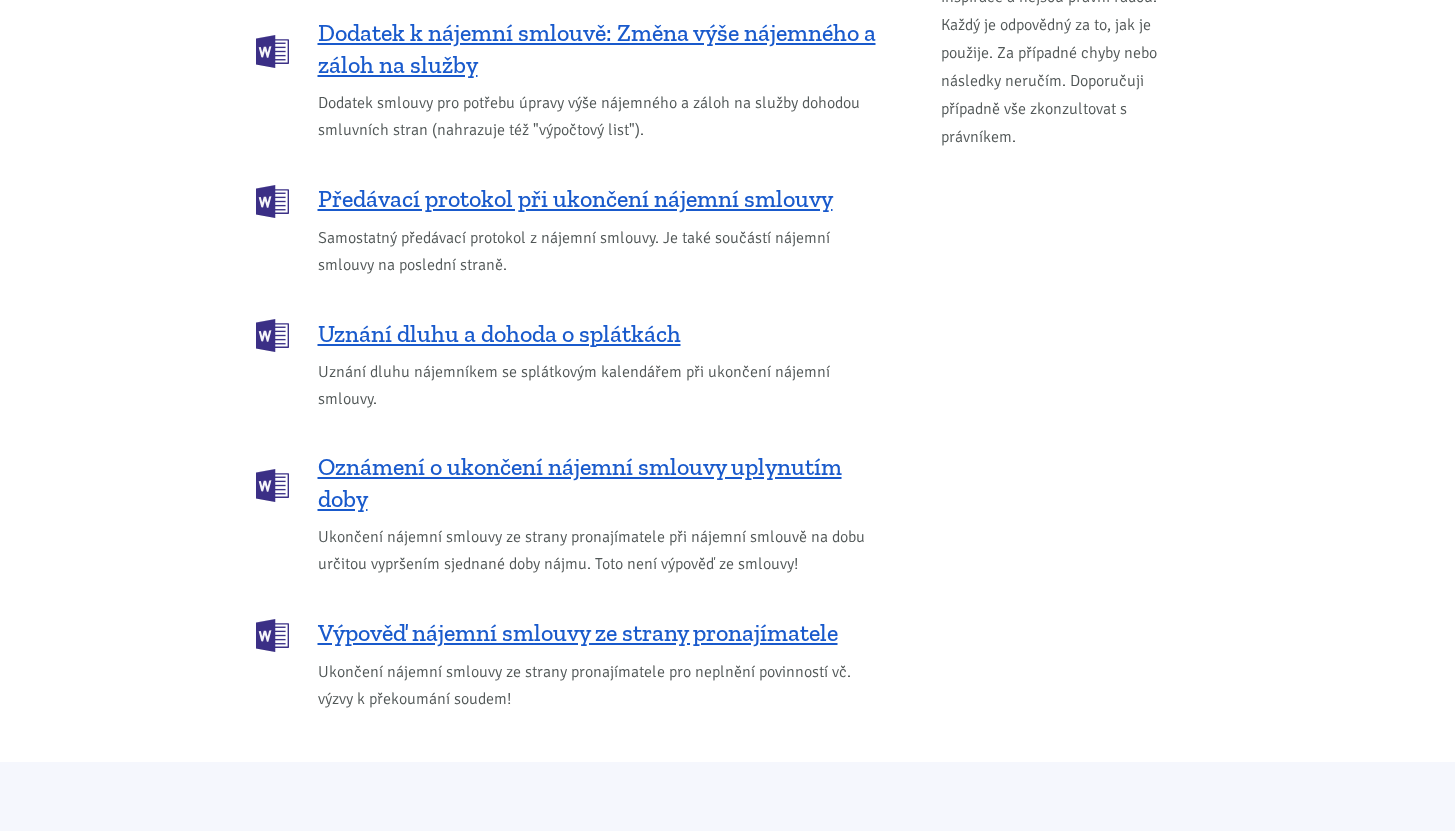 scroll, scrollTop: 2612, scrollLeft: 0, axis: vertical 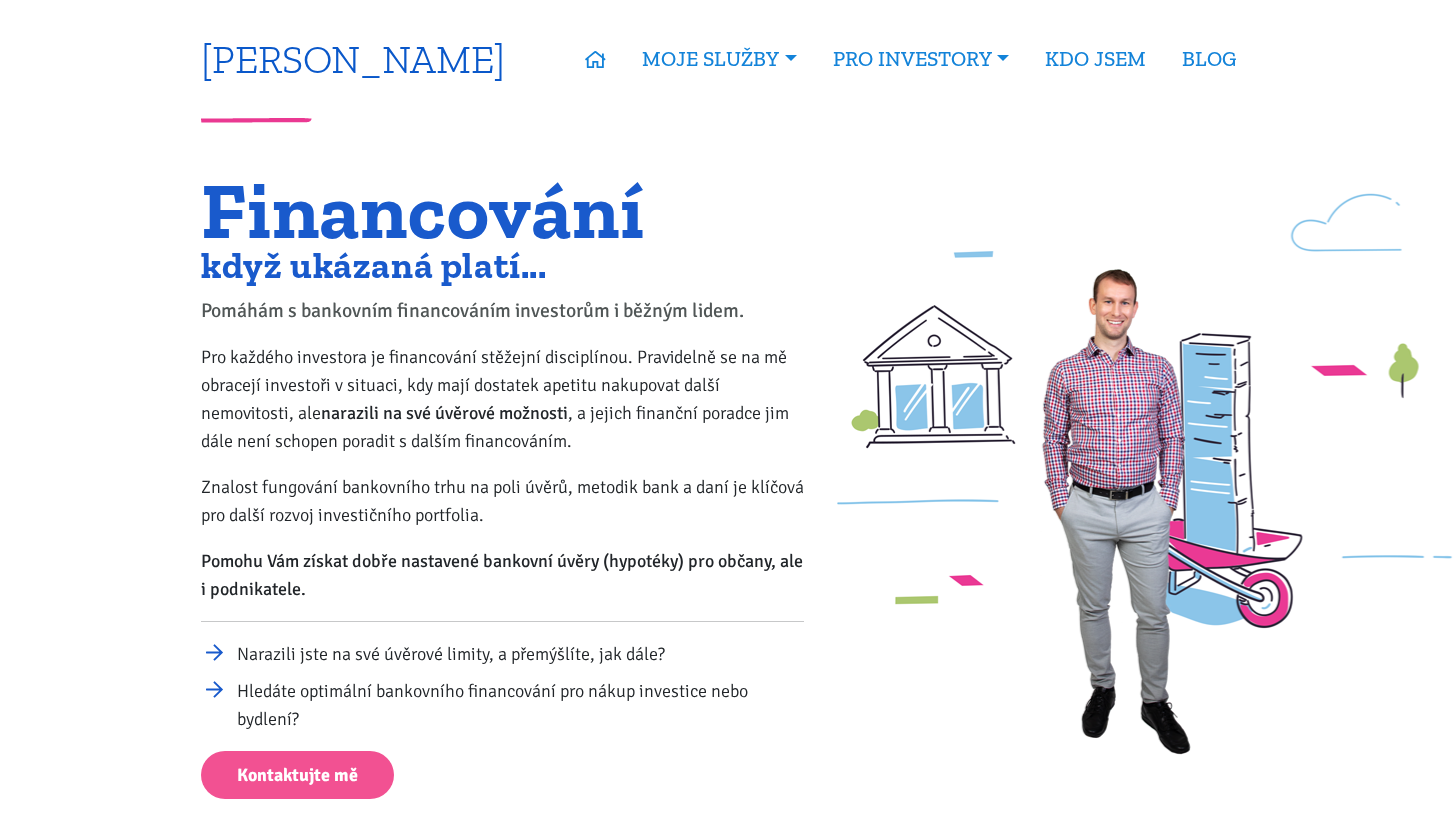 click on "[PERSON_NAME]" at bounding box center (353, 58) 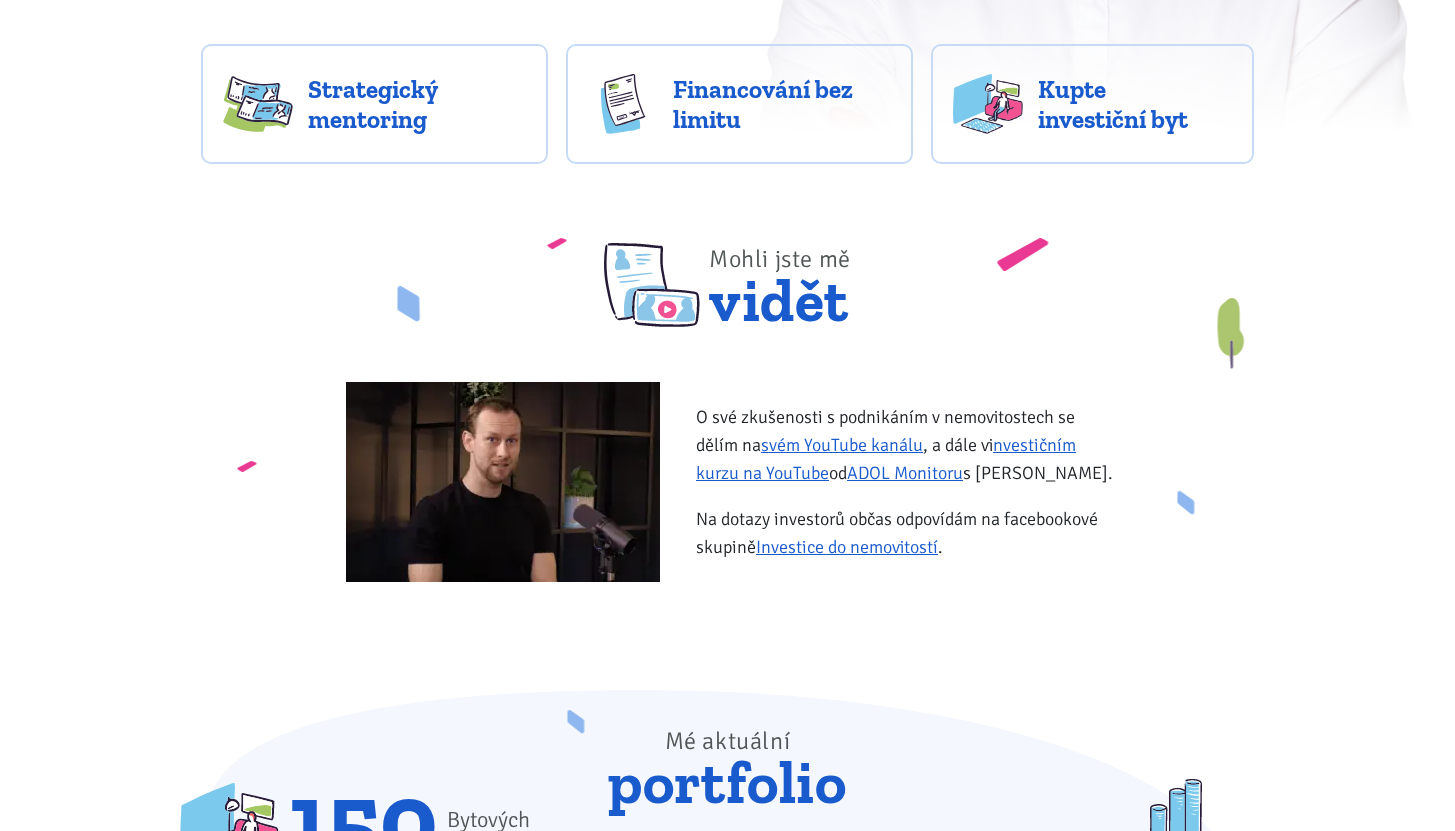scroll, scrollTop: 672, scrollLeft: 0, axis: vertical 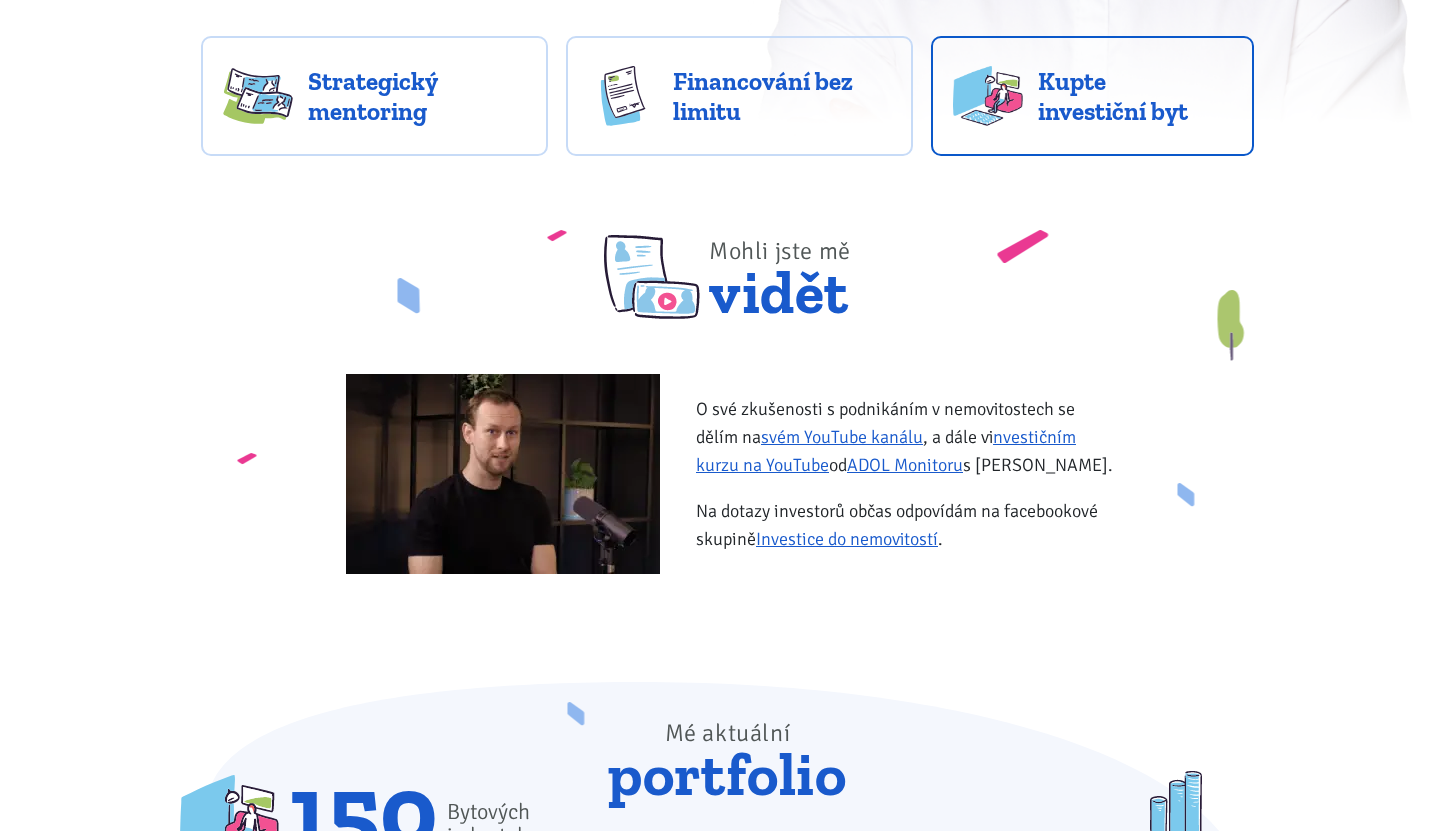 click on "Kupte investiční byt" at bounding box center [1135, 96] 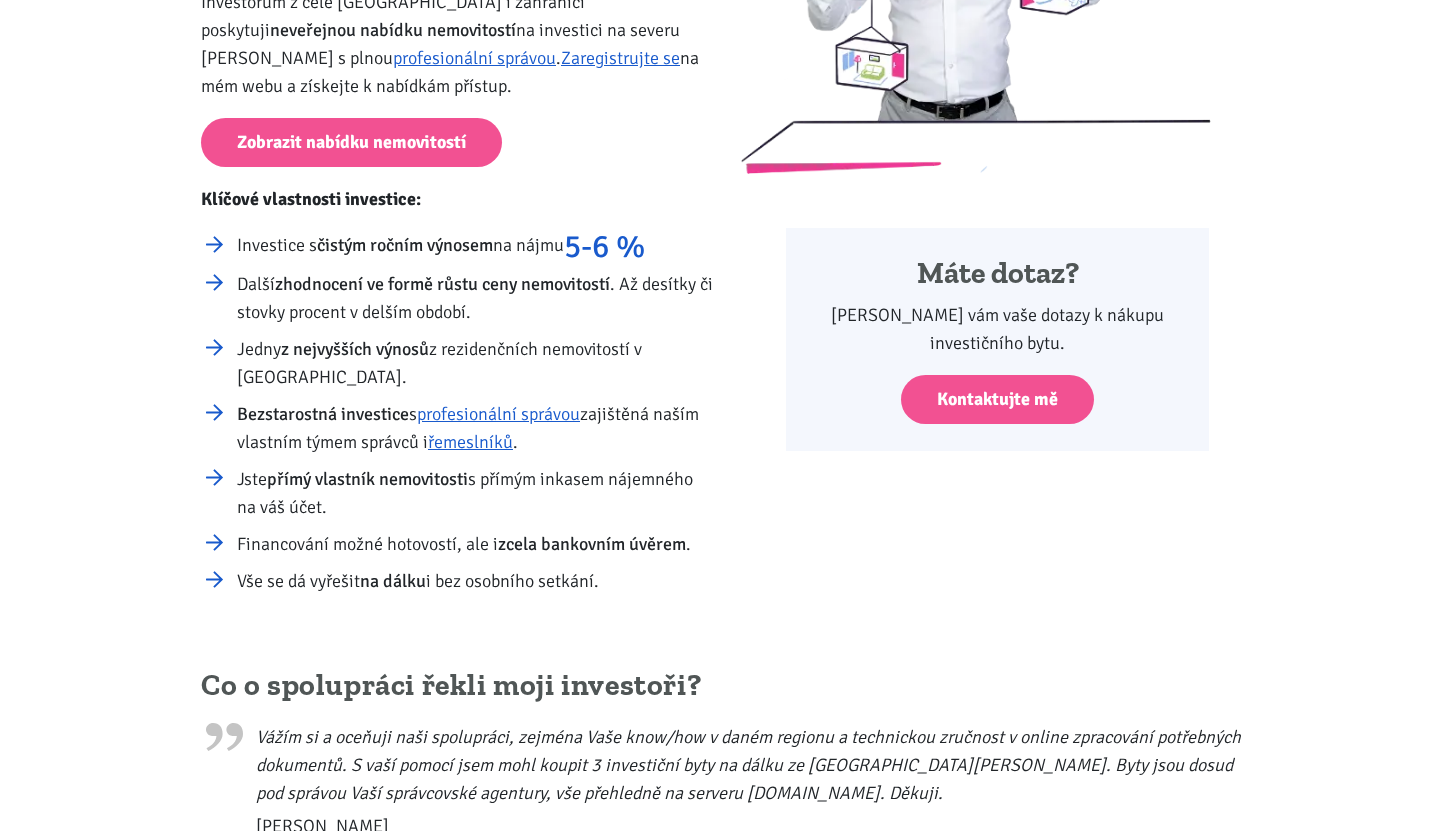 scroll, scrollTop: 391, scrollLeft: 0, axis: vertical 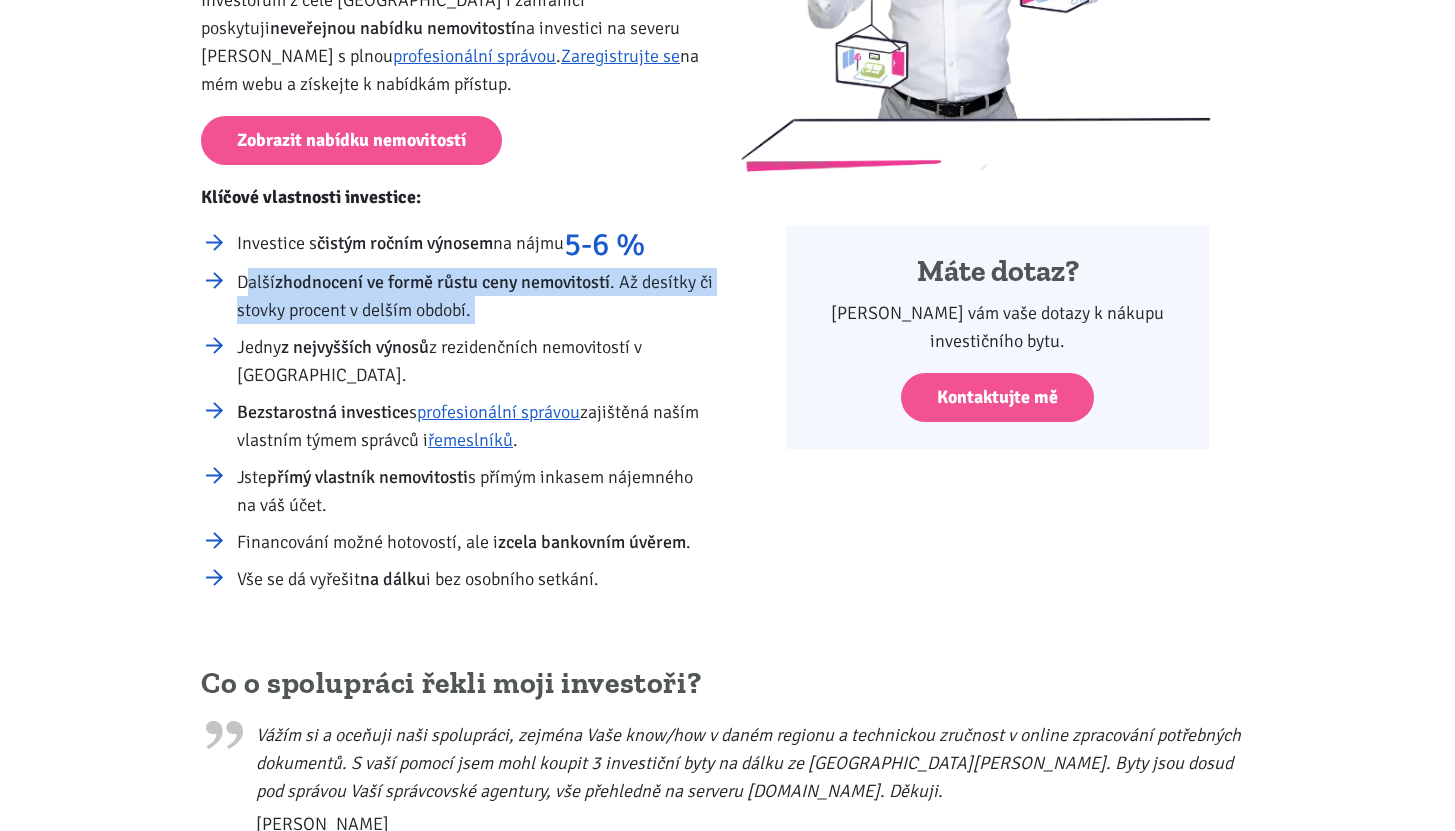 drag, startPoint x: 248, startPoint y: 283, endPoint x: 625, endPoint y: 330, distance: 379.91843 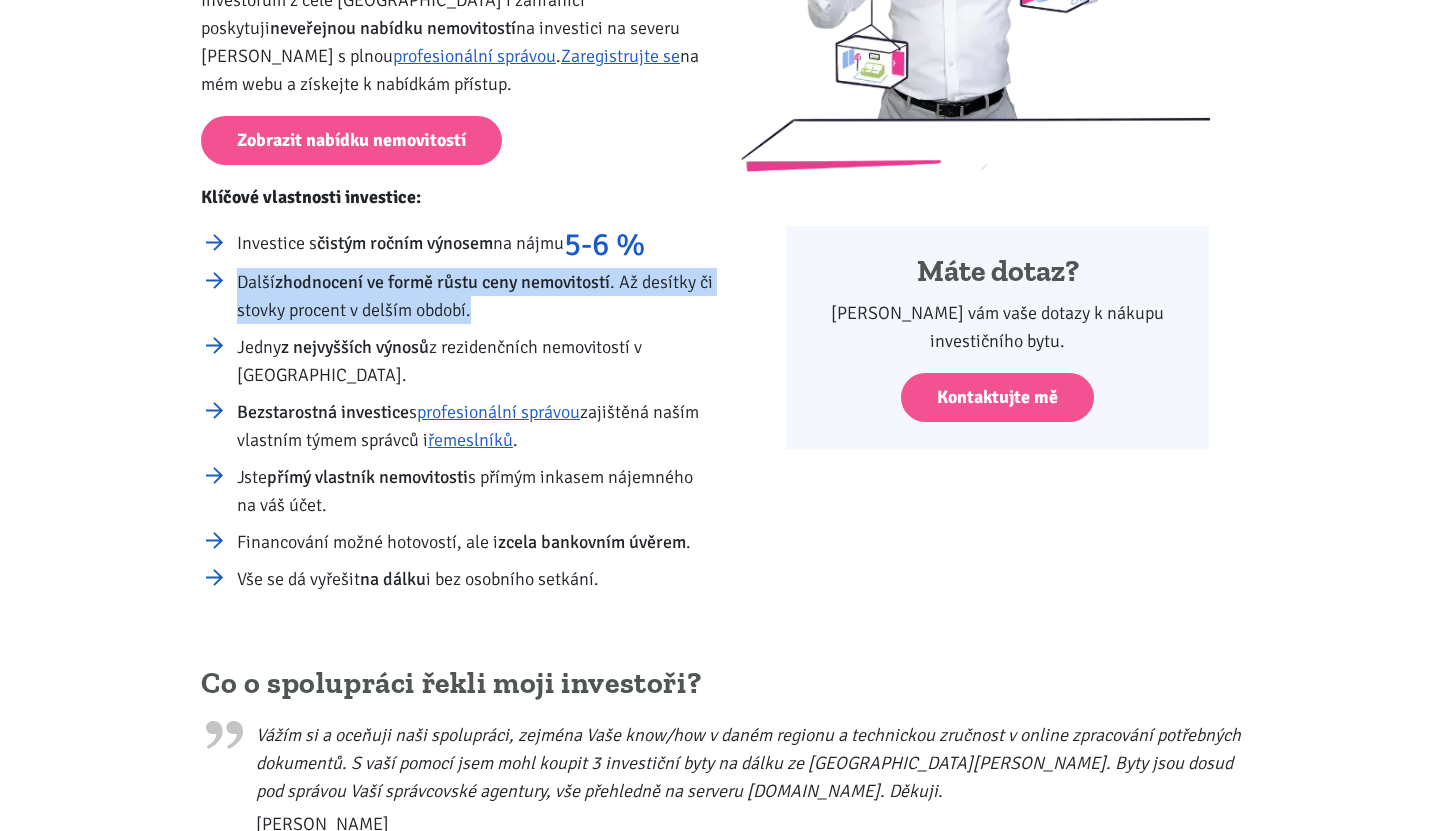 drag, startPoint x: 496, startPoint y: 313, endPoint x: 233, endPoint y: 280, distance: 265.06226 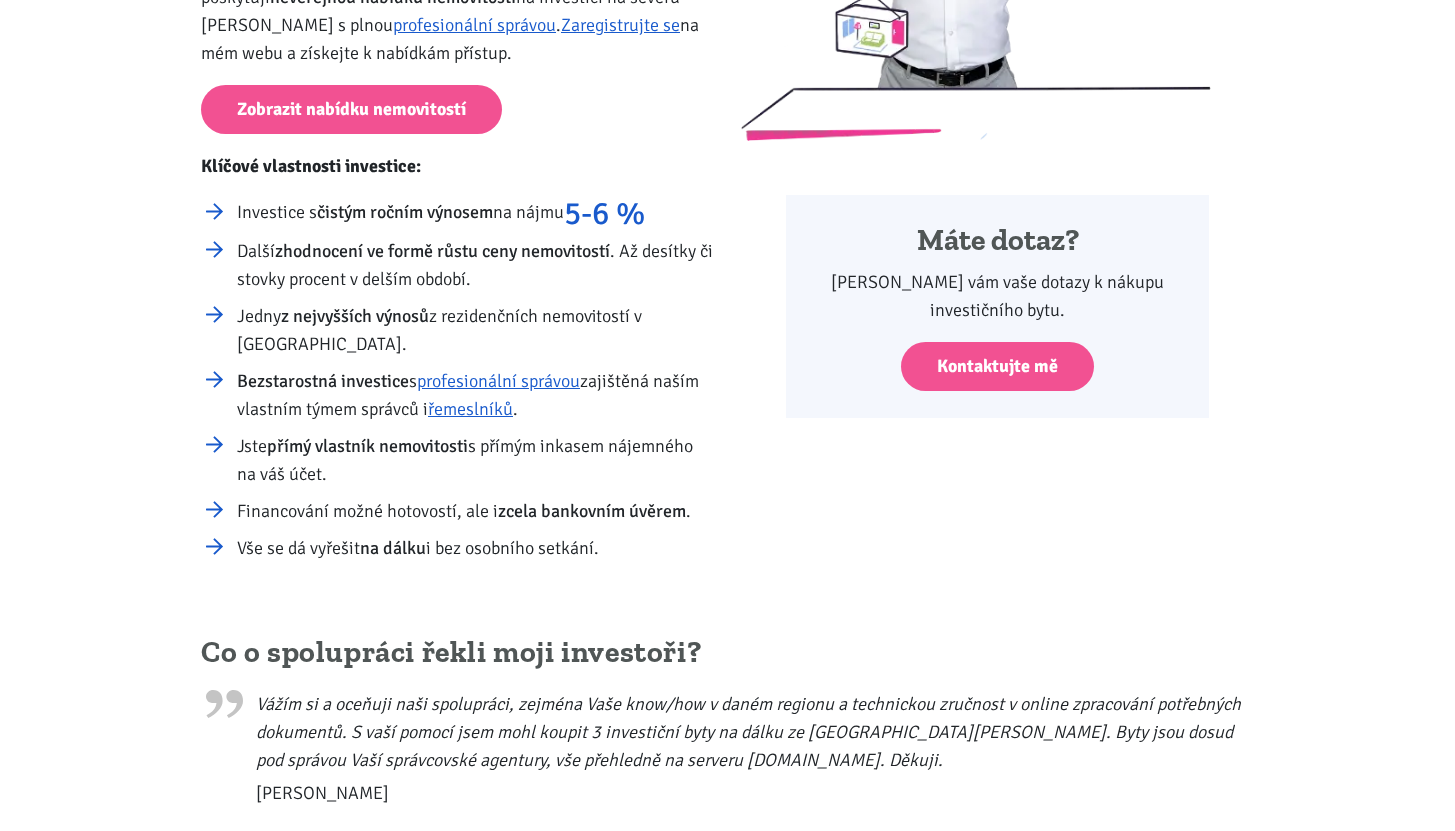 scroll, scrollTop: 444, scrollLeft: 0, axis: vertical 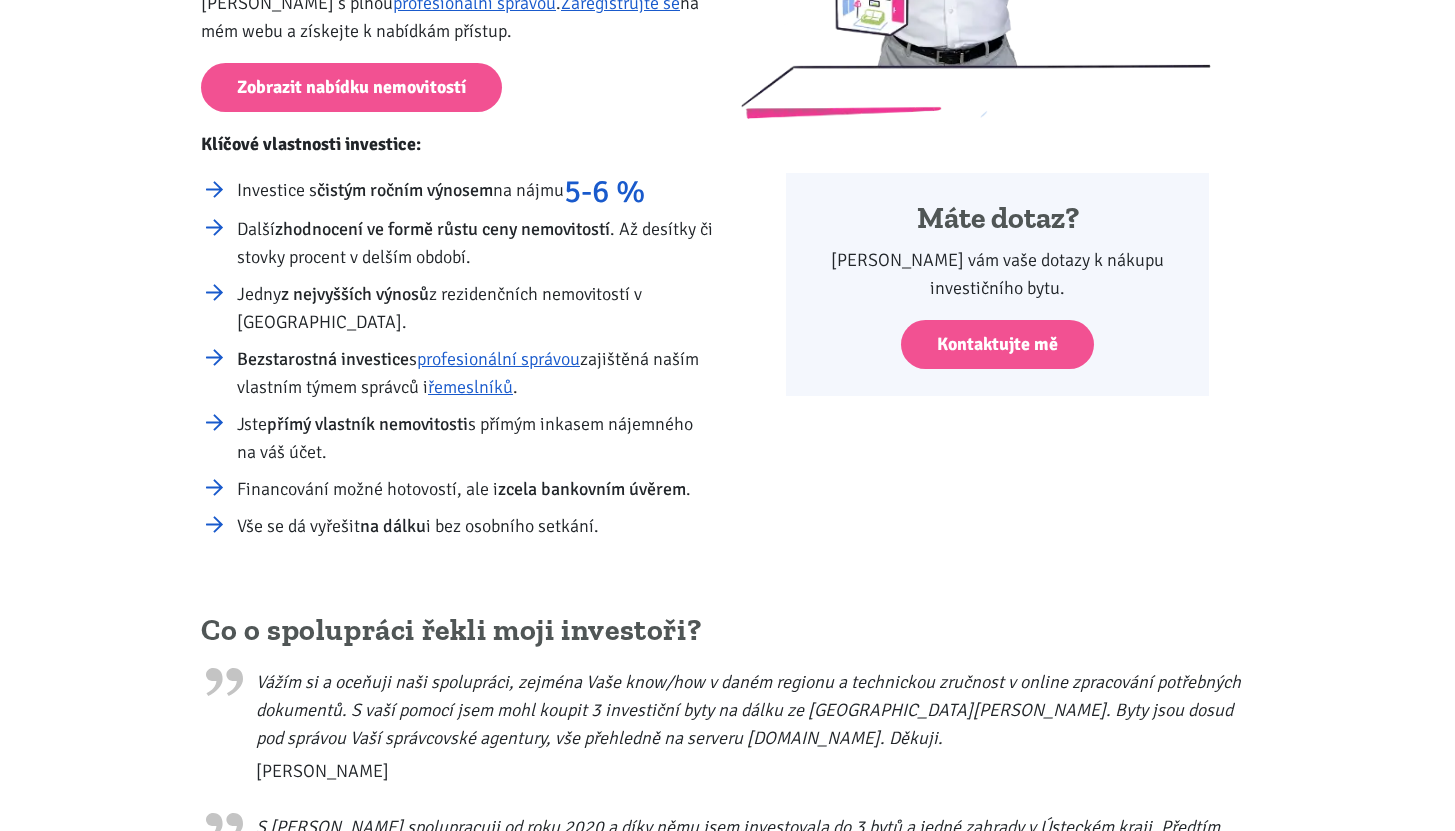 drag, startPoint x: 245, startPoint y: 194, endPoint x: 572, endPoint y: 193, distance: 327.00153 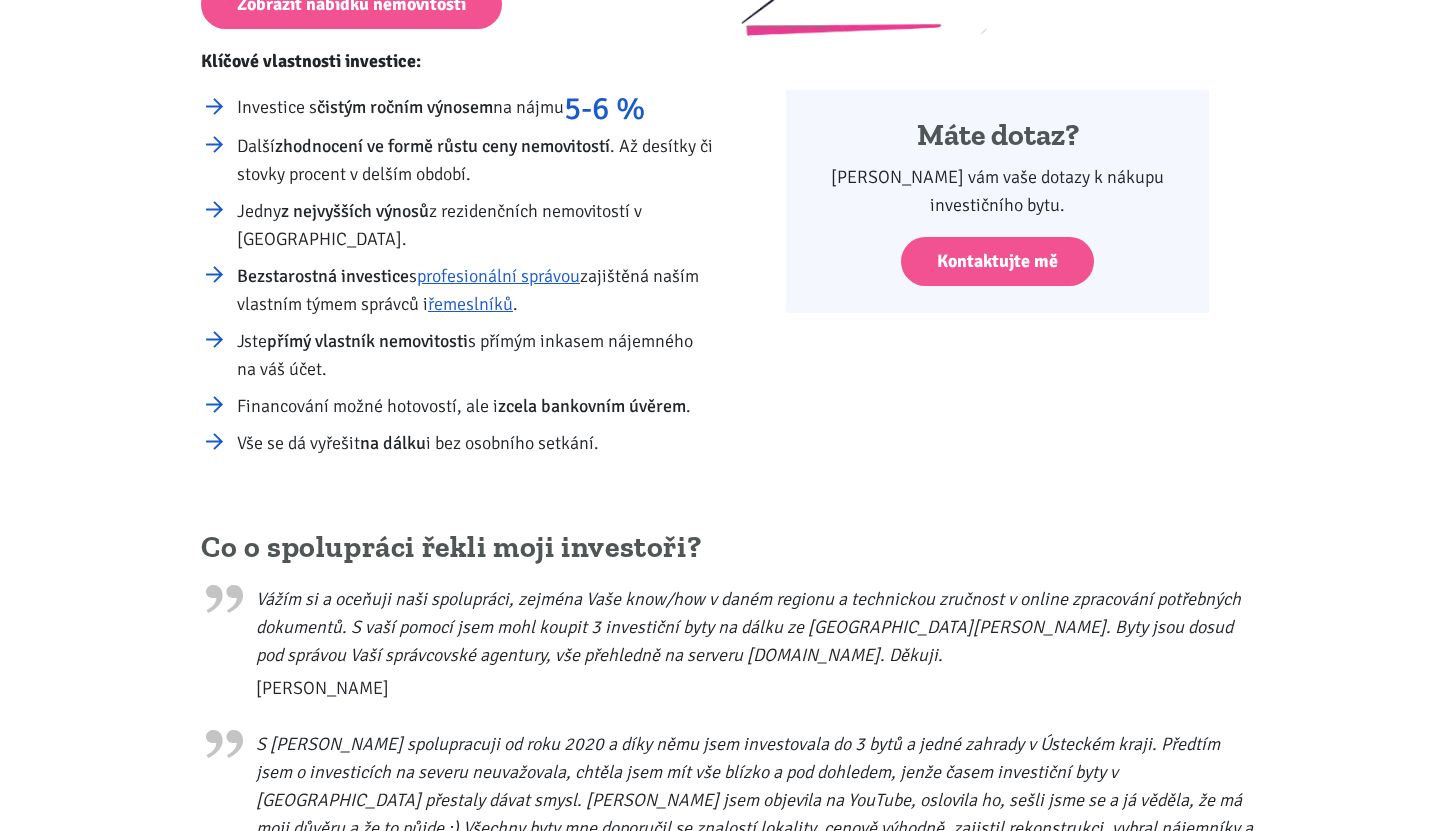 scroll, scrollTop: 530, scrollLeft: 0, axis: vertical 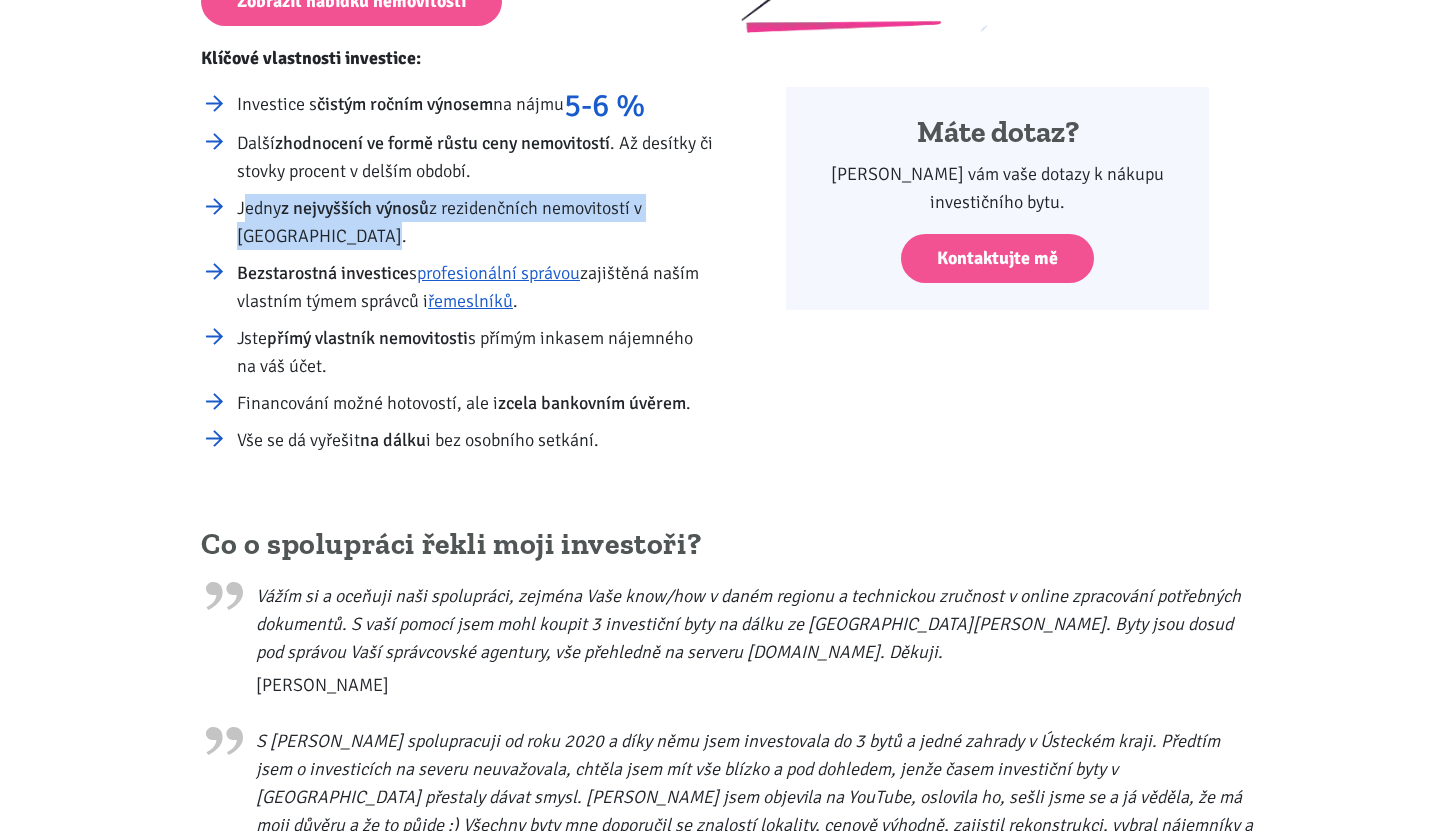 drag, startPoint x: 242, startPoint y: 206, endPoint x: 319, endPoint y: 244, distance: 85.86617 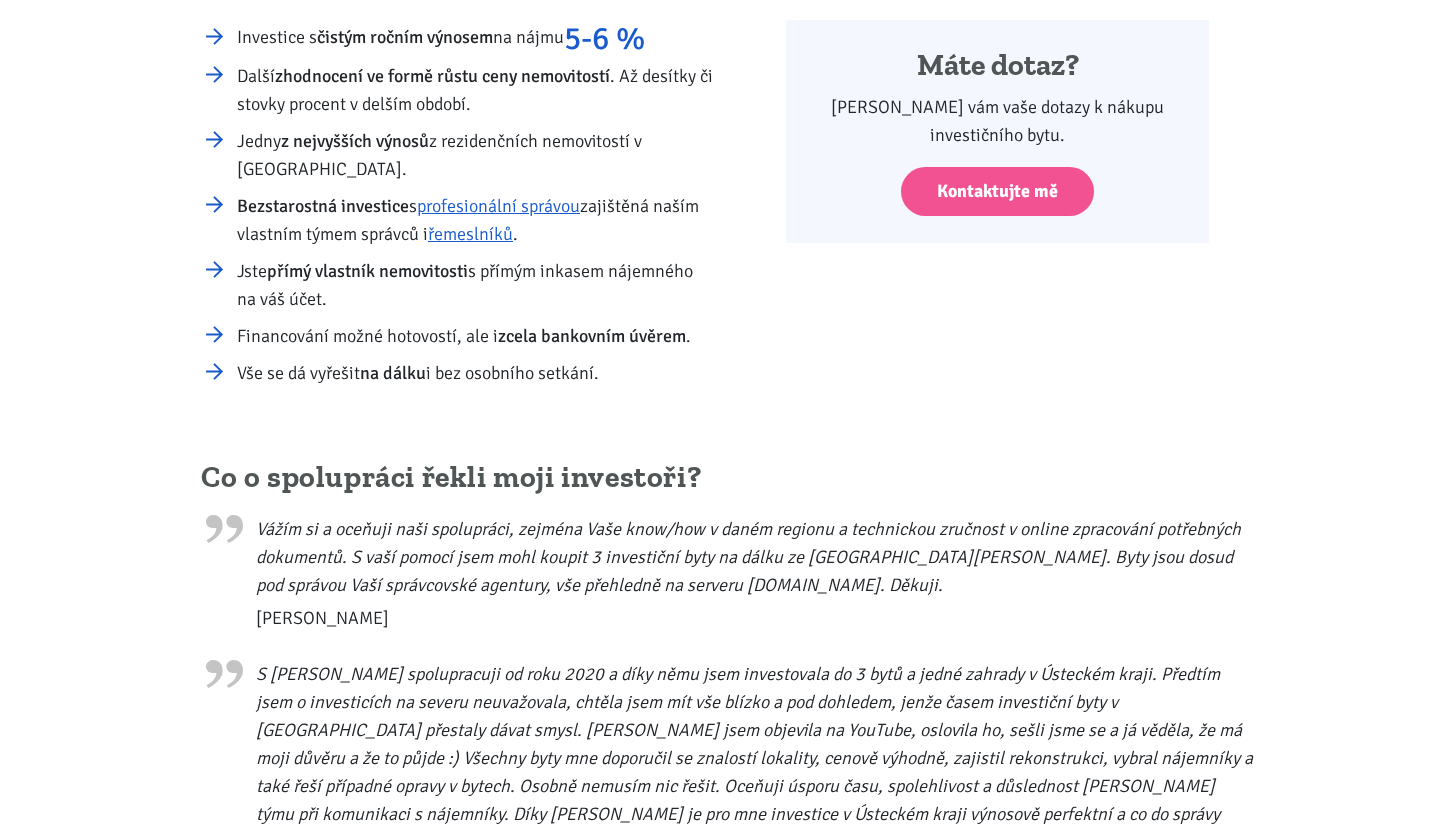 scroll, scrollTop: 603, scrollLeft: 0, axis: vertical 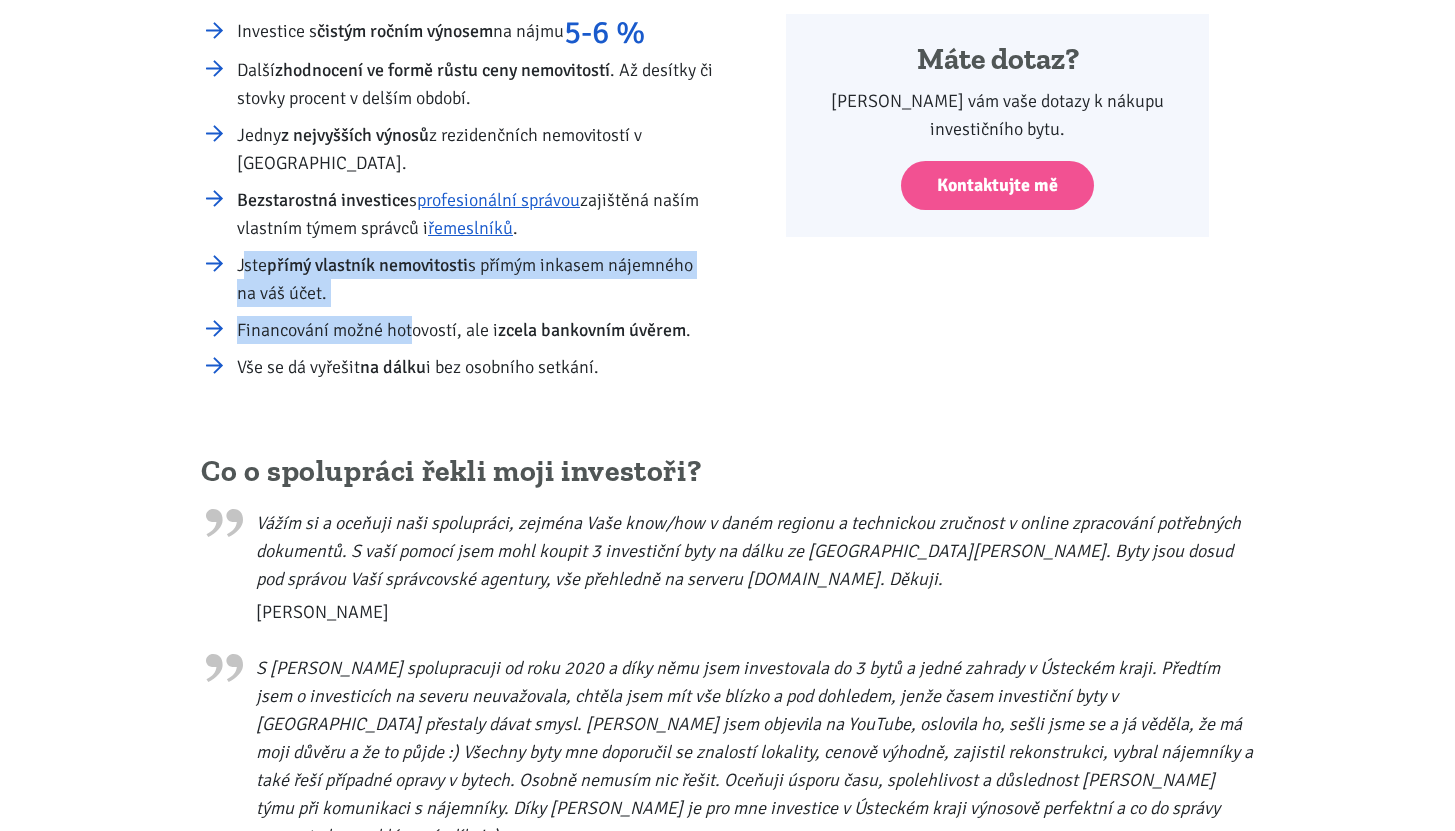 drag, startPoint x: 244, startPoint y: 266, endPoint x: 411, endPoint y: 329, distance: 178.4881 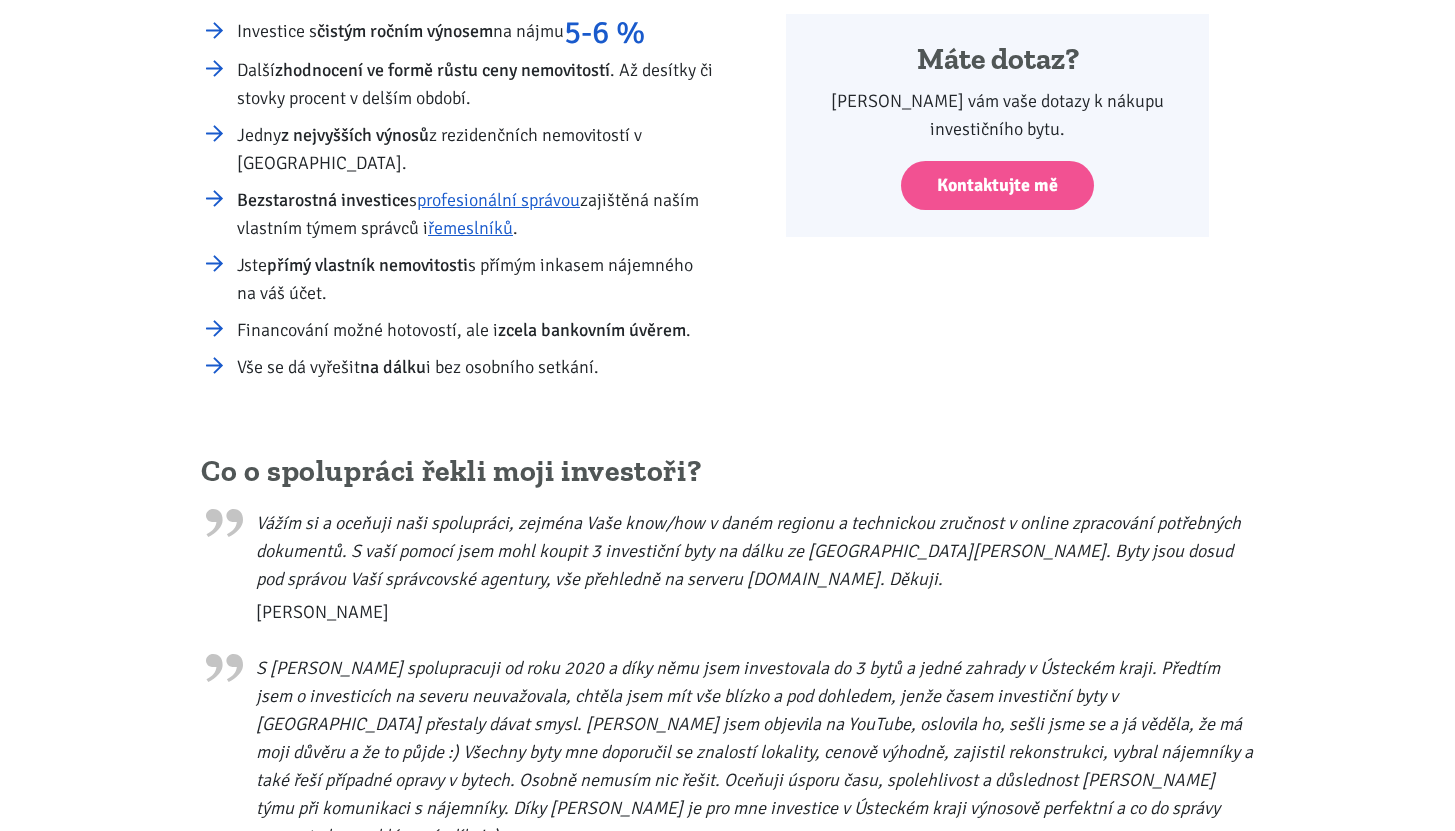click on "Investice s  čistým ročním výnosem  na nájmu  5-6 %
Další  zhodnocení ve formě růstu ceny nemovitostí . Až desítky či stovky procent v delším období.
Jedny  z nejvyšších výnosů  z rezidenčních nemovitostí v [GEOGRAPHIC_DATA].
Bezstarostná investice  s  profesionální správou  zajištěná naším vlastním týmem správců i  řemeslníků .
Jste  přímý vlastník nemovitosti  s přímým inkasem nájemného na váš účet.
Financování možné hotovostí, ale i  zcela bankovním úvěrem .
Vše se dá vyřešit  na dálku  i bez osobního setkání." at bounding box center (457, 199) 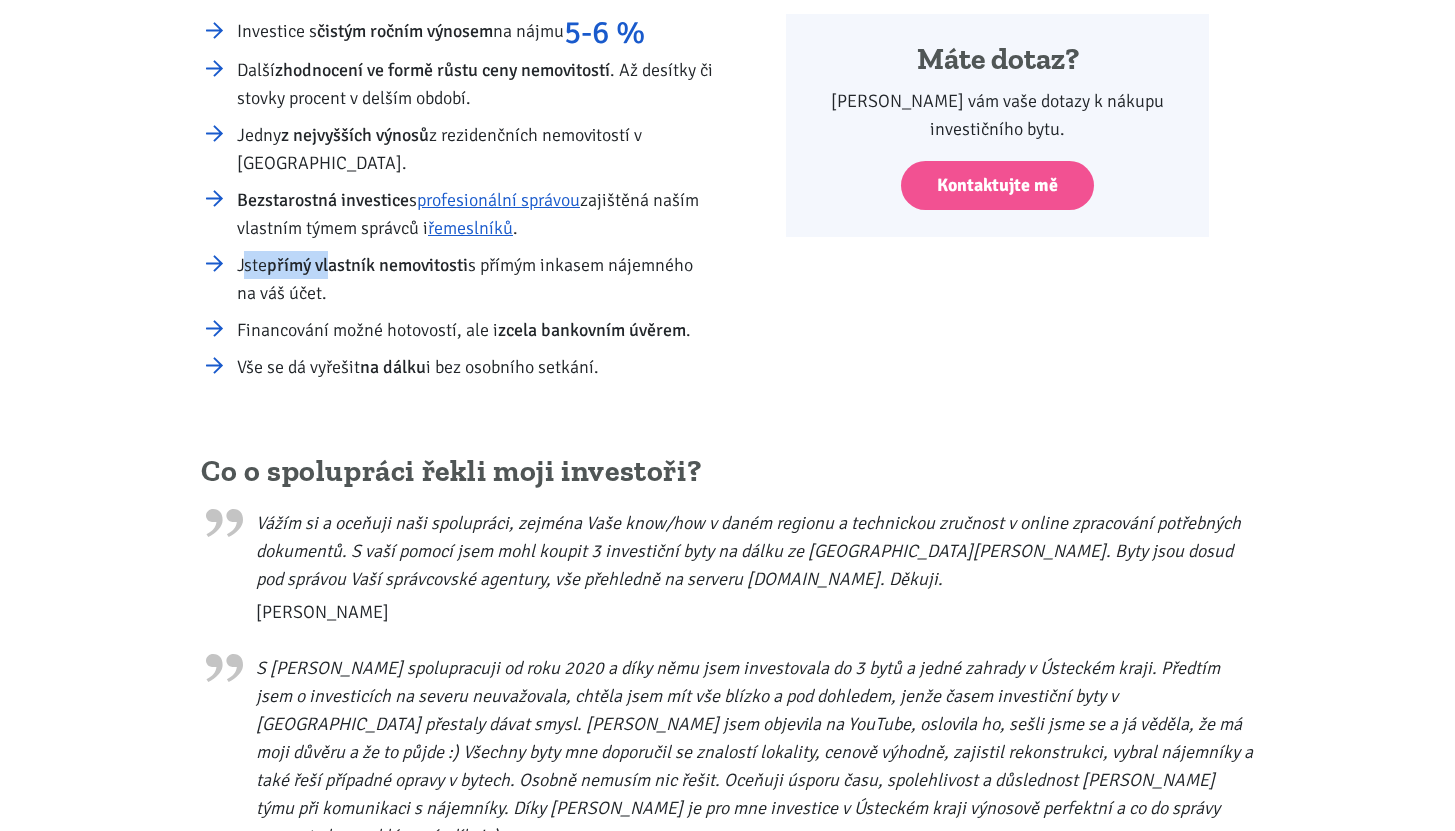 drag, startPoint x: 242, startPoint y: 264, endPoint x: 336, endPoint y: 267, distance: 94.04786 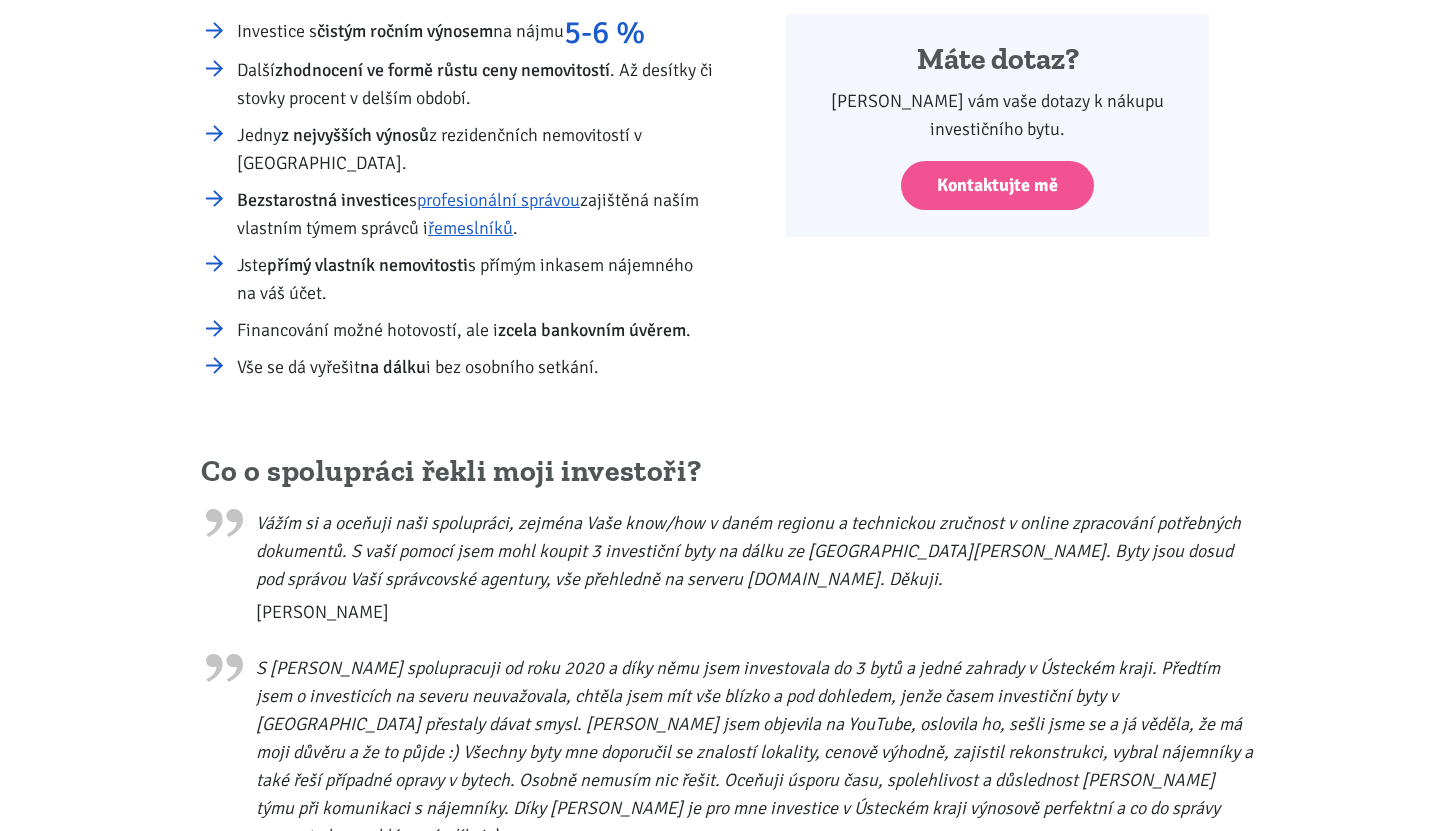 click on "přímý vlastník nemovitosti" at bounding box center [367, 265] 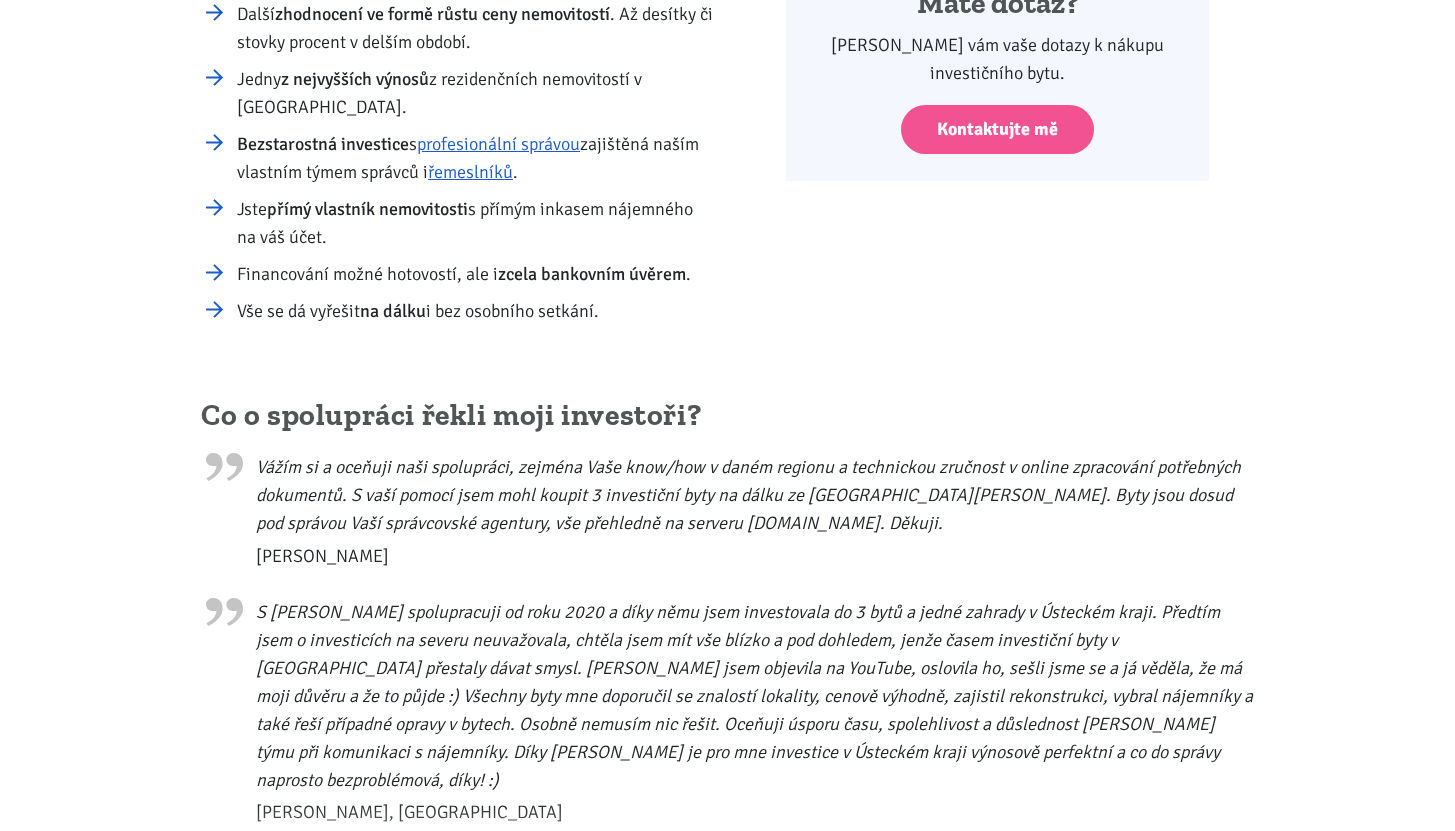 scroll, scrollTop: 661, scrollLeft: 0, axis: vertical 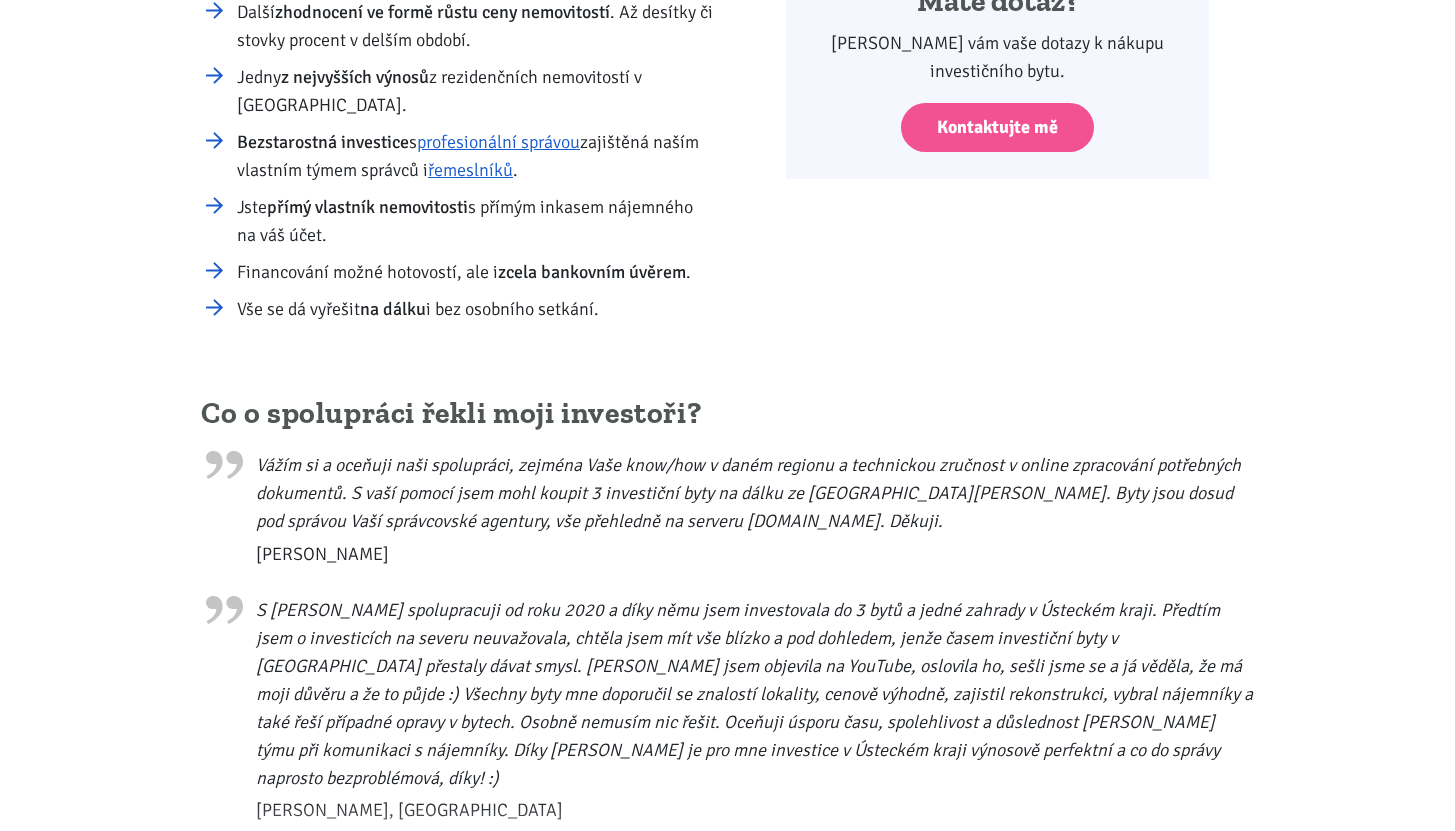 drag, startPoint x: 241, startPoint y: 272, endPoint x: 668, endPoint y: 278, distance: 427.04214 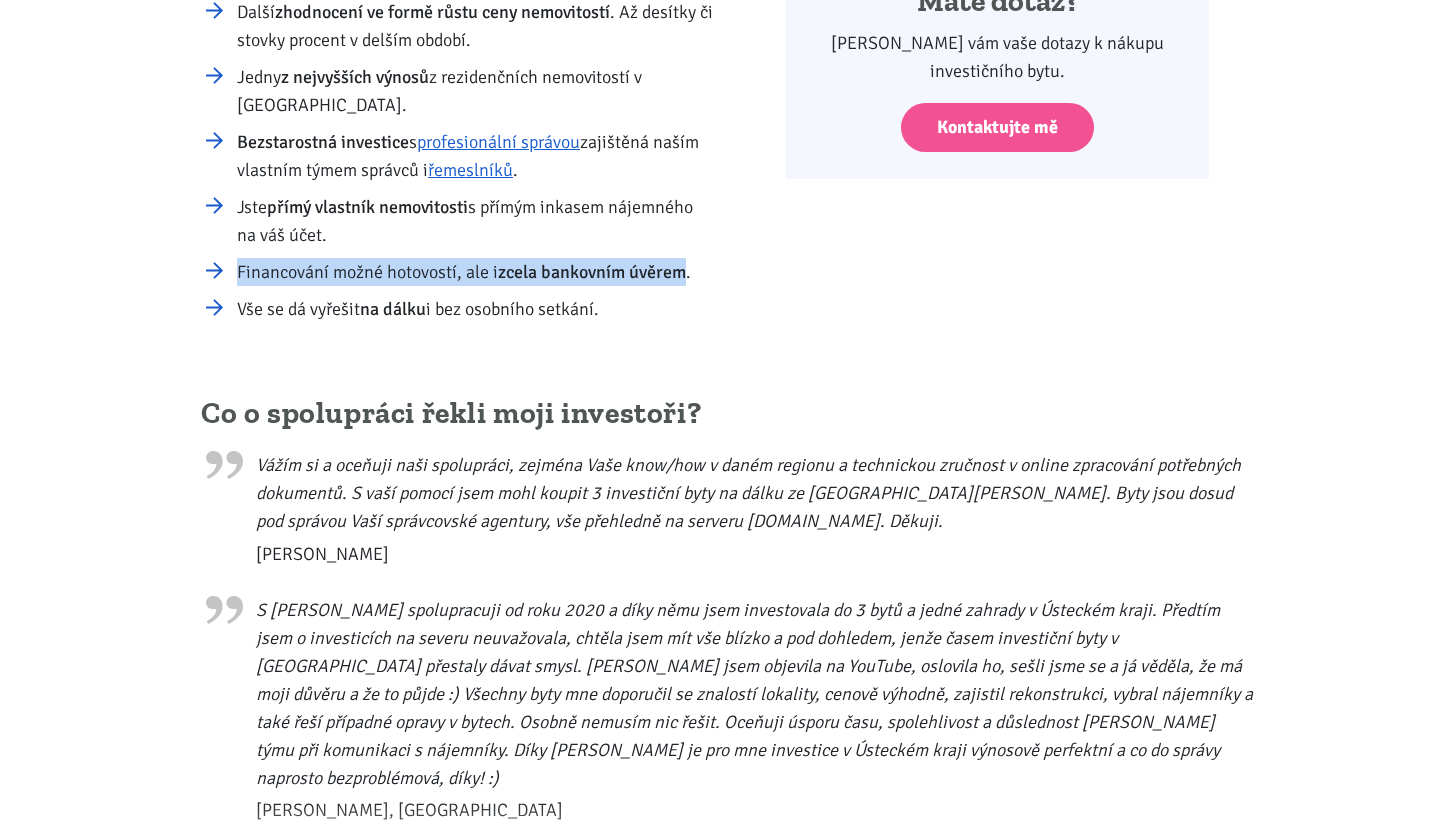 drag, startPoint x: 690, startPoint y: 276, endPoint x: 189, endPoint y: 276, distance: 501 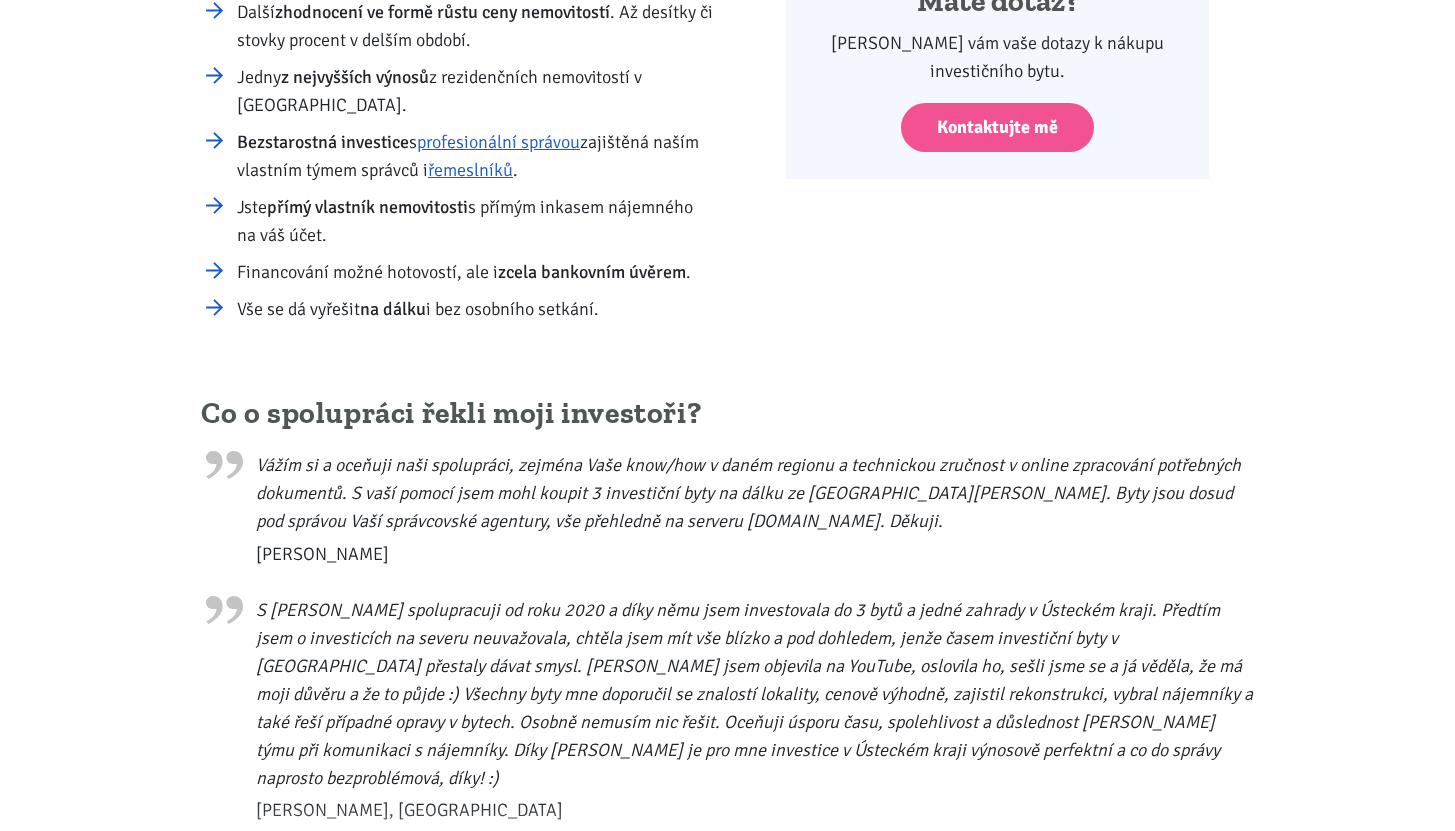 click on "Vše se dá vyřešit  na dálku  i bez osobního setkání." at bounding box center [475, 309] 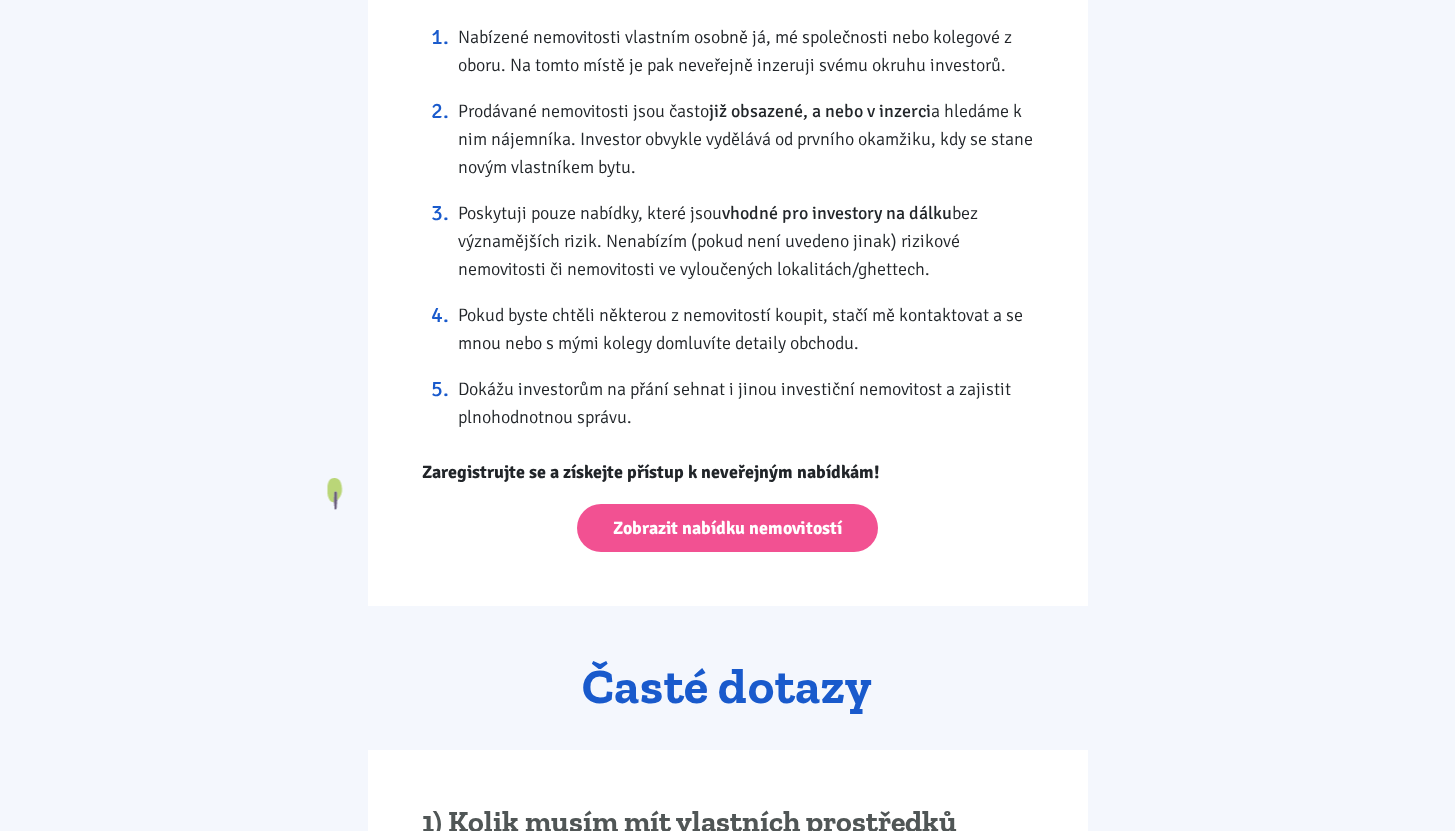 scroll, scrollTop: 1824, scrollLeft: 0, axis: vertical 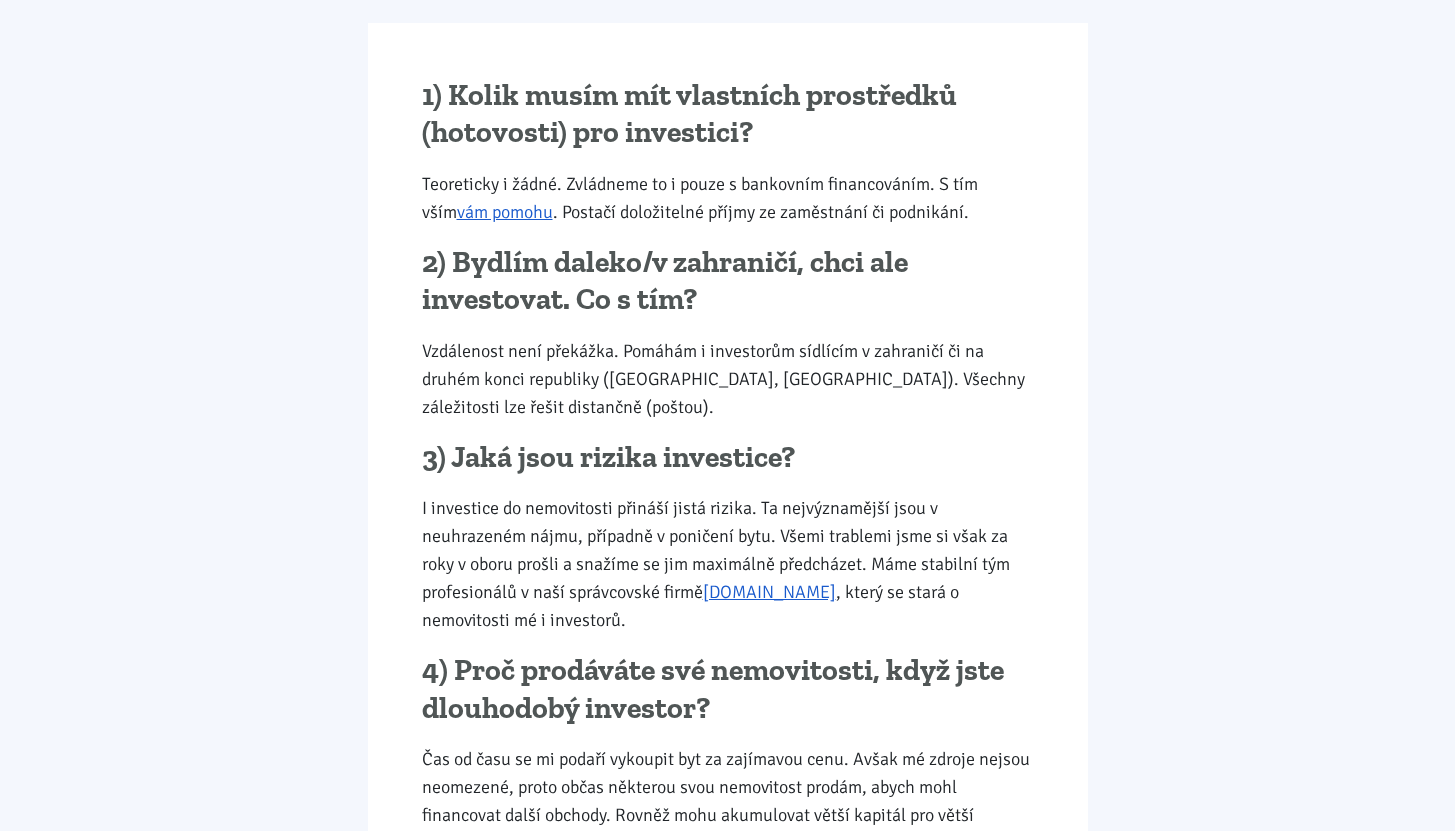 click on "1) Kolik musím mít vlastních prostředků (hotovosti) pro investici?
Teoreticky i žádné. Zvládneme to i pouze s bankovním financováním. S tím vším  vám pomohu . Postačí doložitelné příjmy ze zaměstnání či podnikání.
2) Bydlím daleko/v zahraničí, chci ale investovat. Co s tím?
Vzdálenost není překážka. Pomáhám i investorům sídlícím v zahraničí či na druhém konci republiky ([GEOGRAPHIC_DATA], [GEOGRAPHIC_DATA]). Všechny záležitosti lze řešit distančně (poštou).
3) Jaká jsou rizika investice?
I investice do nemovitosti přináší jistá rizika. Ta nejvýznamější jsou v neuhrazeném nájmu, případně v poničení bytu. Všemi trablemi jsme si však za roky v oboru prošli a snažíme se jim maximálně předcházet. Máme stabilní tým profesionálů v naší správcovské firmě  [DOMAIN_NAME] , který se stará o nemovitosti mé i investorů.
4) Proč prodáváte své nemovitosti, když jste dlouhodobý investor?" at bounding box center [728, 505] 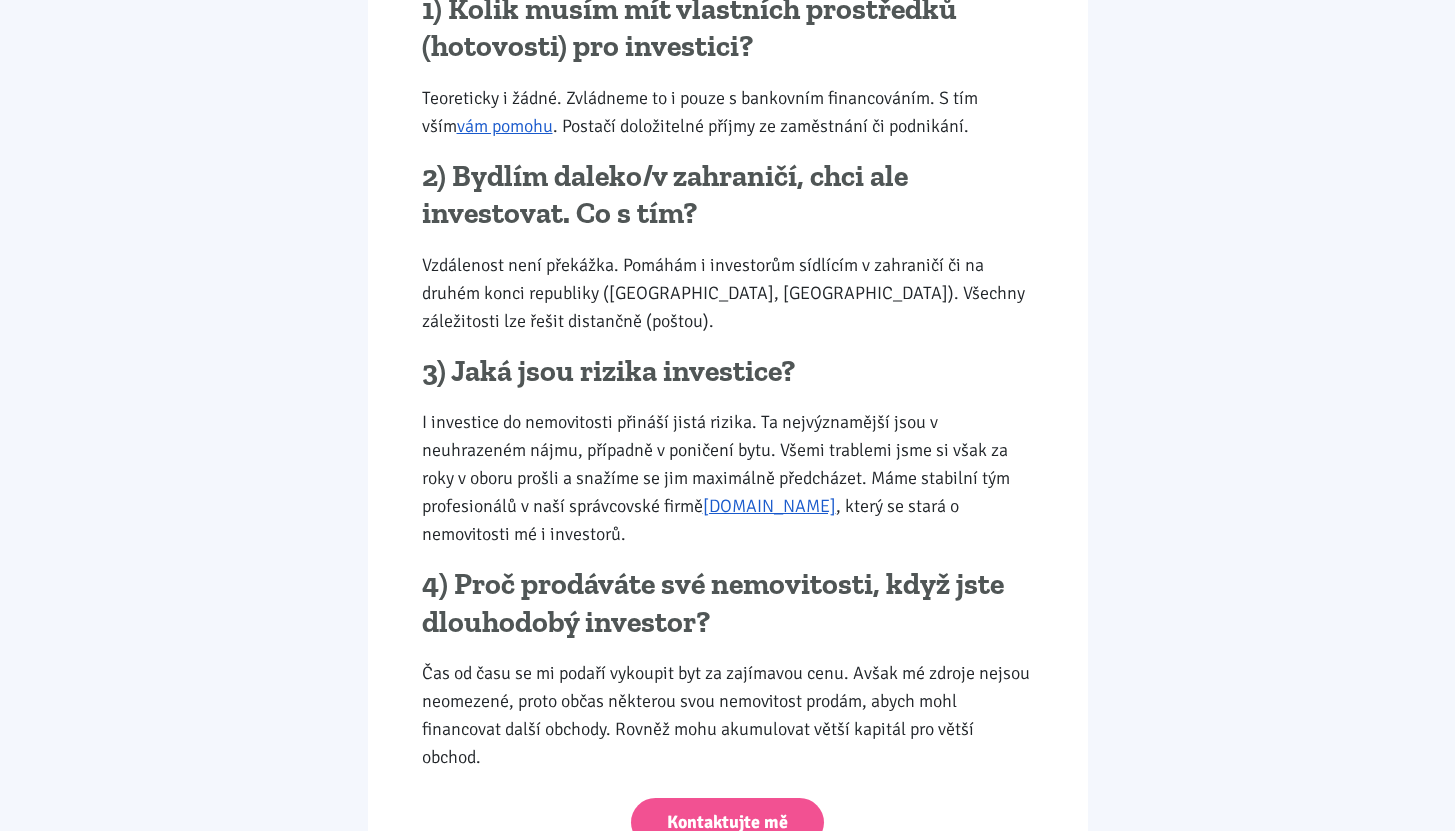scroll, scrollTop: 2660, scrollLeft: 0, axis: vertical 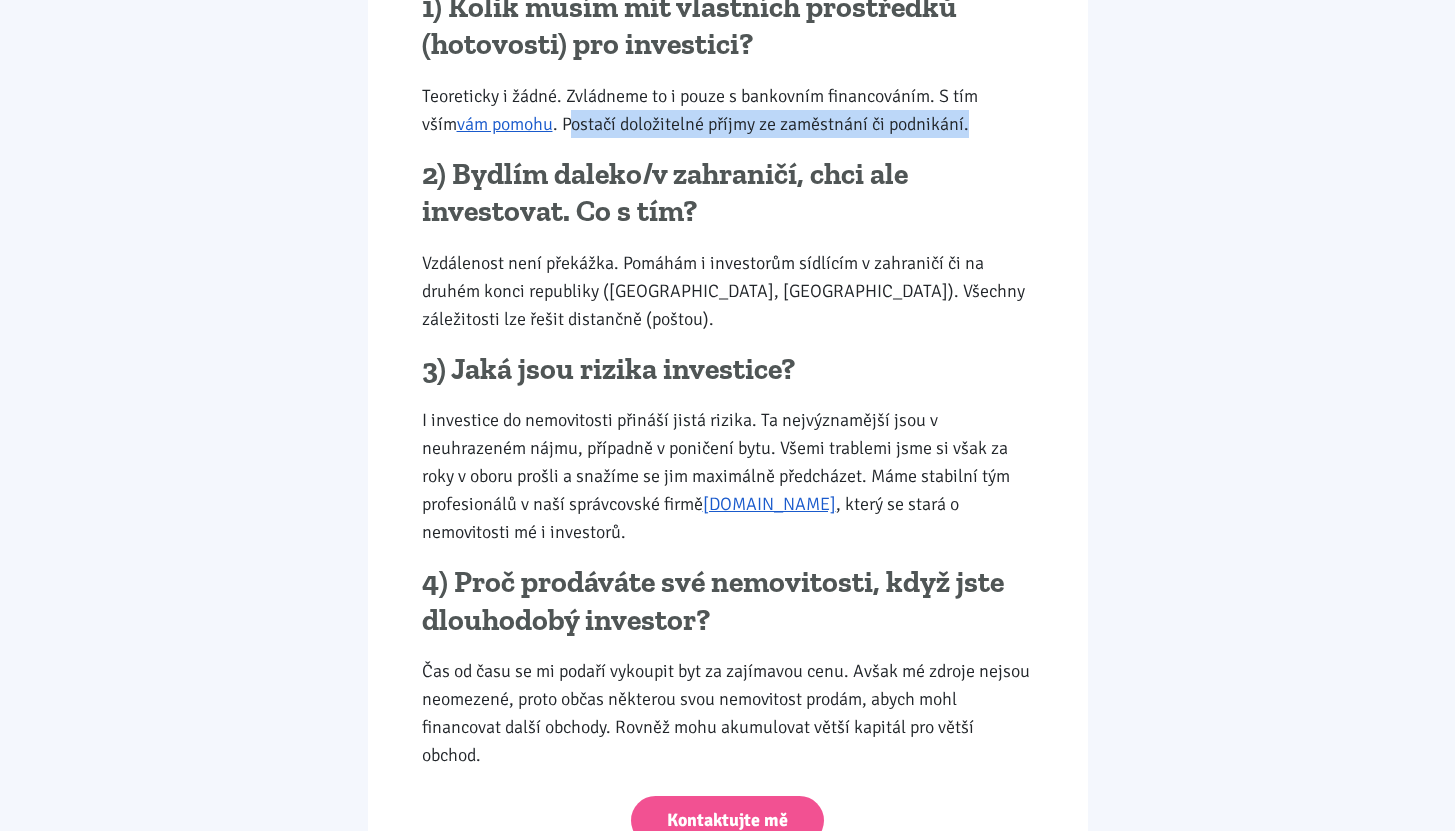 drag, startPoint x: 916, startPoint y: 125, endPoint x: 530, endPoint y: 116, distance: 386.10492 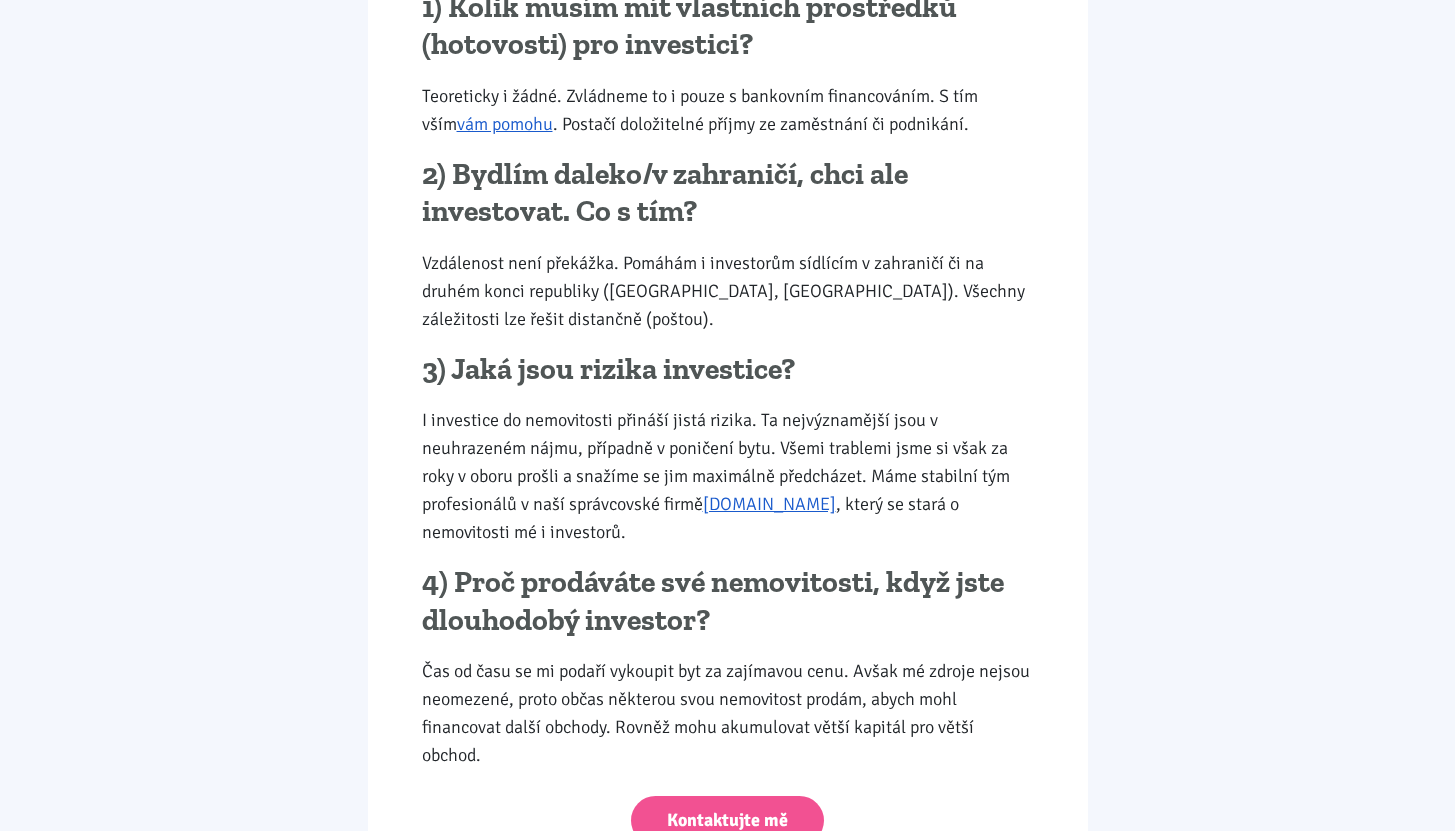 click on "2) Bydlím daleko/v zahraničí, chci ale investovat. Co s tím?" at bounding box center (728, 193) 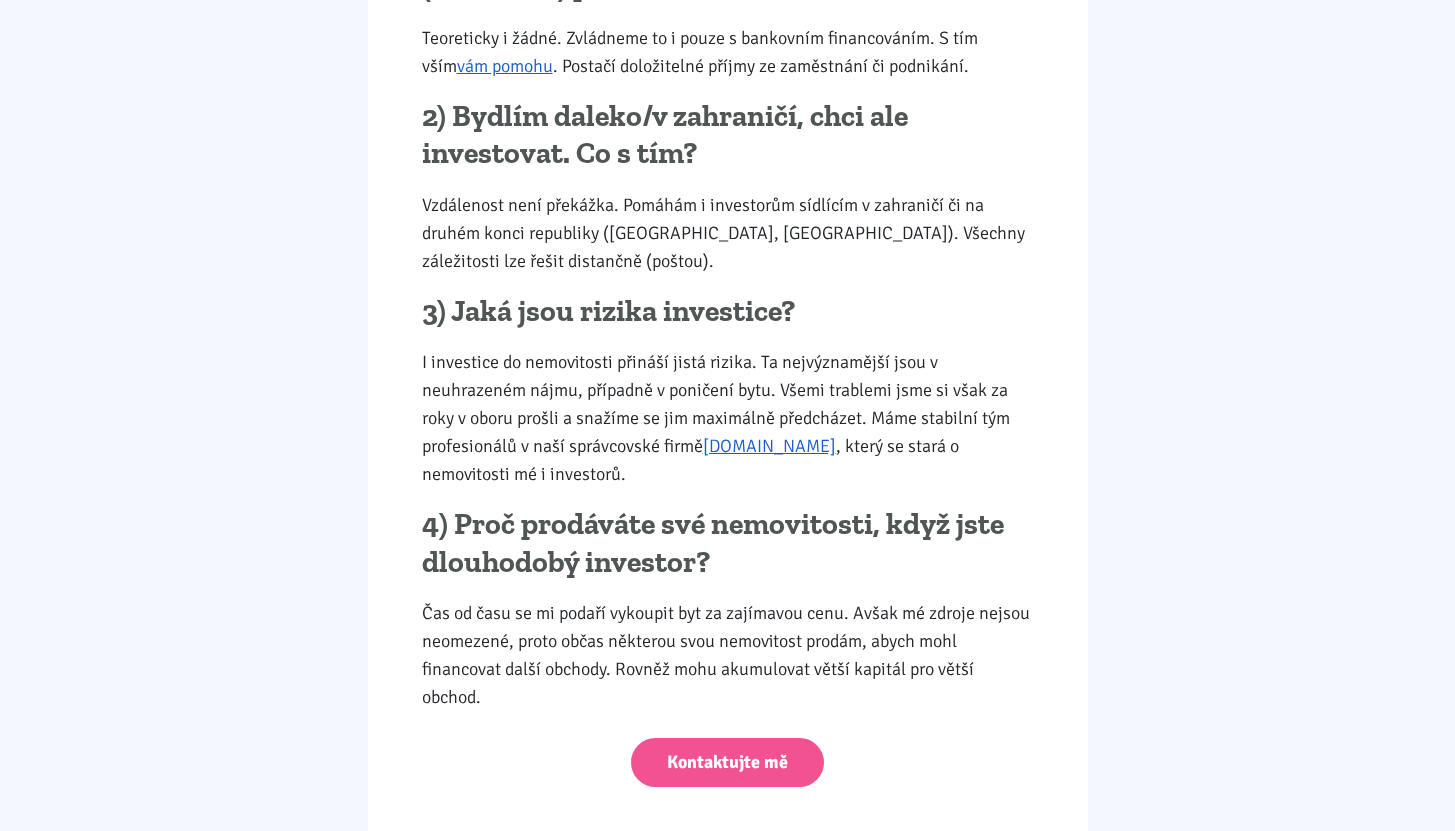 scroll, scrollTop: 2738, scrollLeft: 0, axis: vertical 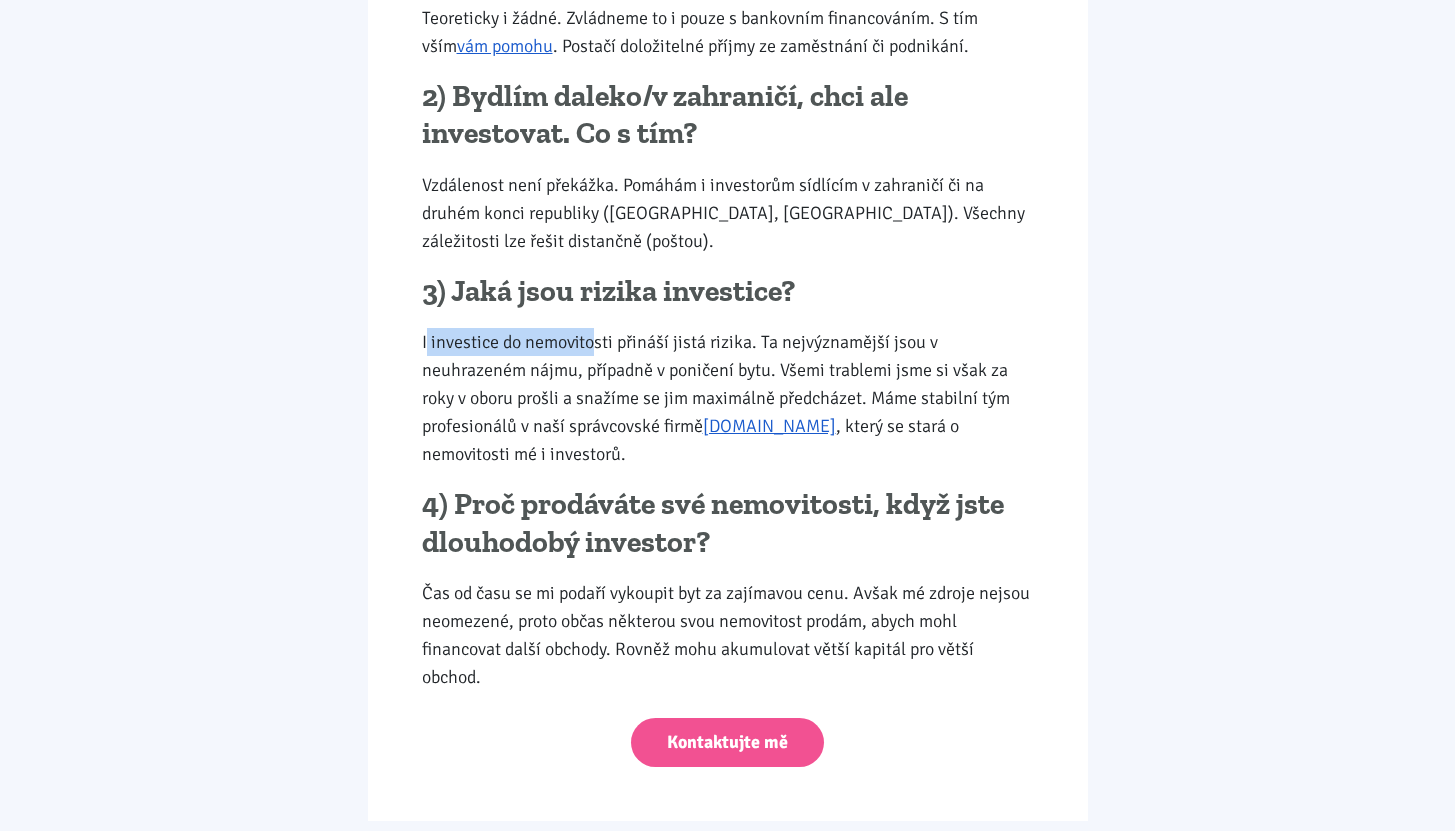 drag, startPoint x: 428, startPoint y: 331, endPoint x: 676, endPoint y: 385, distance: 253.81096 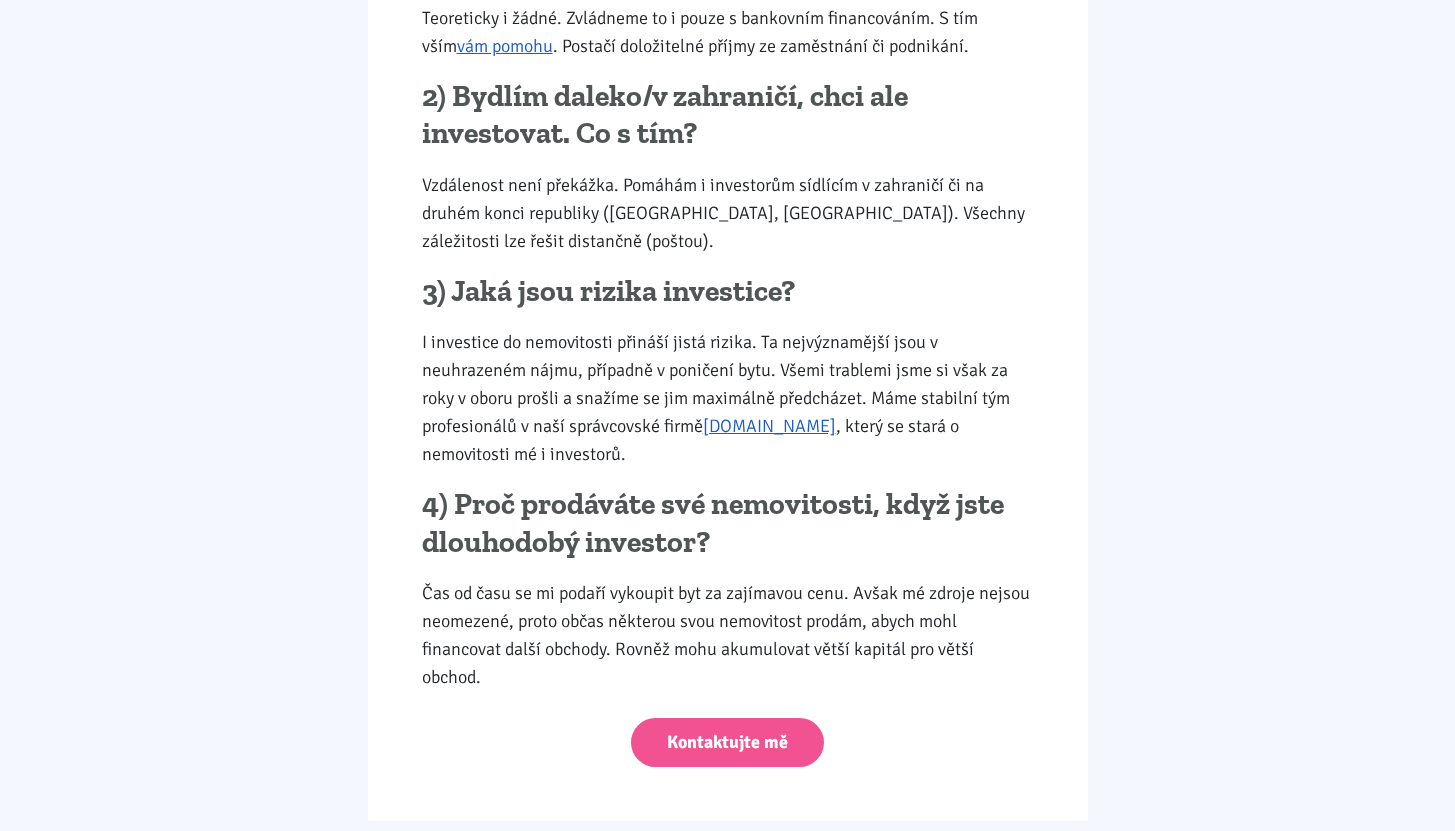 click on "I investice do nemovitosti přináší jistá rizika. Ta nejvýznamější jsou v neuhrazeném nájmu, případně v poničení bytu. Všemi trablemi jsme si však za roky v oboru prošli a snažíme se jim maximálně předcházet. Máme stabilní tým profesionálů v naší správcovské firmě  [DOMAIN_NAME] , který se stará o nemovitosti mé i investorů." at bounding box center [728, 398] 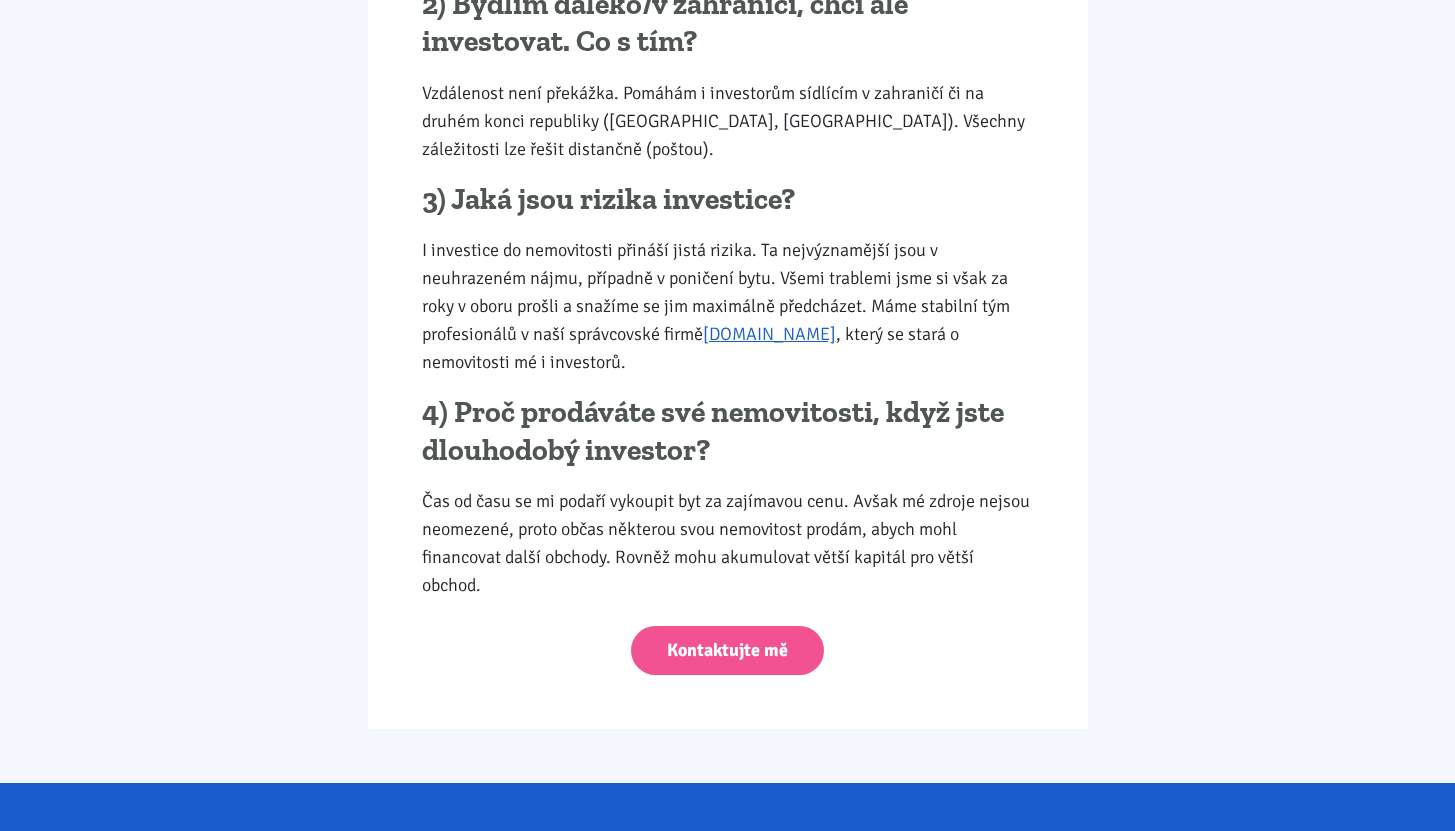 scroll, scrollTop: 2831, scrollLeft: 0, axis: vertical 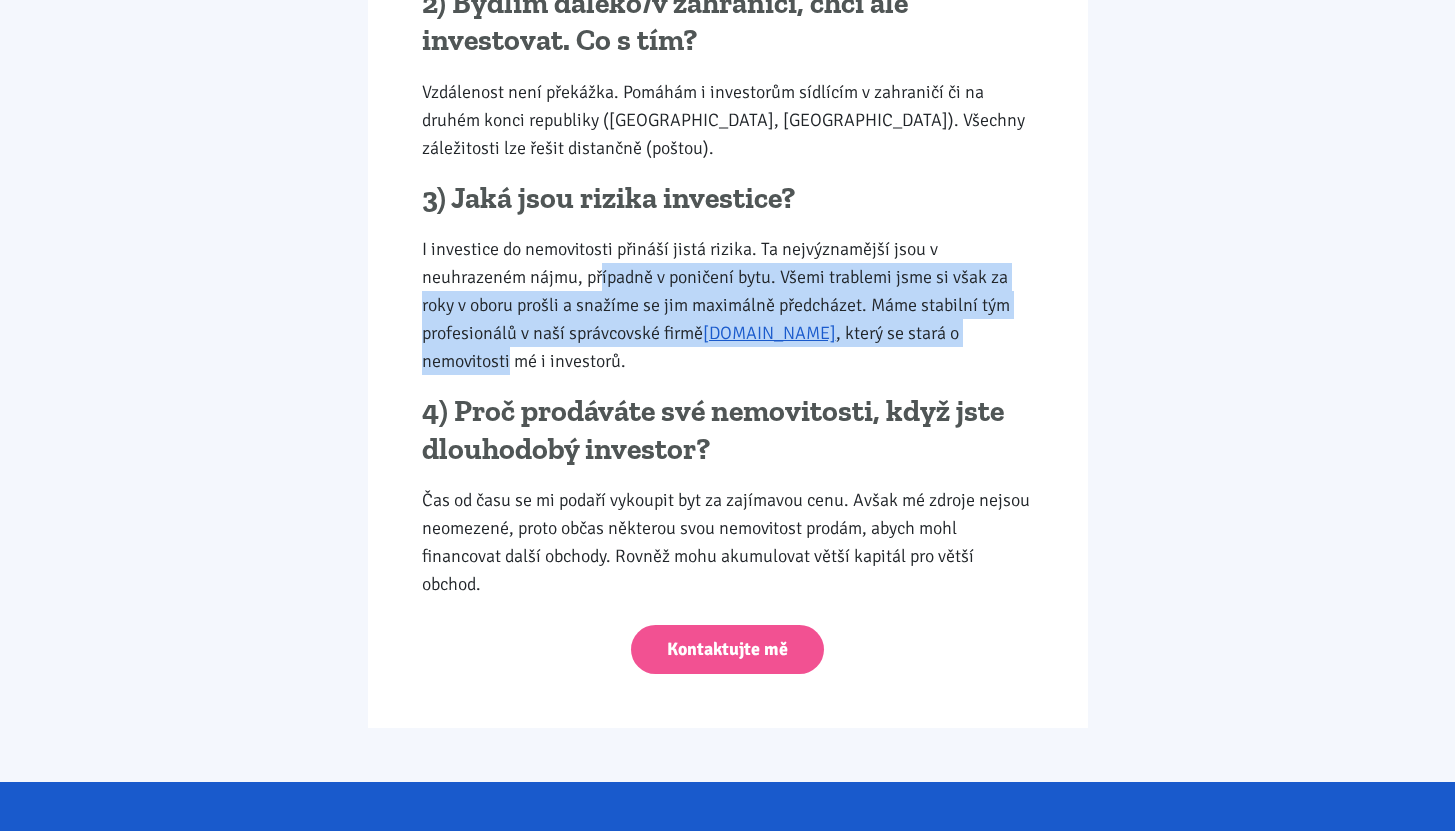 drag, startPoint x: 598, startPoint y: 286, endPoint x: 1094, endPoint y: 345, distance: 499.49673 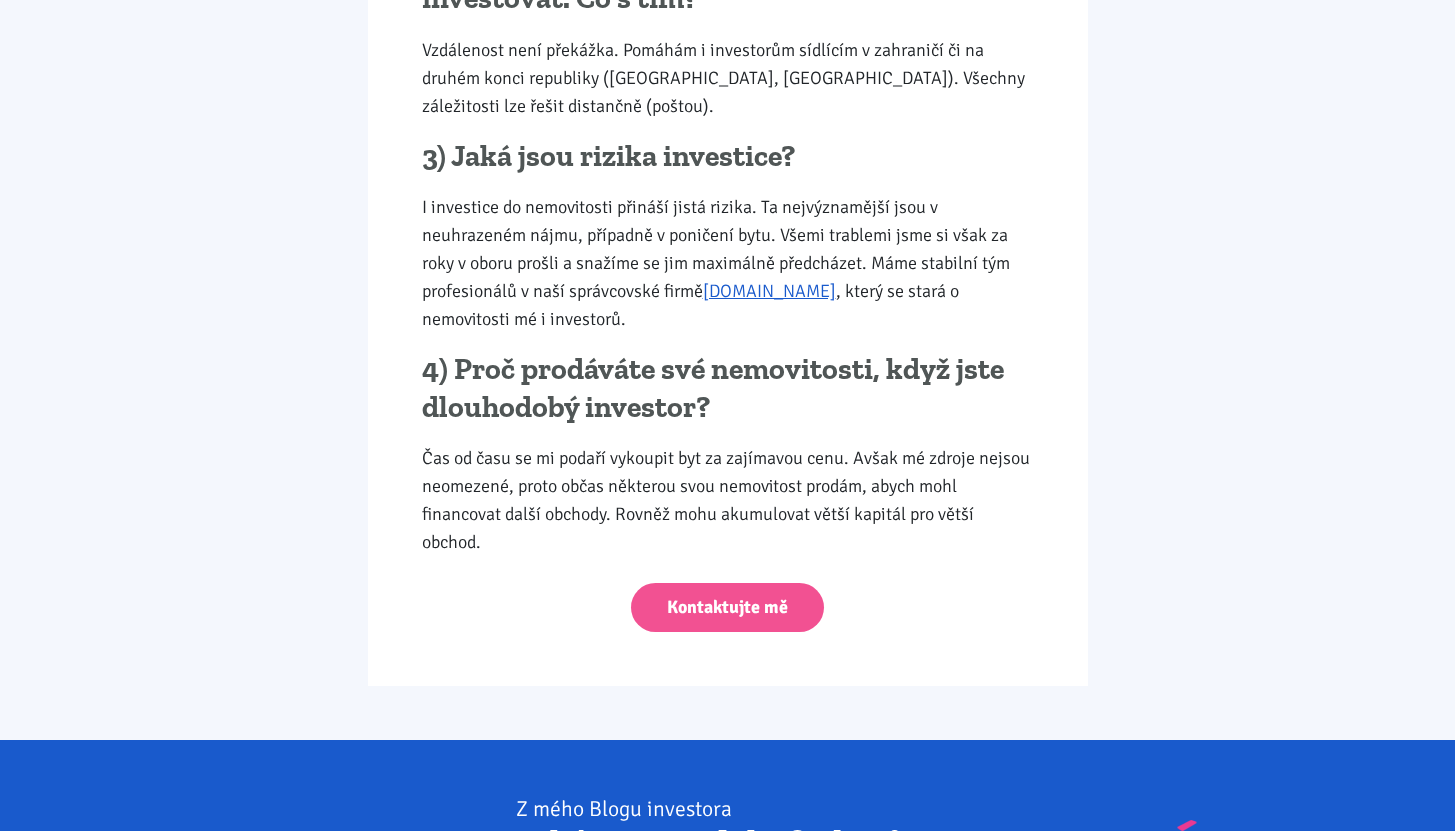 scroll, scrollTop: 2874, scrollLeft: 0, axis: vertical 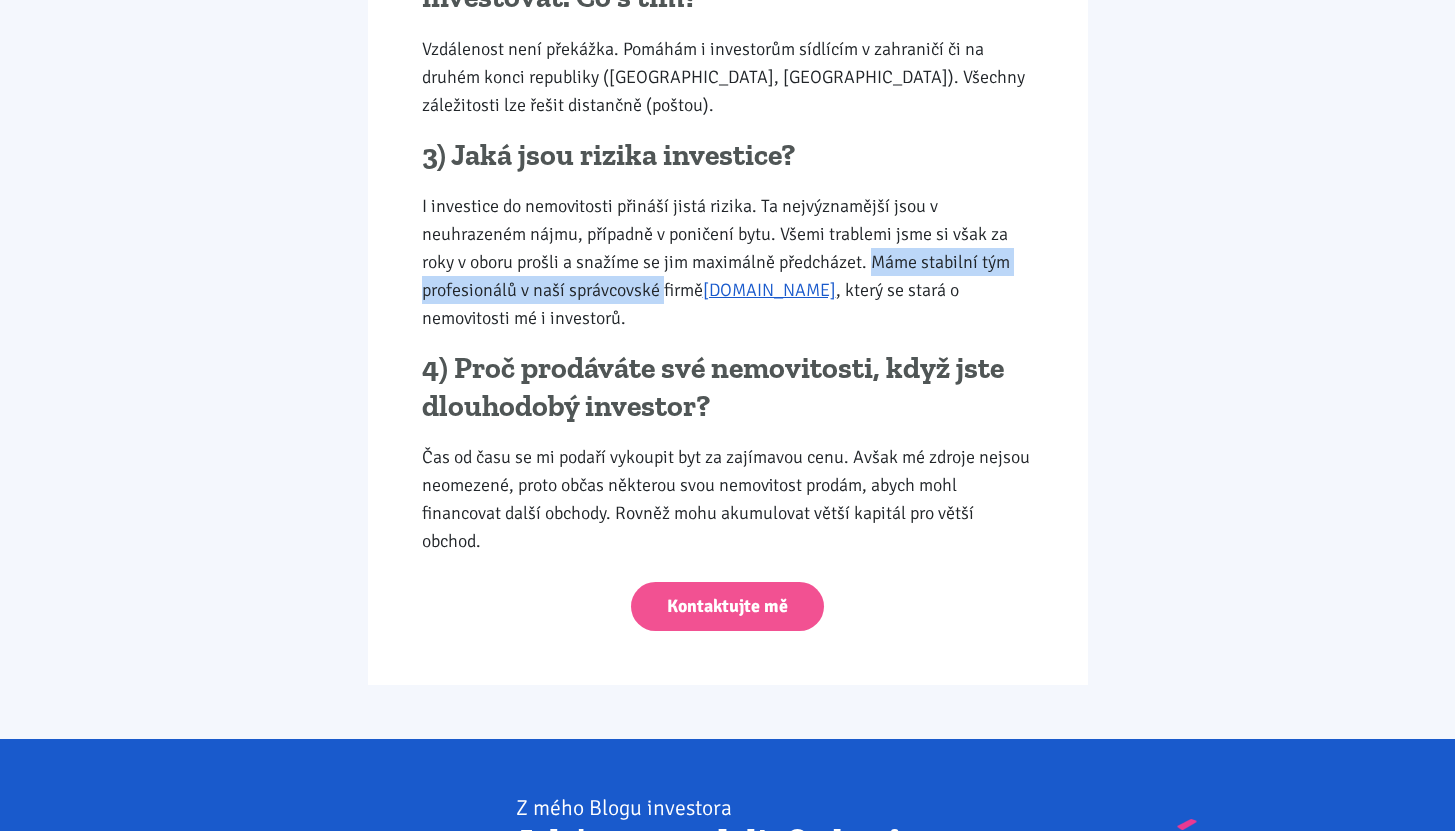 drag, startPoint x: 878, startPoint y: 259, endPoint x: 697, endPoint y: 302, distance: 186.03763 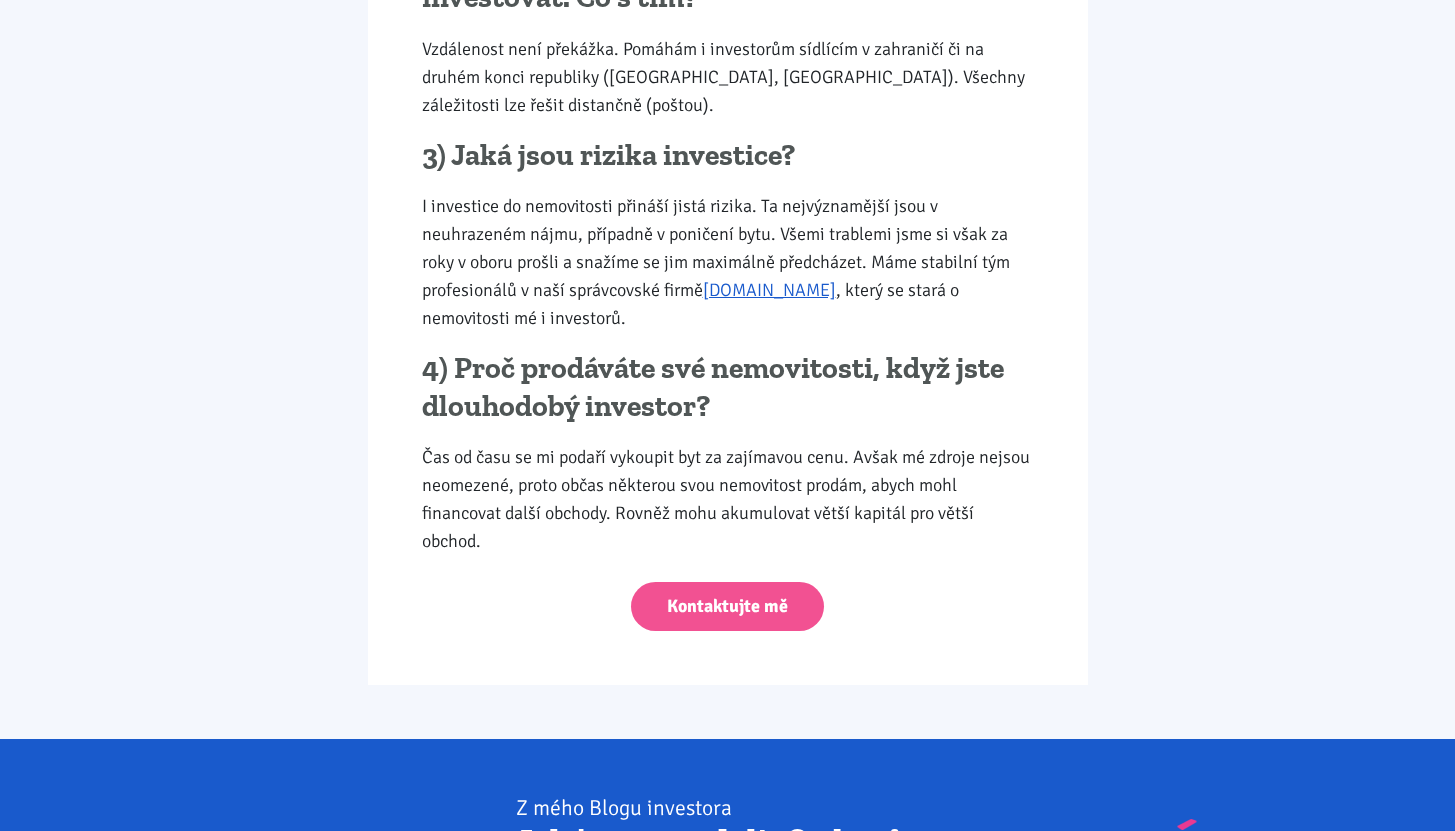 click on "I investice do nemovitosti přináší jistá rizika. Ta nejvýznamější jsou v neuhrazeném nájmu, případně v poničení bytu. Všemi trablemi jsme si však za roky v oboru prošli a snažíme se jim maximálně předcházet. Máme stabilní tým profesionálů v naší správcovské firmě  [DOMAIN_NAME] , který se stará o nemovitosti mé i investorů." at bounding box center [728, 262] 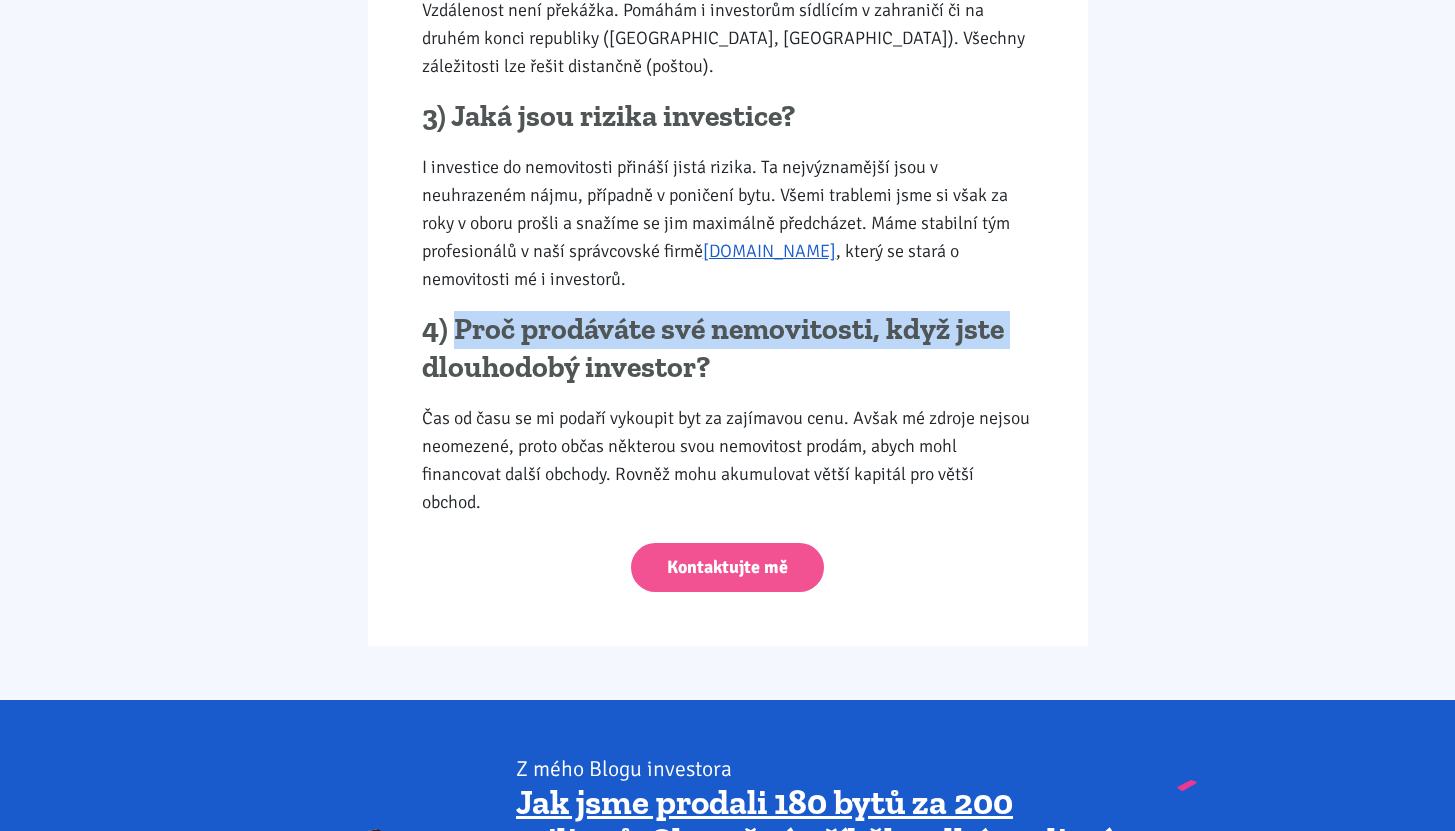 drag, startPoint x: 457, startPoint y: 317, endPoint x: 384, endPoint y: 362, distance: 85.75546 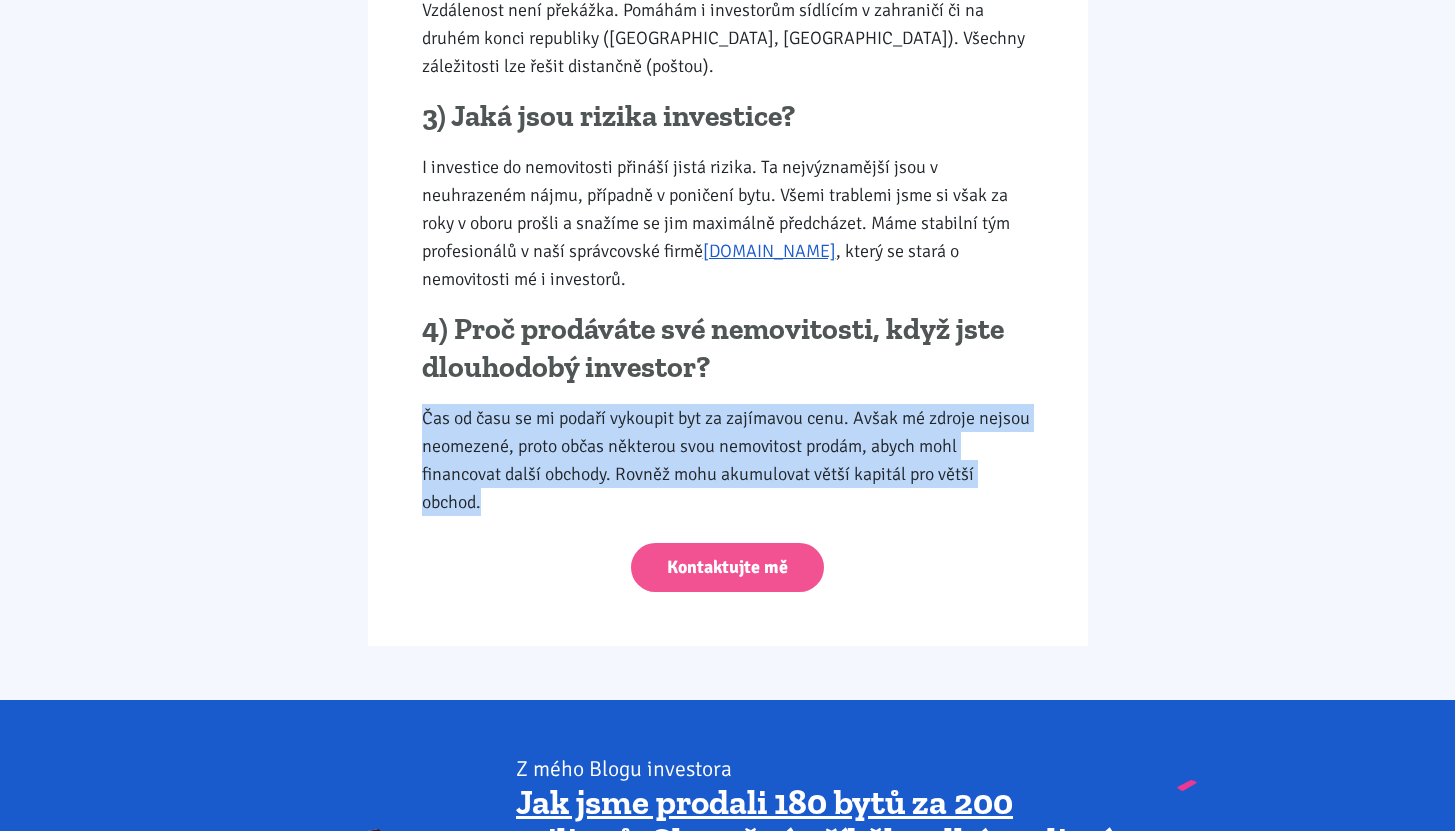 drag, startPoint x: 416, startPoint y: 407, endPoint x: 513, endPoint y: 506, distance: 138.60014 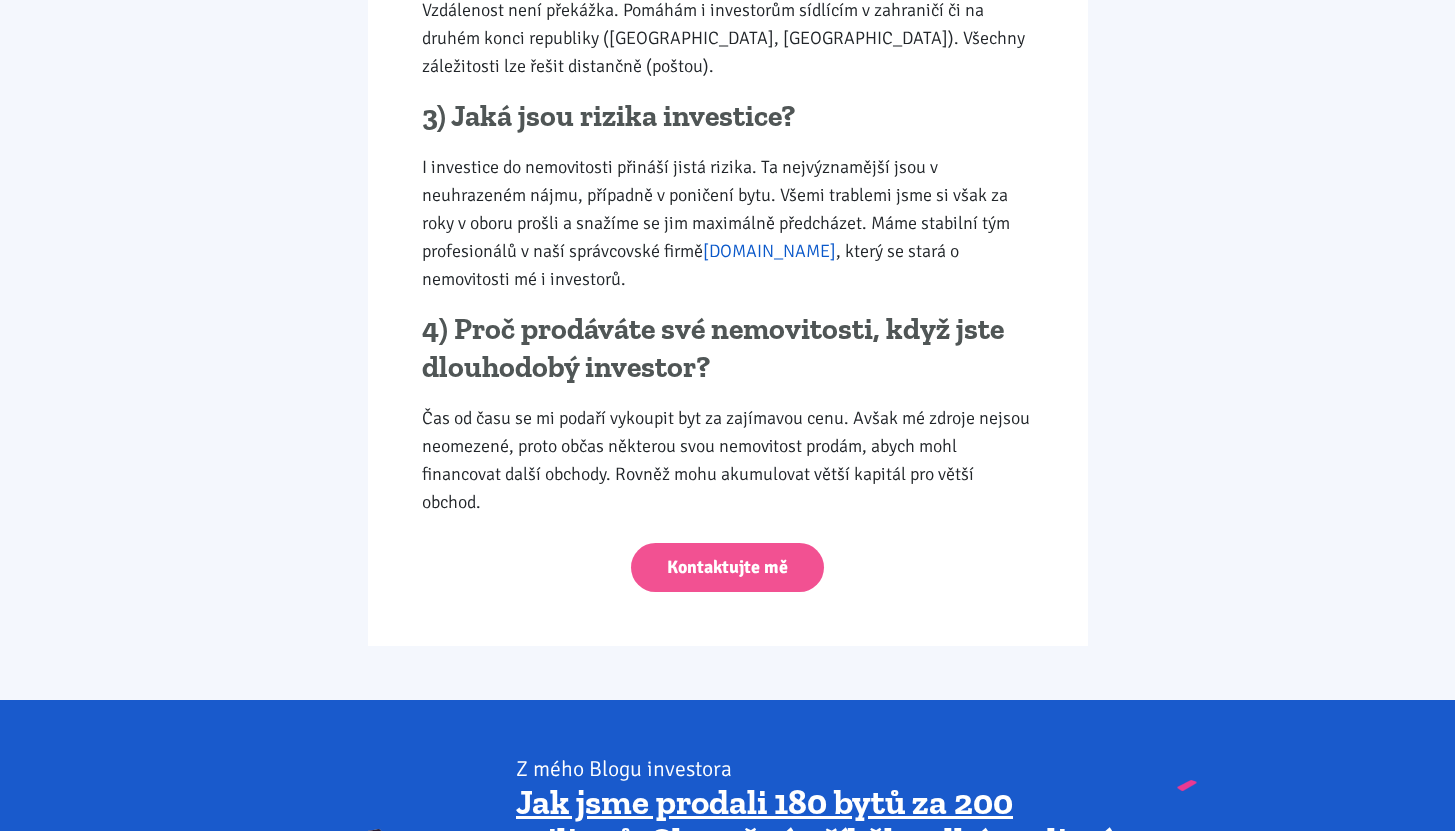 click on "[DOMAIN_NAME]" at bounding box center (769, 251) 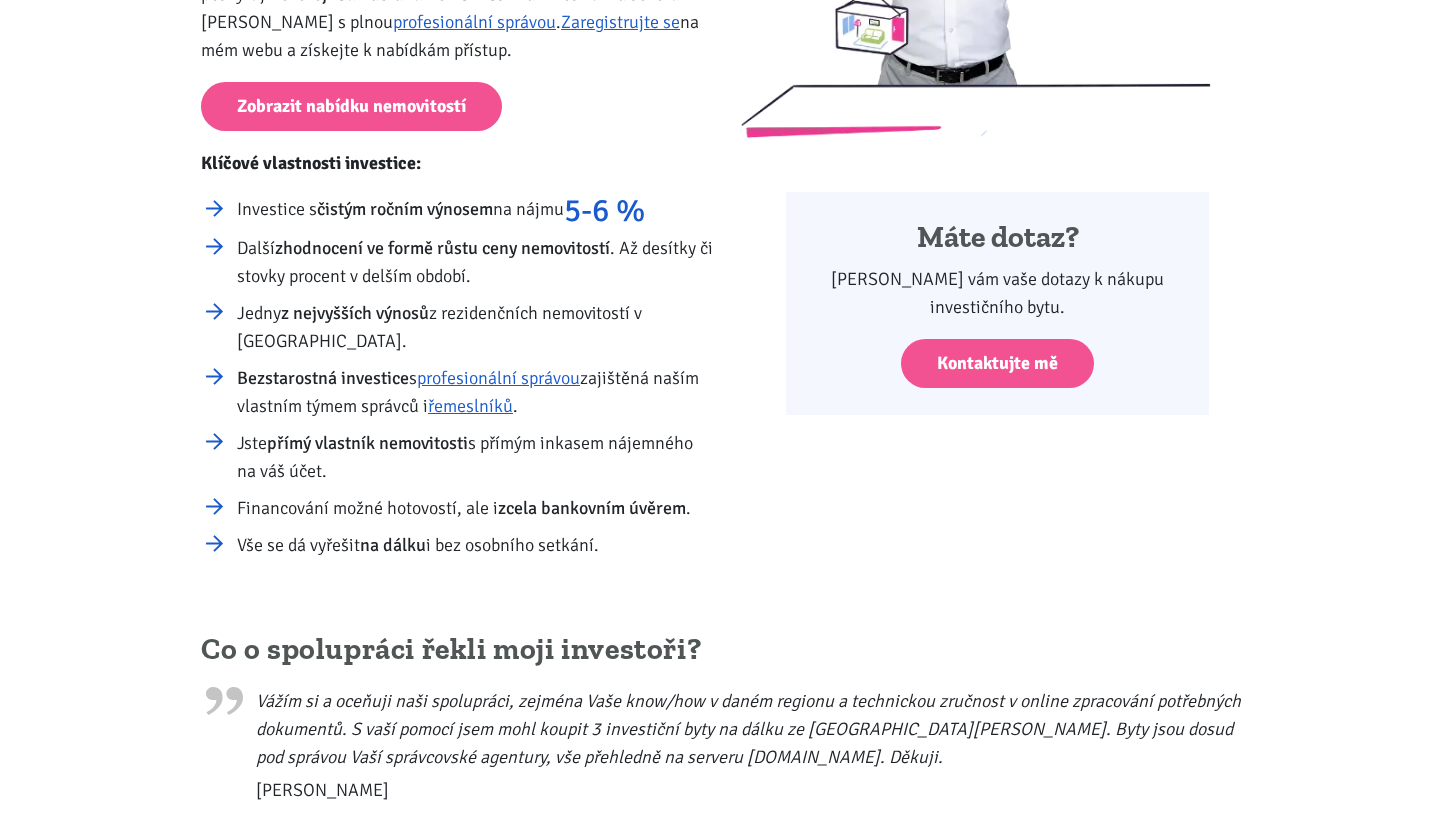 scroll, scrollTop: 430, scrollLeft: 0, axis: vertical 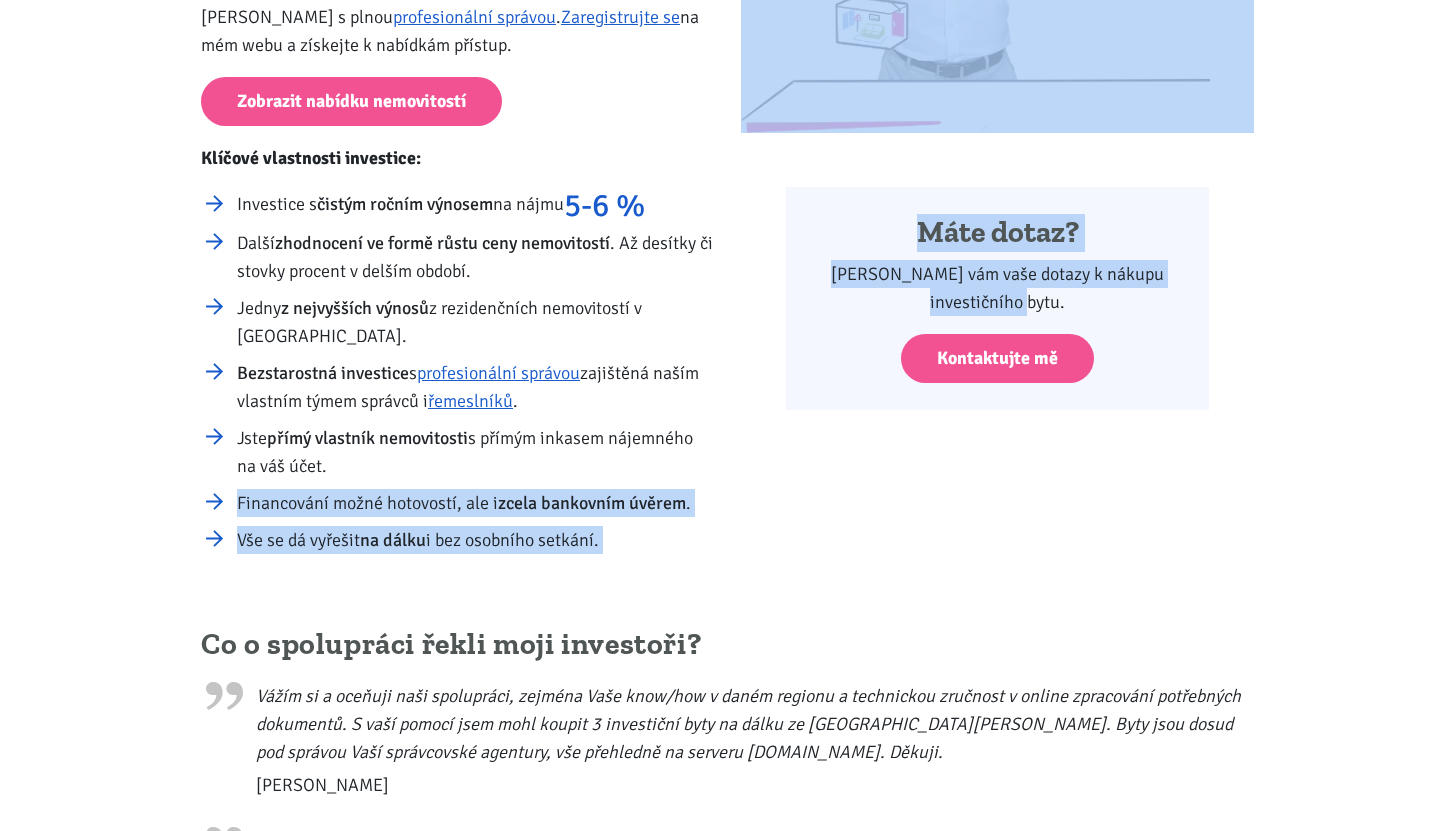 drag, startPoint x: 232, startPoint y: 500, endPoint x: 776, endPoint y: 496, distance: 544.0147 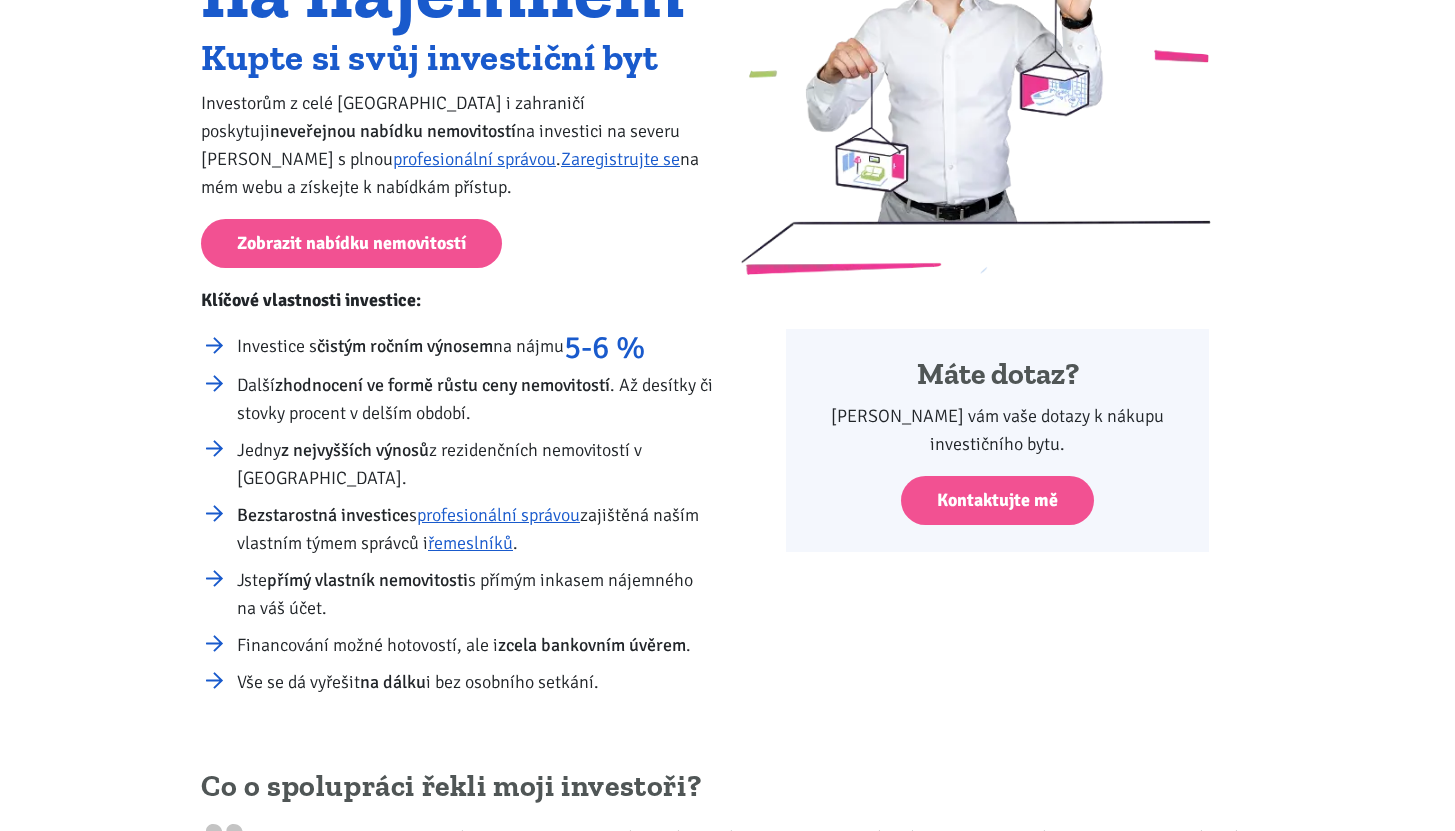scroll, scrollTop: 0, scrollLeft: 0, axis: both 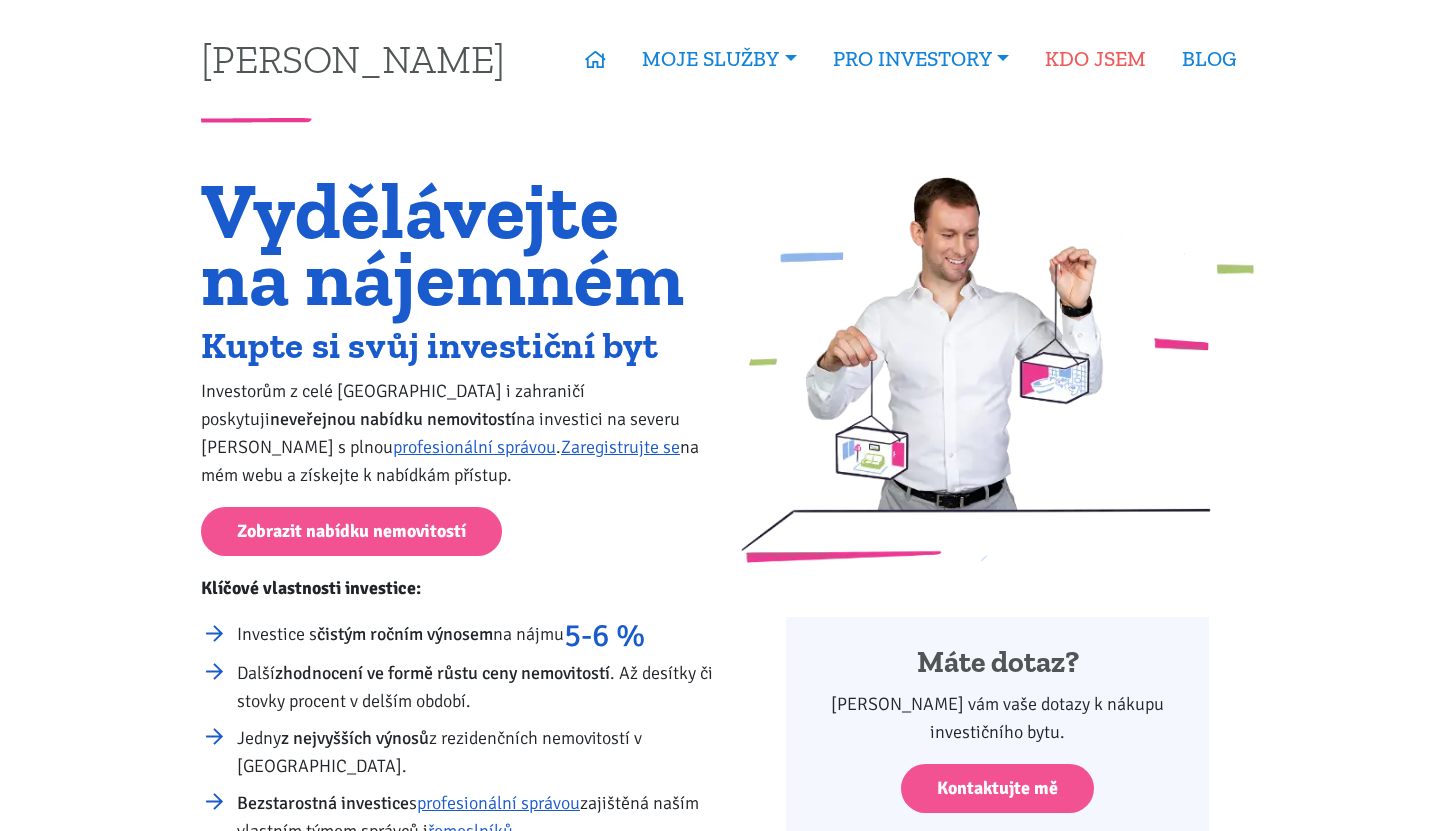 click on "KDO JSEM" at bounding box center (1095, 59) 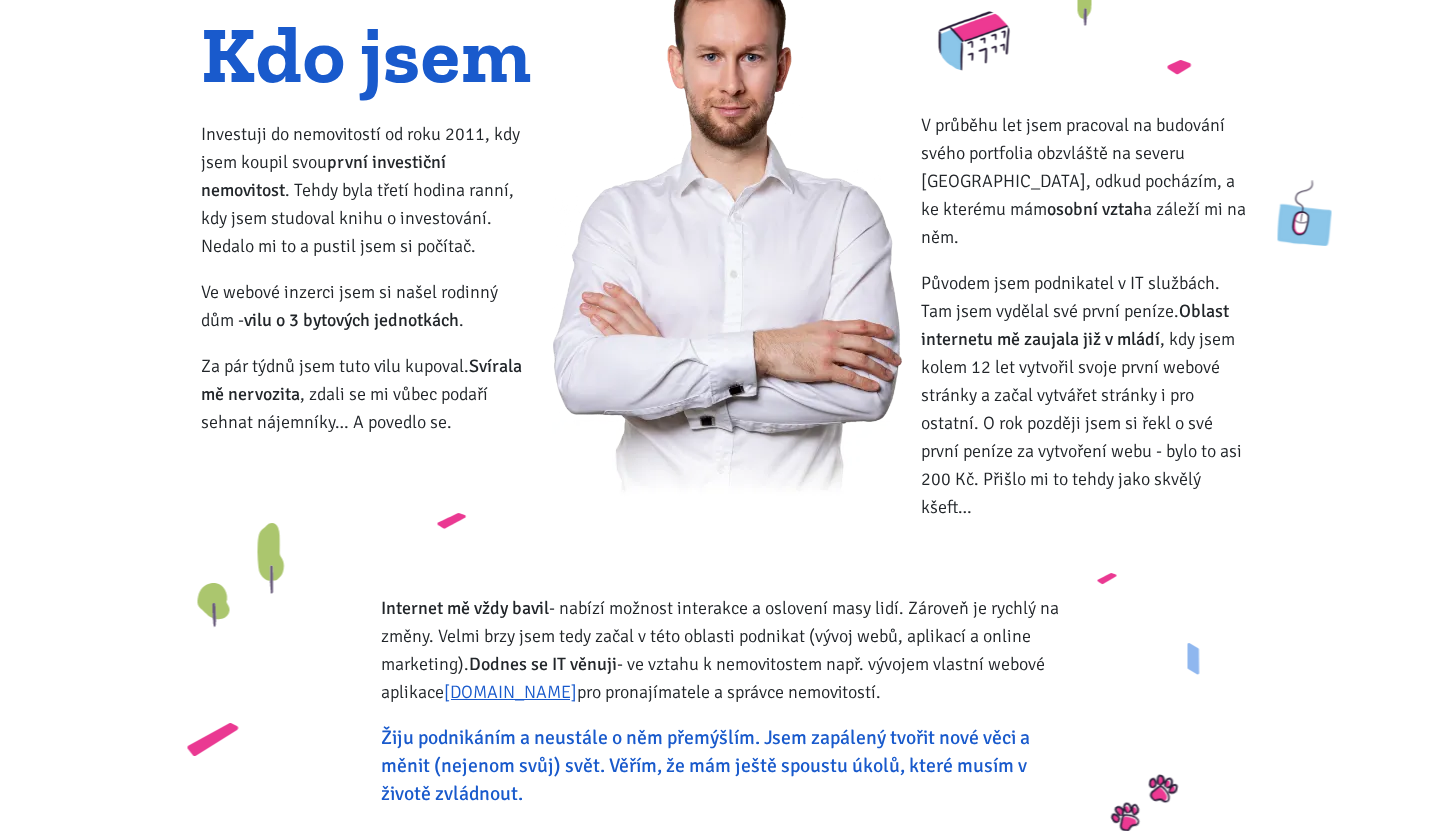 scroll, scrollTop: 114, scrollLeft: 0, axis: vertical 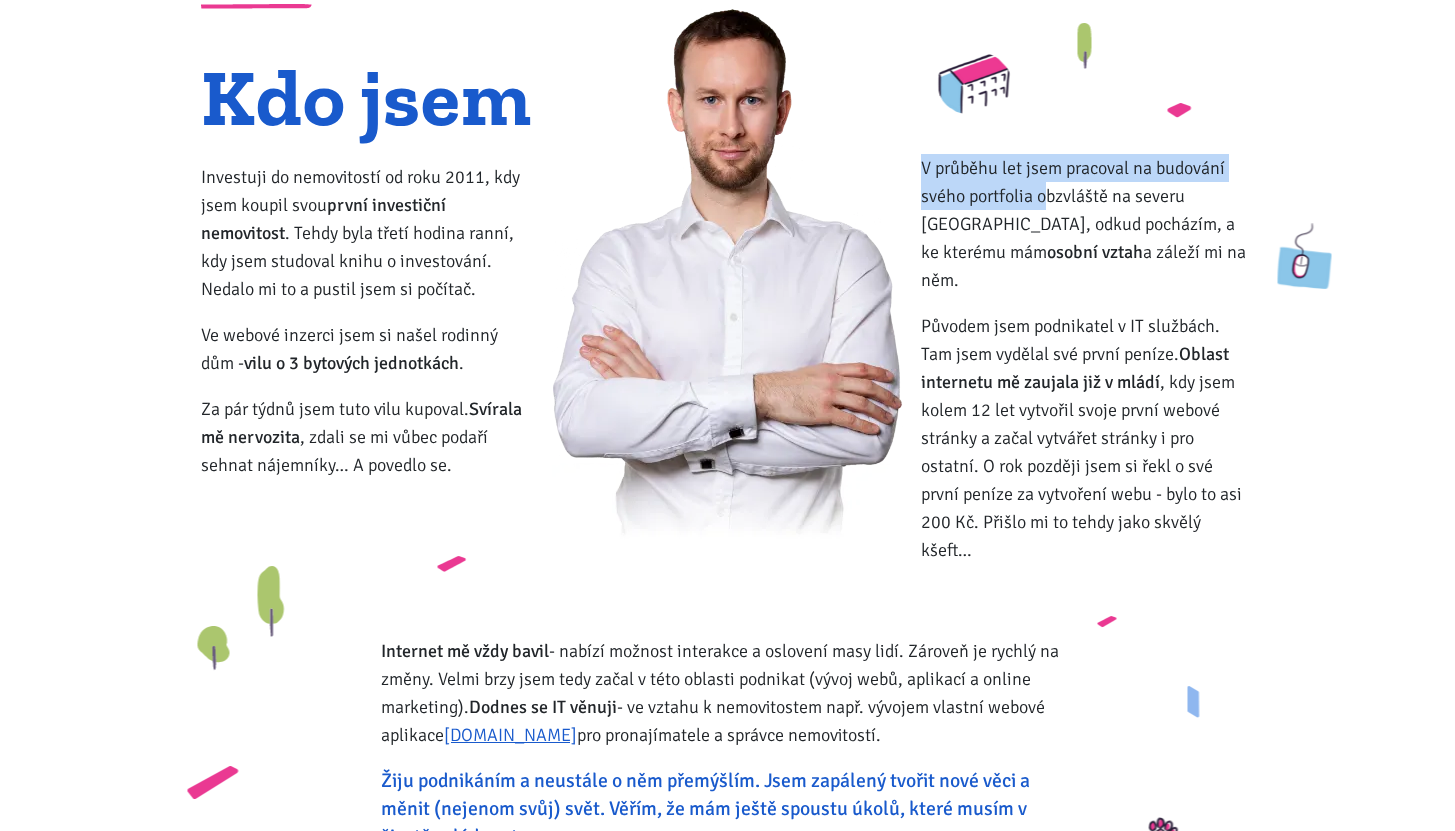 drag, startPoint x: 966, startPoint y: 172, endPoint x: 1054, endPoint y: 207, distance: 94.7048 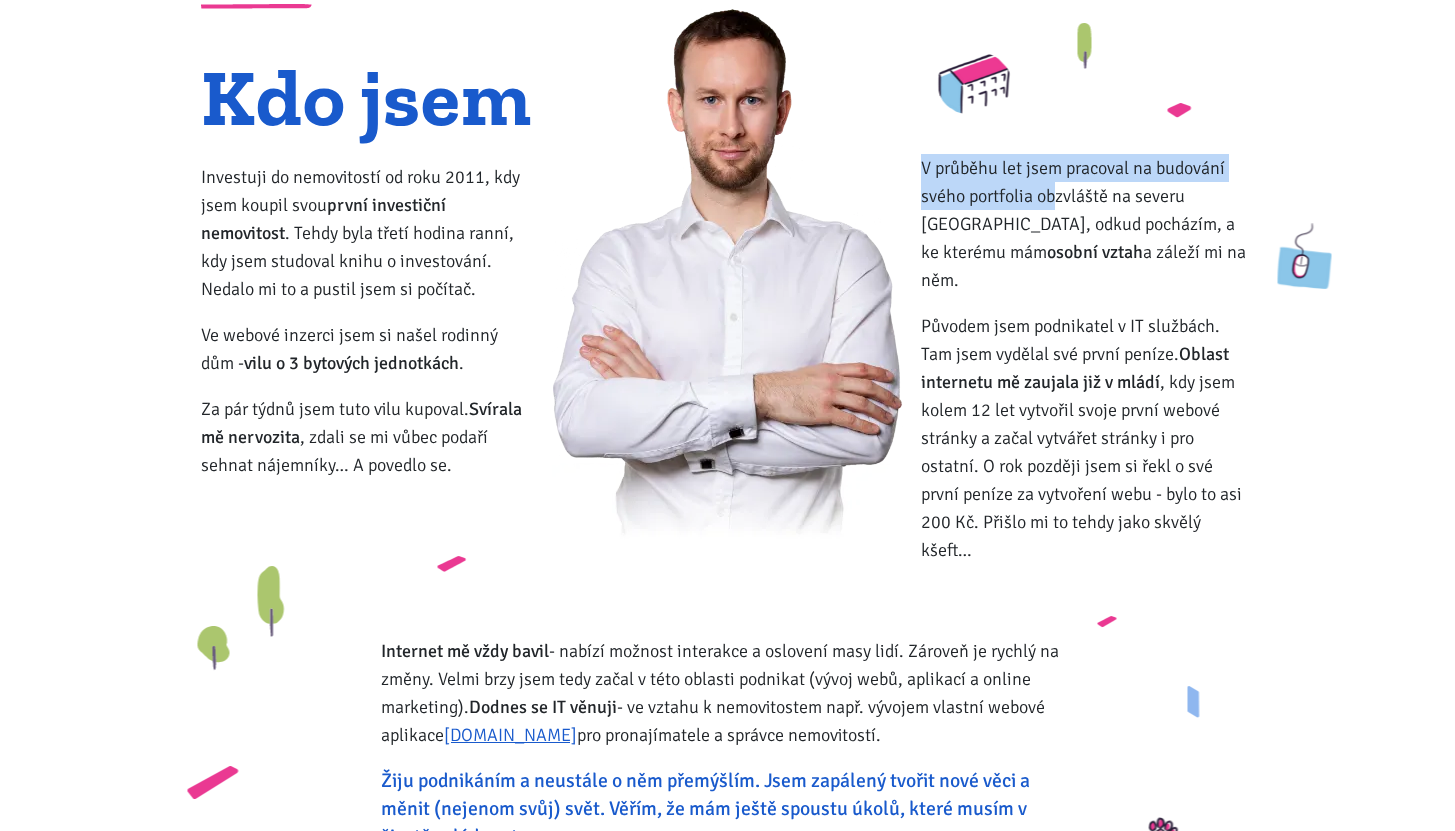 drag, startPoint x: 1120, startPoint y: 253, endPoint x: 937, endPoint y: 171, distance: 200.5318 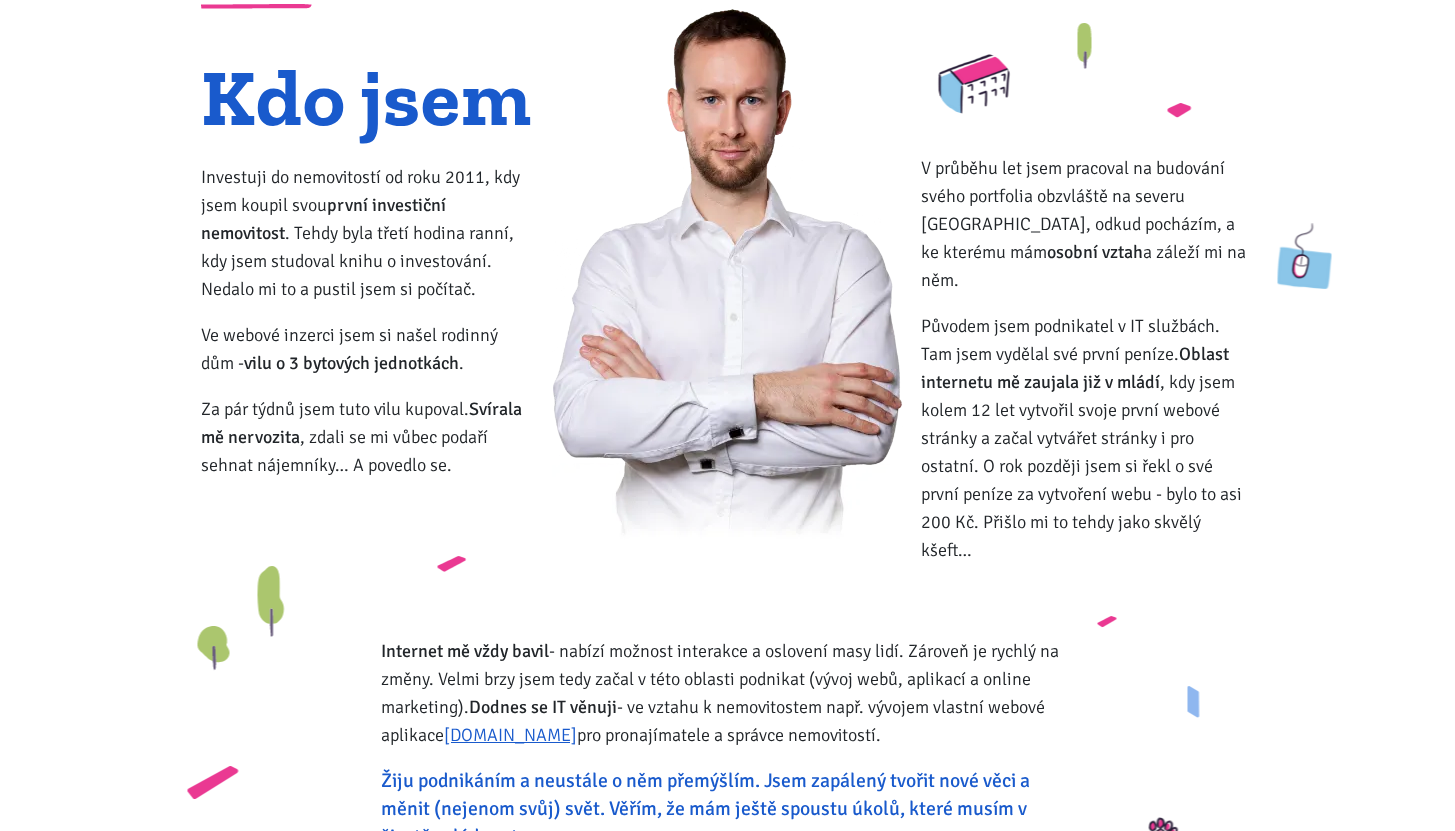 click on "Původem jsem podnikatel v IT službách. Tam jsem vydělal své první peníze.  Oblast internetu mě zaujala již v mládí , kdy jsem kolem 12 let vytvořil svoje první webové stránky a začal vytvářet stránky i pro ostatní. O rok později jsem si řekl o své první peníze za vytvoření webu - bylo to asi 200 Kč. Přišlo mi to tehdy jako skvělý kšeft…" at bounding box center [1087, 438] 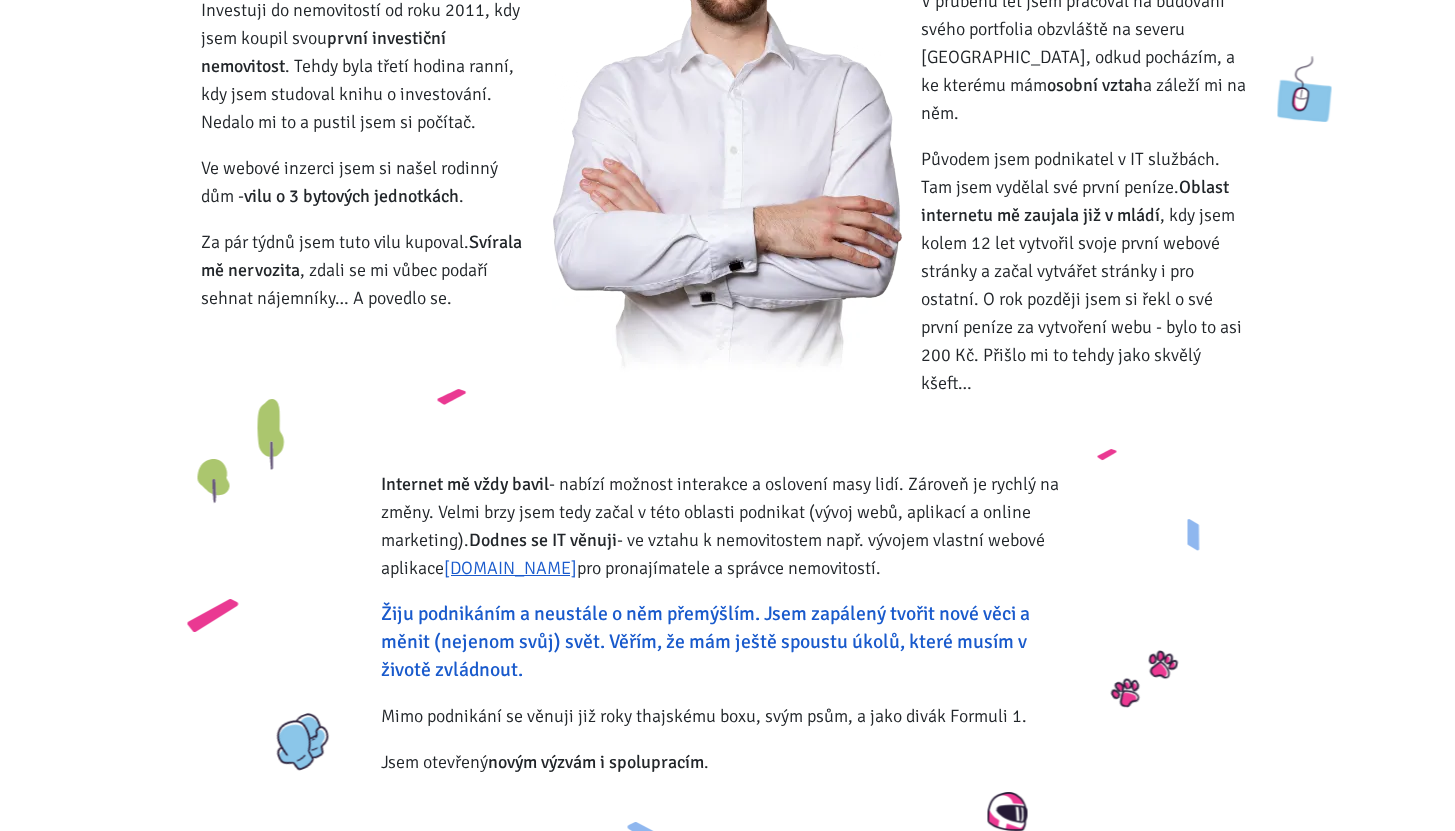 scroll, scrollTop: 287, scrollLeft: 0, axis: vertical 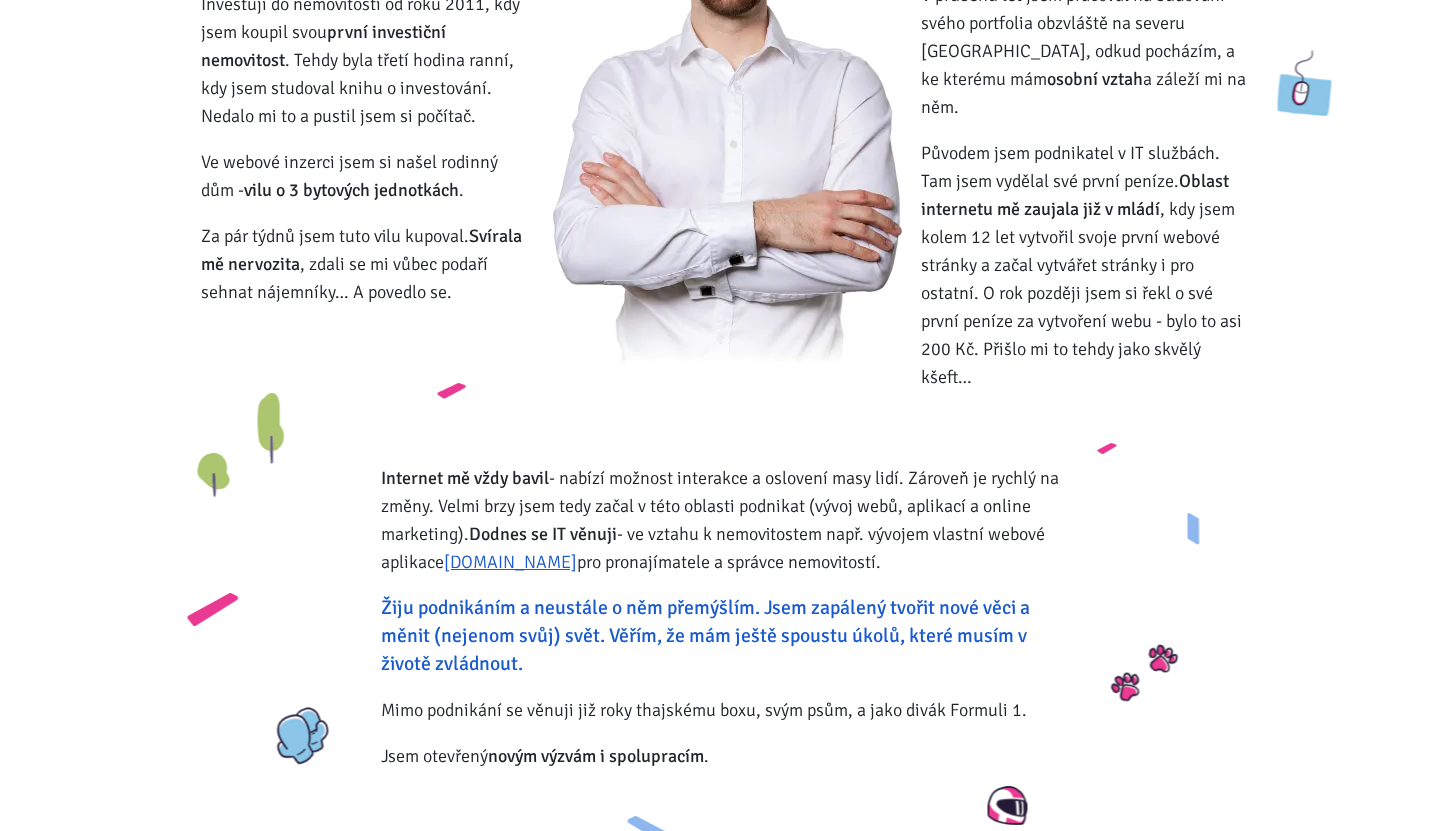 drag, startPoint x: 926, startPoint y: 123, endPoint x: 1143, endPoint y: 269, distance: 261.5435 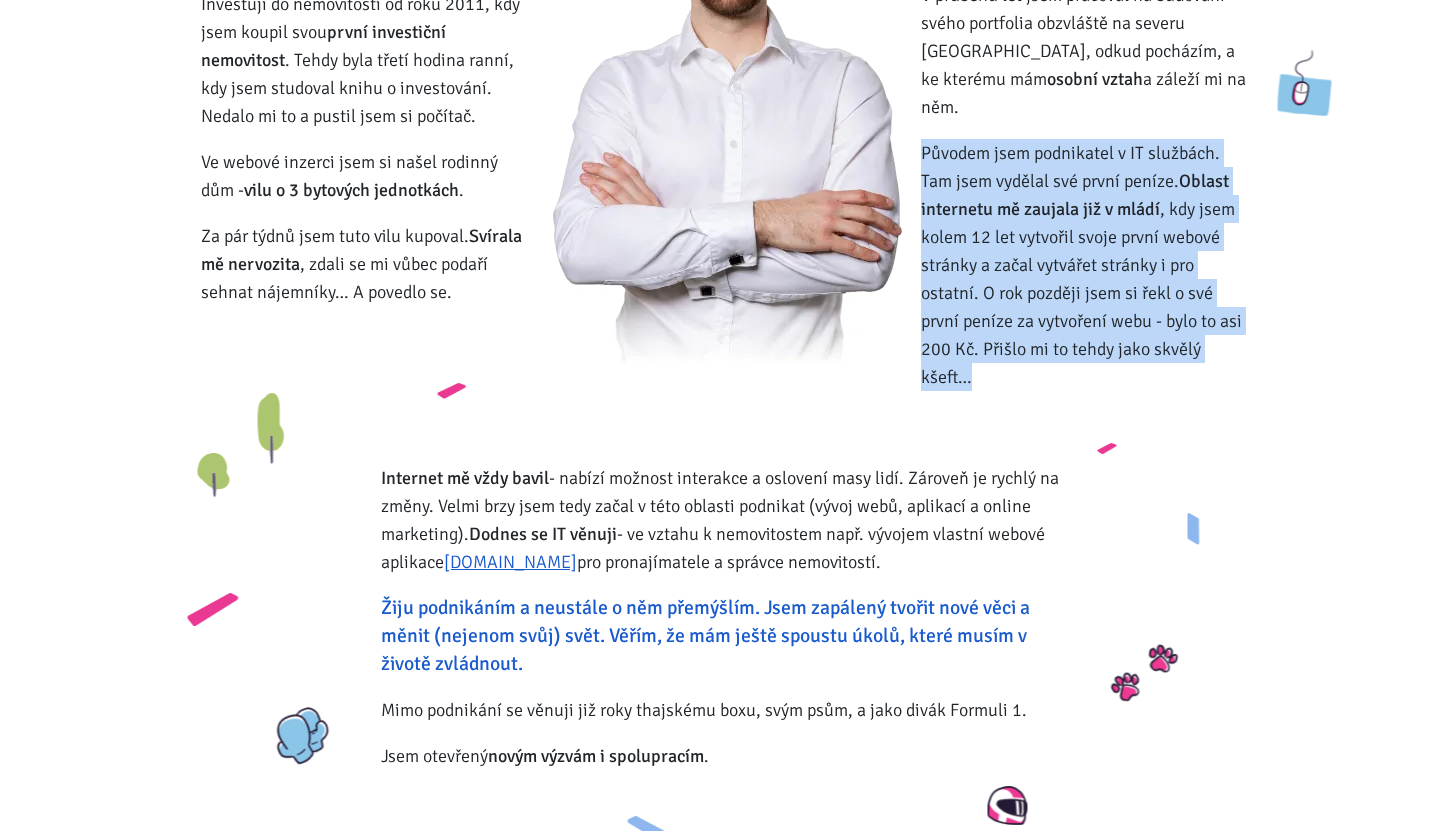 drag, startPoint x: 1226, startPoint y: 318, endPoint x: 913, endPoint y: 111, distance: 375.25723 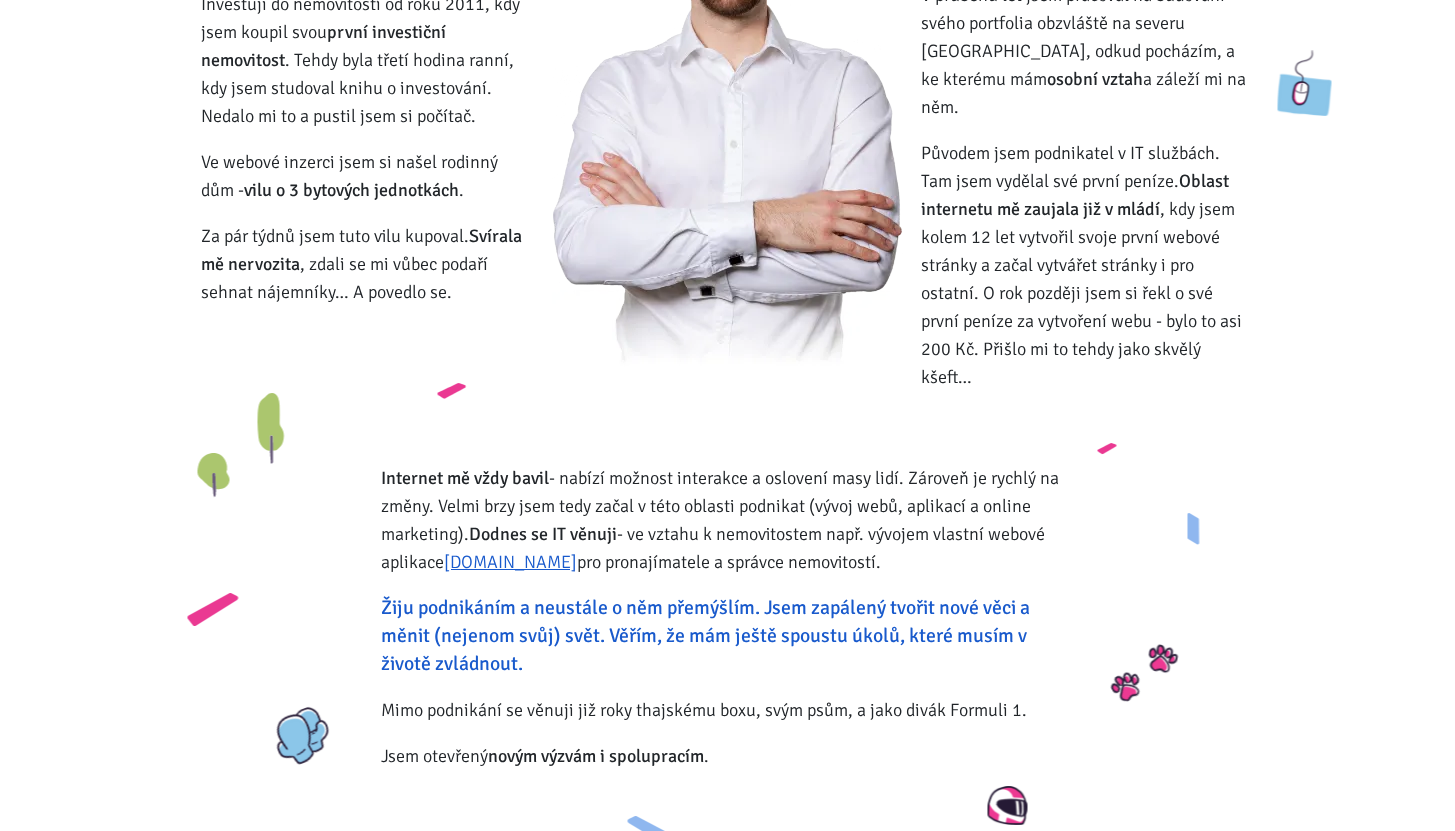 drag, startPoint x: 930, startPoint y: 162, endPoint x: 943, endPoint y: 162, distance: 13 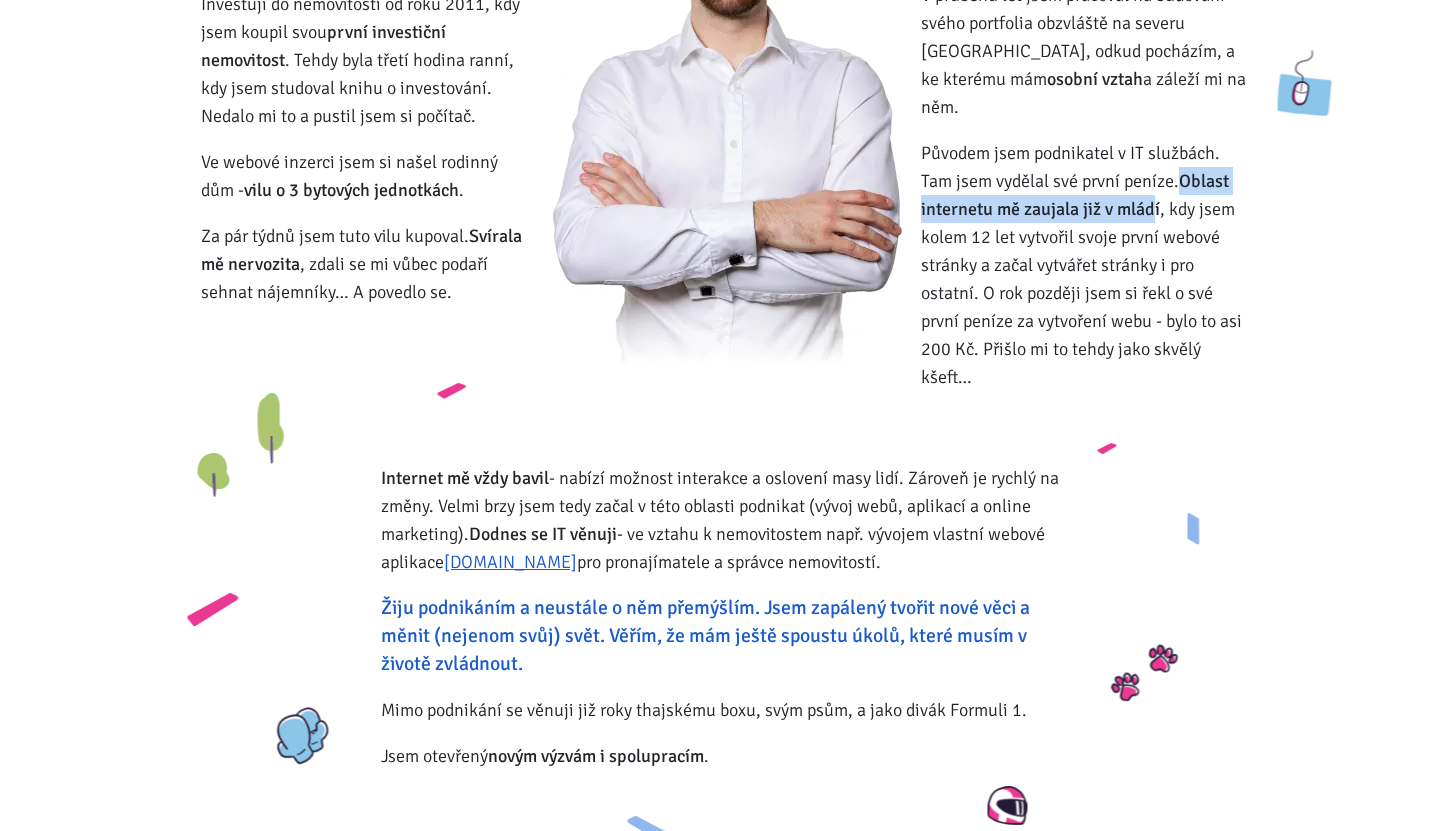 drag, startPoint x: 1179, startPoint y: 150, endPoint x: 1155, endPoint y: 174, distance: 33.941124 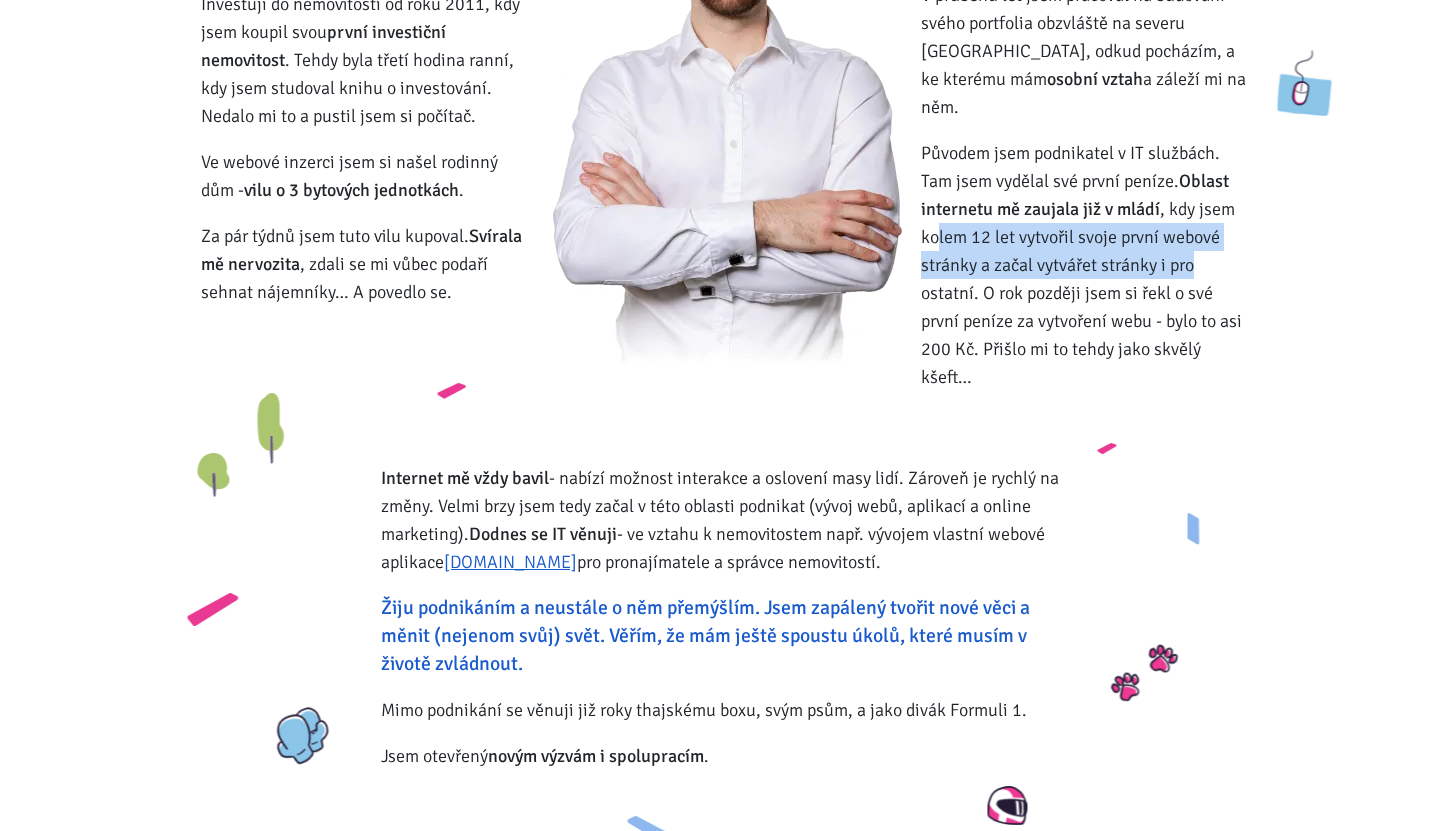 drag, startPoint x: 939, startPoint y: 220, endPoint x: 1205, endPoint y: 242, distance: 266.90823 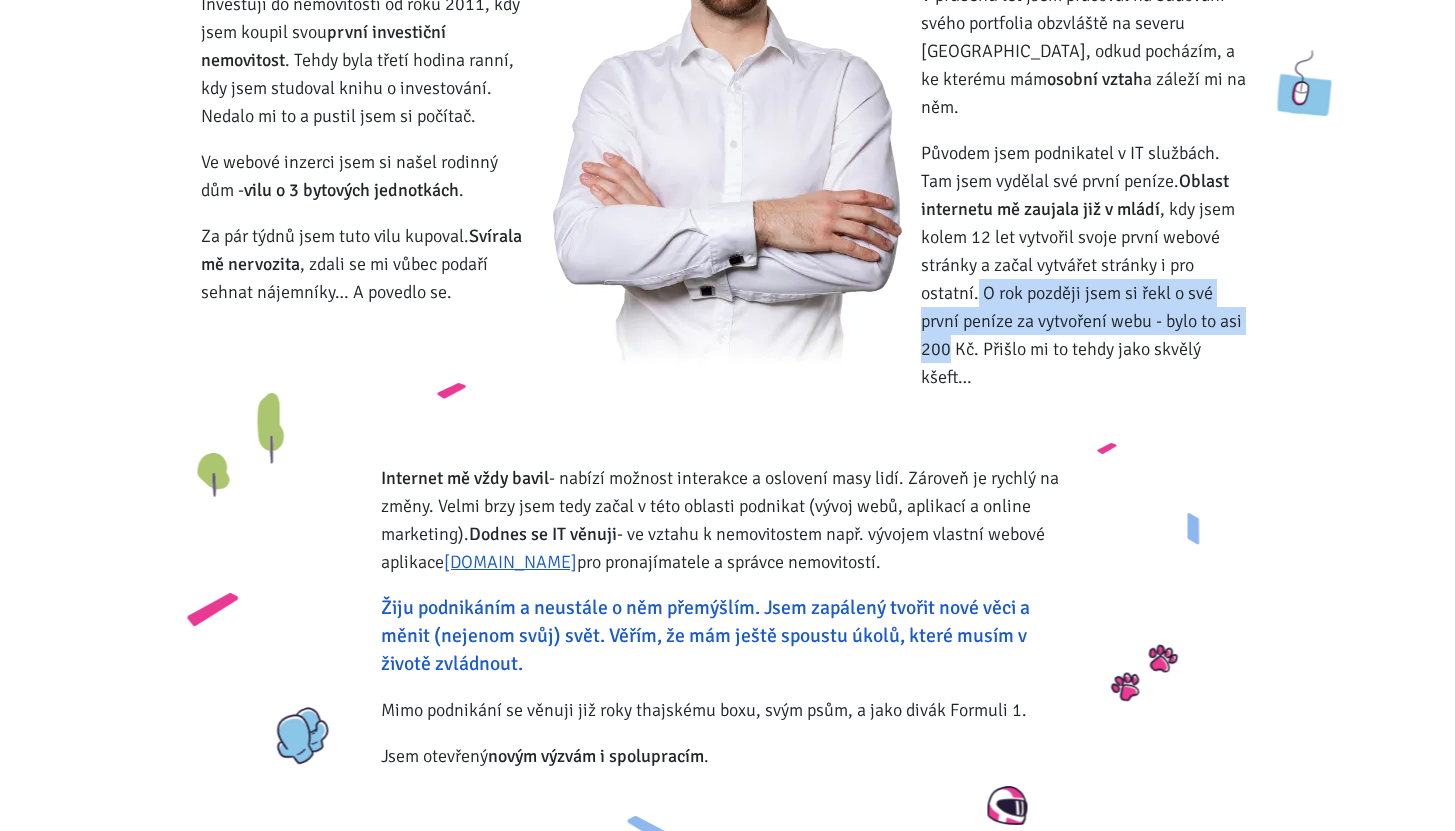 drag, startPoint x: 979, startPoint y: 262, endPoint x: 1244, endPoint y: 307, distance: 268.7936 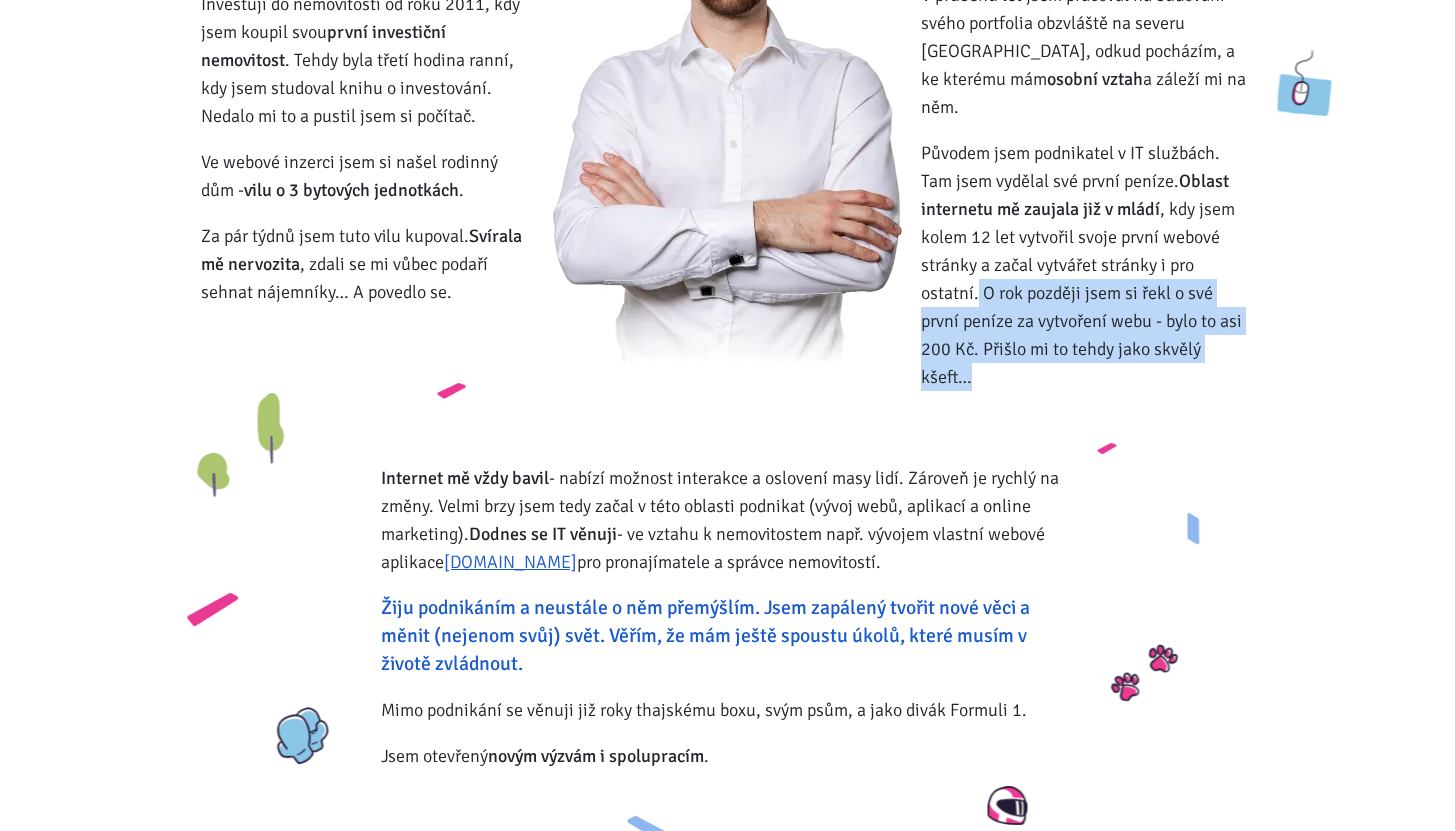 click on "Původem jsem podnikatel v IT službách. Tam jsem vydělal své první peníze.  Oblast internetu mě zaujala již v mládí , kdy jsem kolem 12 let vytvořil svoje první webové stránky a začal vytvářet stránky i pro ostatní. O rok později jsem si řekl o své první peníze za vytvoření webu - bylo to asi 200 Kč. Přišlo mi to tehdy jako skvělý kšeft…" at bounding box center [1087, 265] 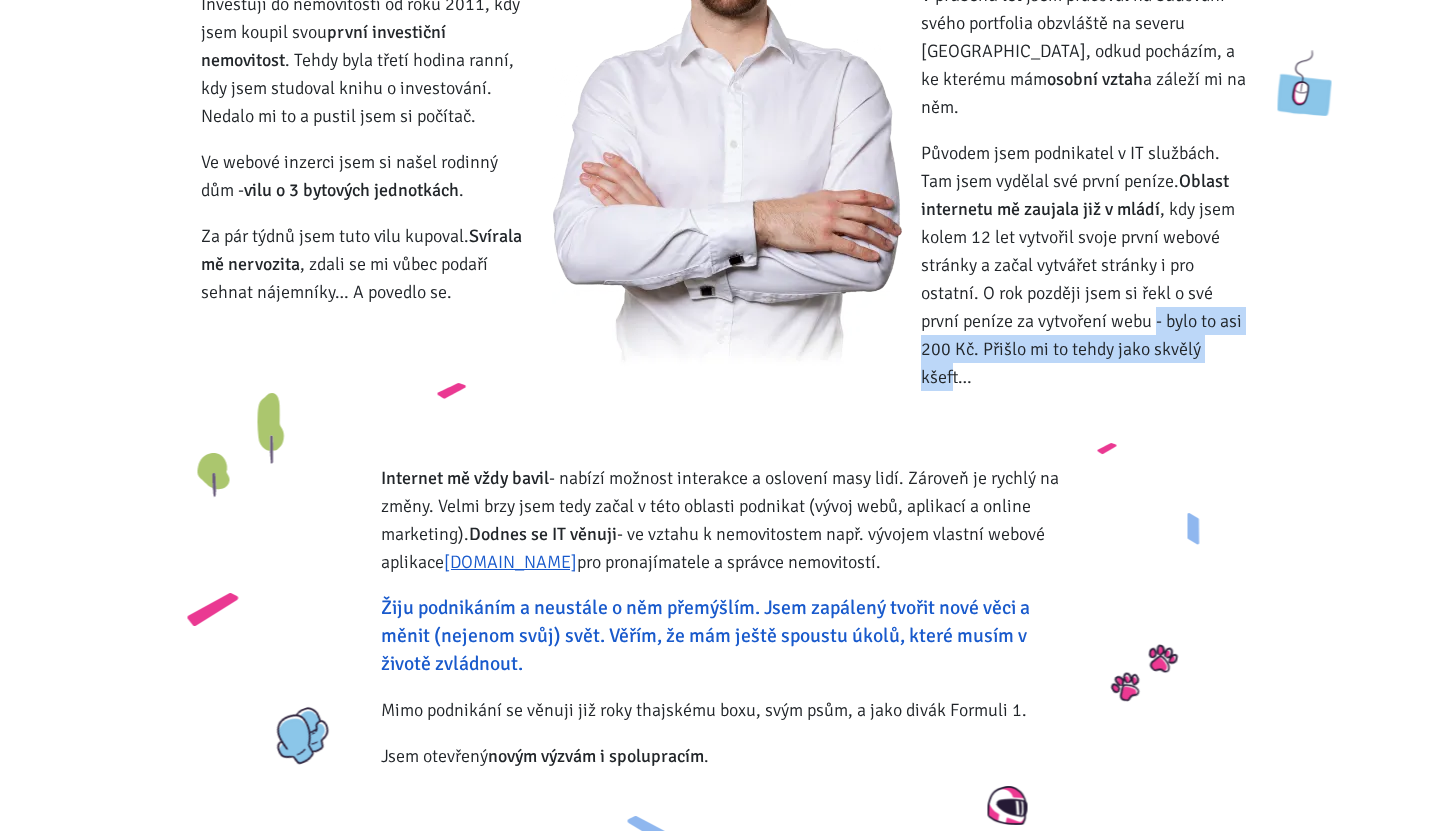 drag, startPoint x: 1132, startPoint y: 290, endPoint x: 1201, endPoint y: 324, distance: 76.922035 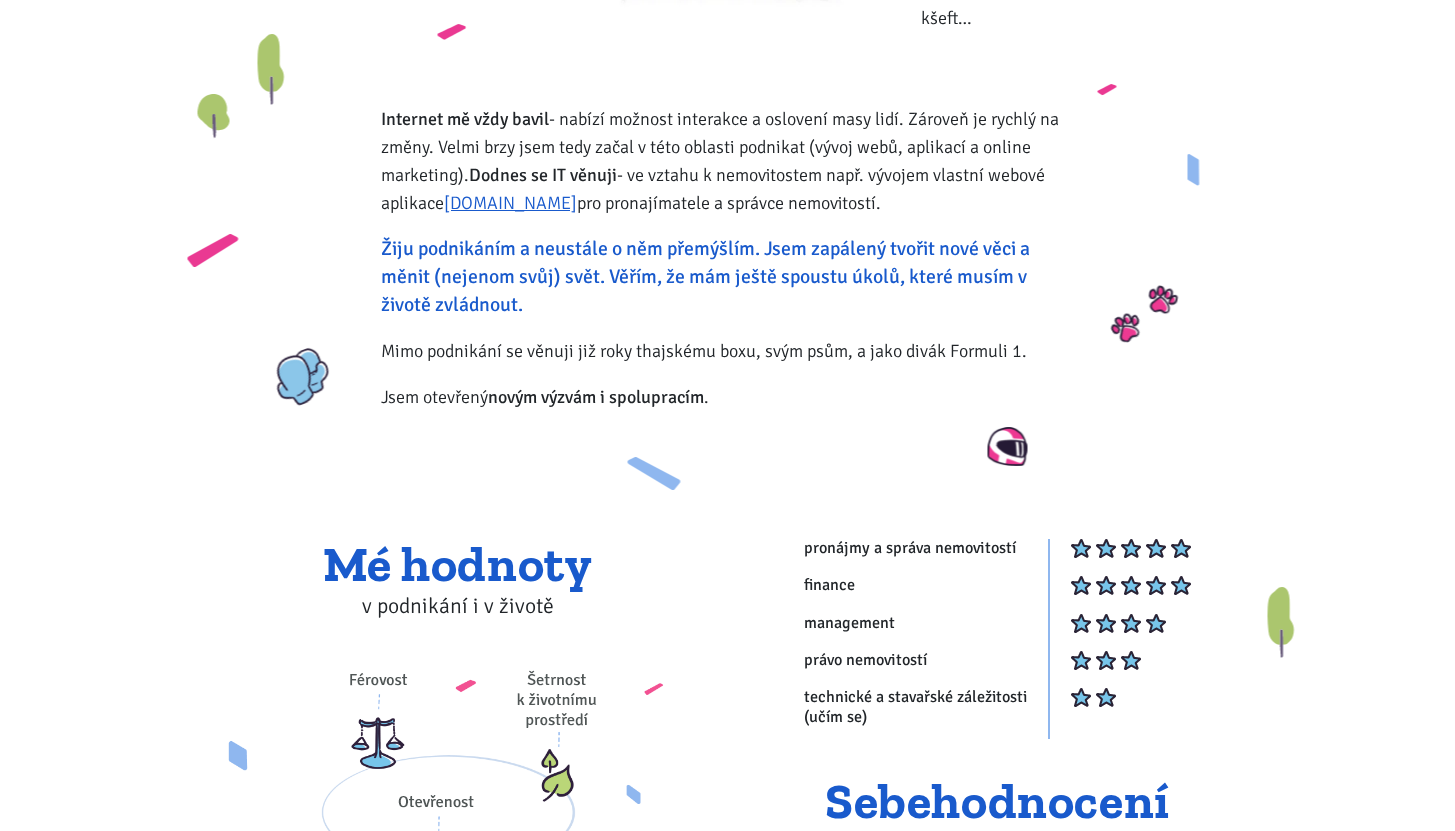 scroll, scrollTop: 652, scrollLeft: 0, axis: vertical 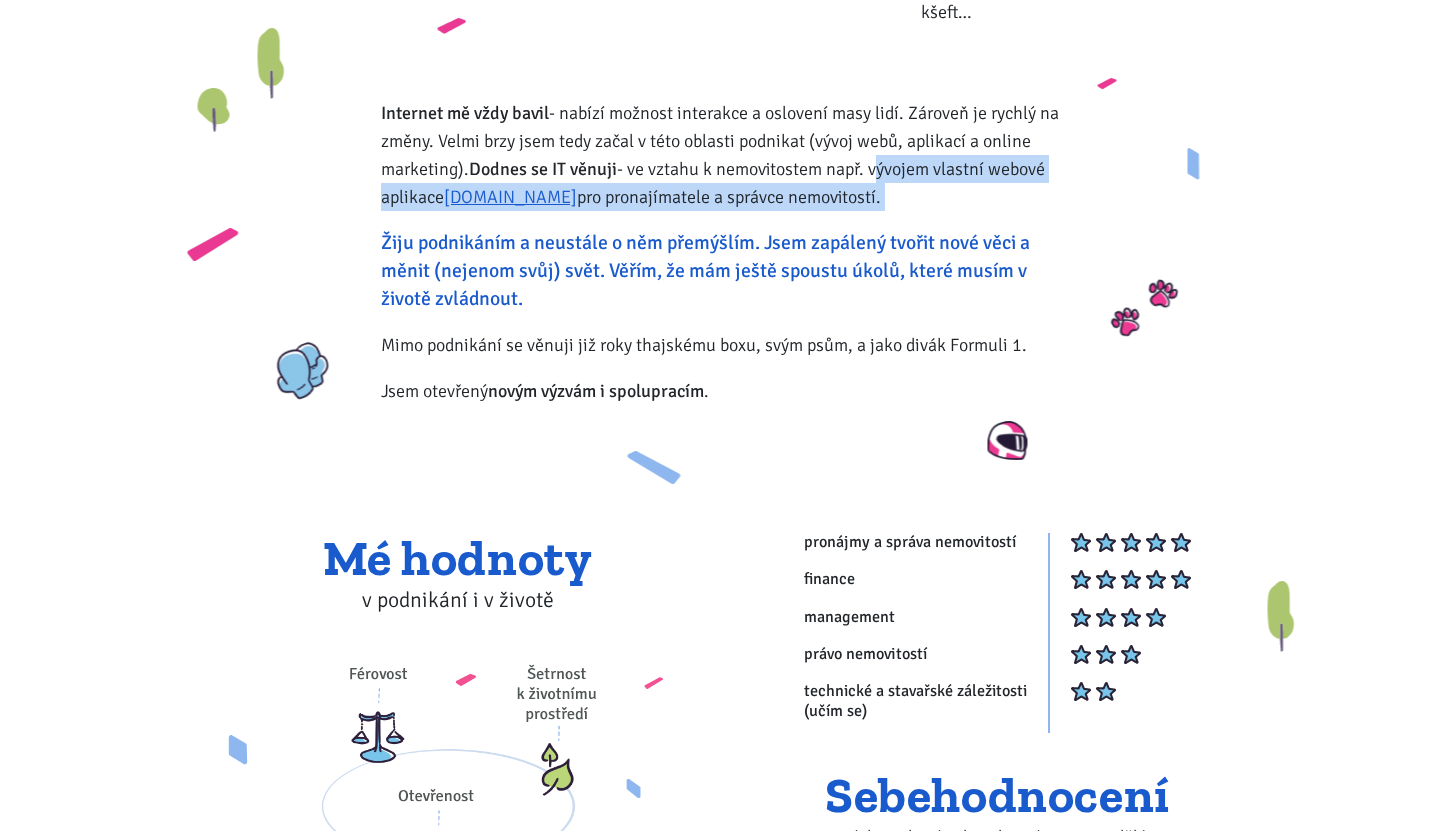 drag, startPoint x: 874, startPoint y: 146, endPoint x: 724, endPoint y: 184, distance: 154.7385 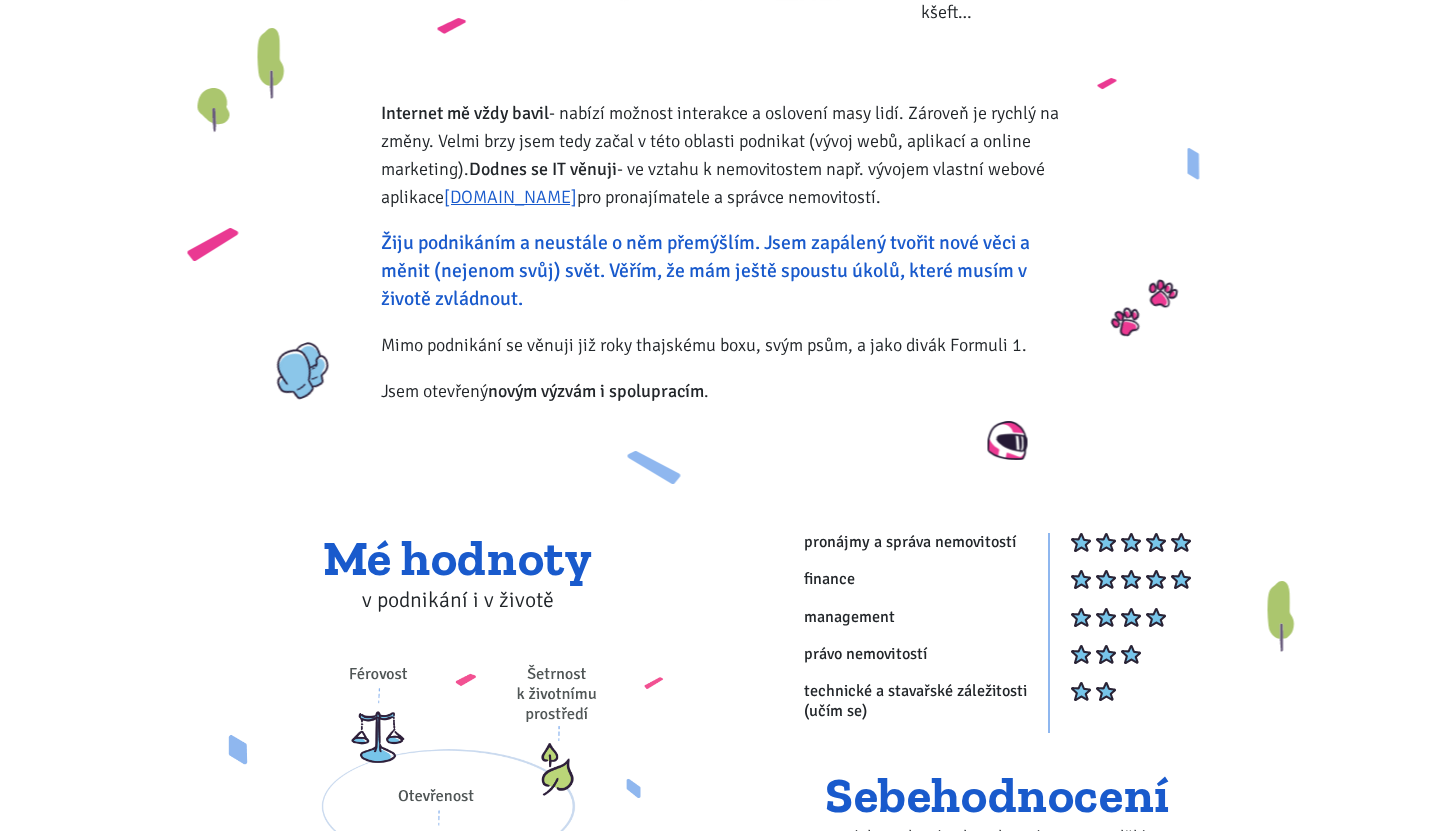 click on "Internet mě vždy bavil  - nabízí možnost interakce a oslovení masy lidí. Zároveň je rychlý na změny. Velmi brzy jsem tedy začal v této oblasti podnikat (vývoj webů, aplikací a online marketing).  Dodnes se IT věnuji  - ve vztahu k nemovitostem např. vývojem vlastní webové aplikace  Zvladneme.cz  pro pronajímatele a správce nemovitostí." at bounding box center (727, 155) 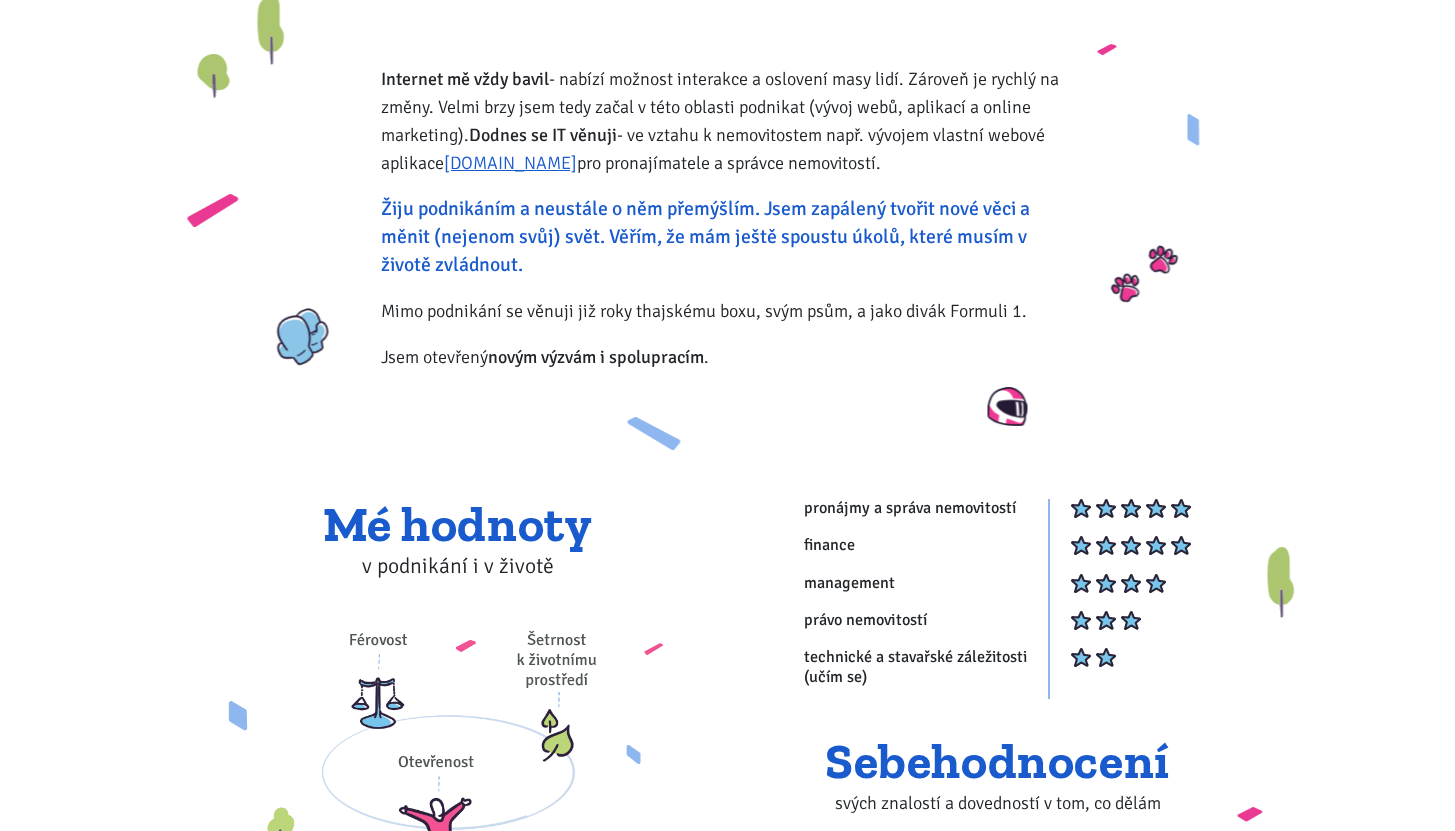 scroll, scrollTop: 690, scrollLeft: 0, axis: vertical 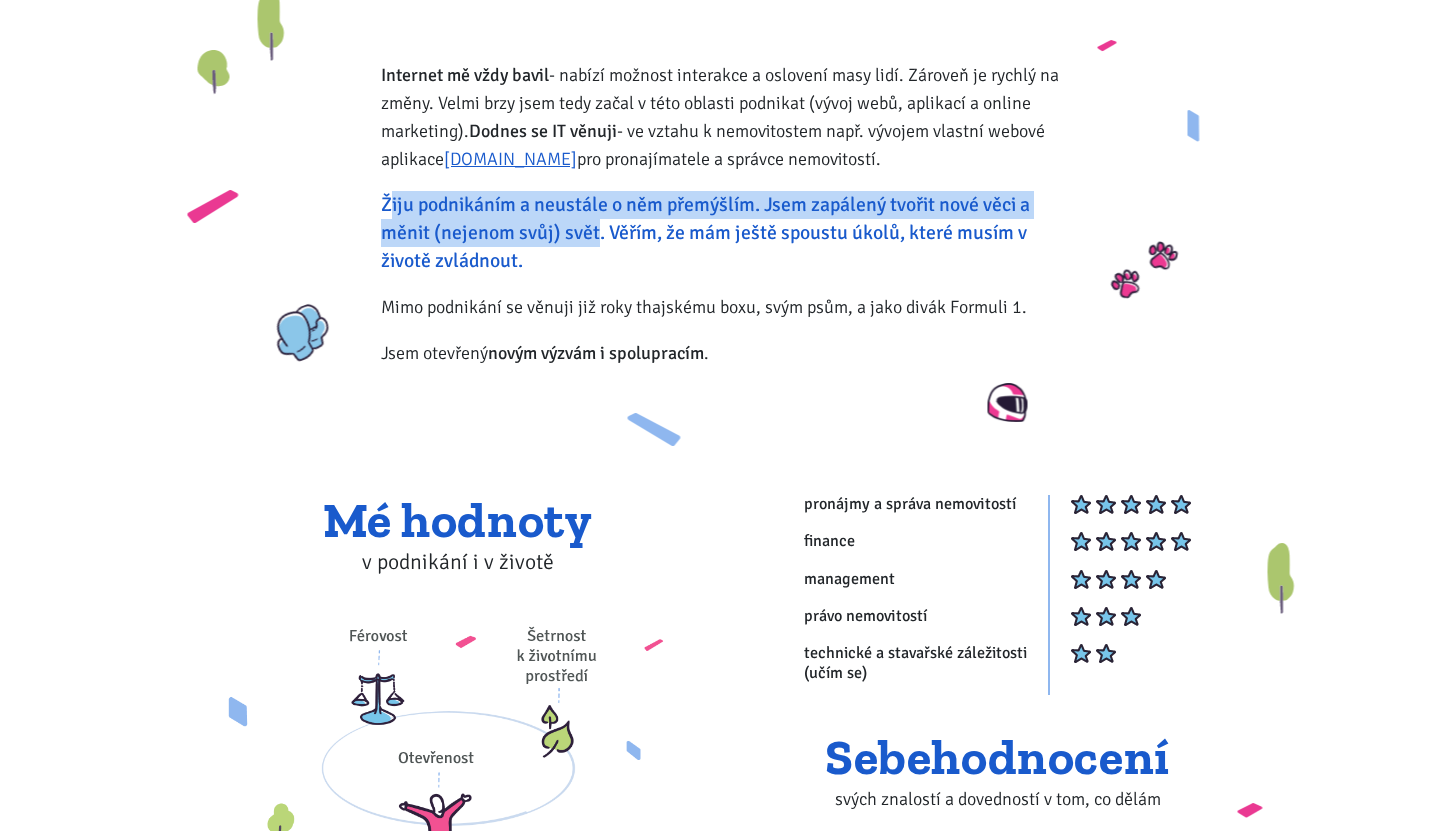 drag, startPoint x: 390, startPoint y: 183, endPoint x: 618, endPoint y: 208, distance: 229.36652 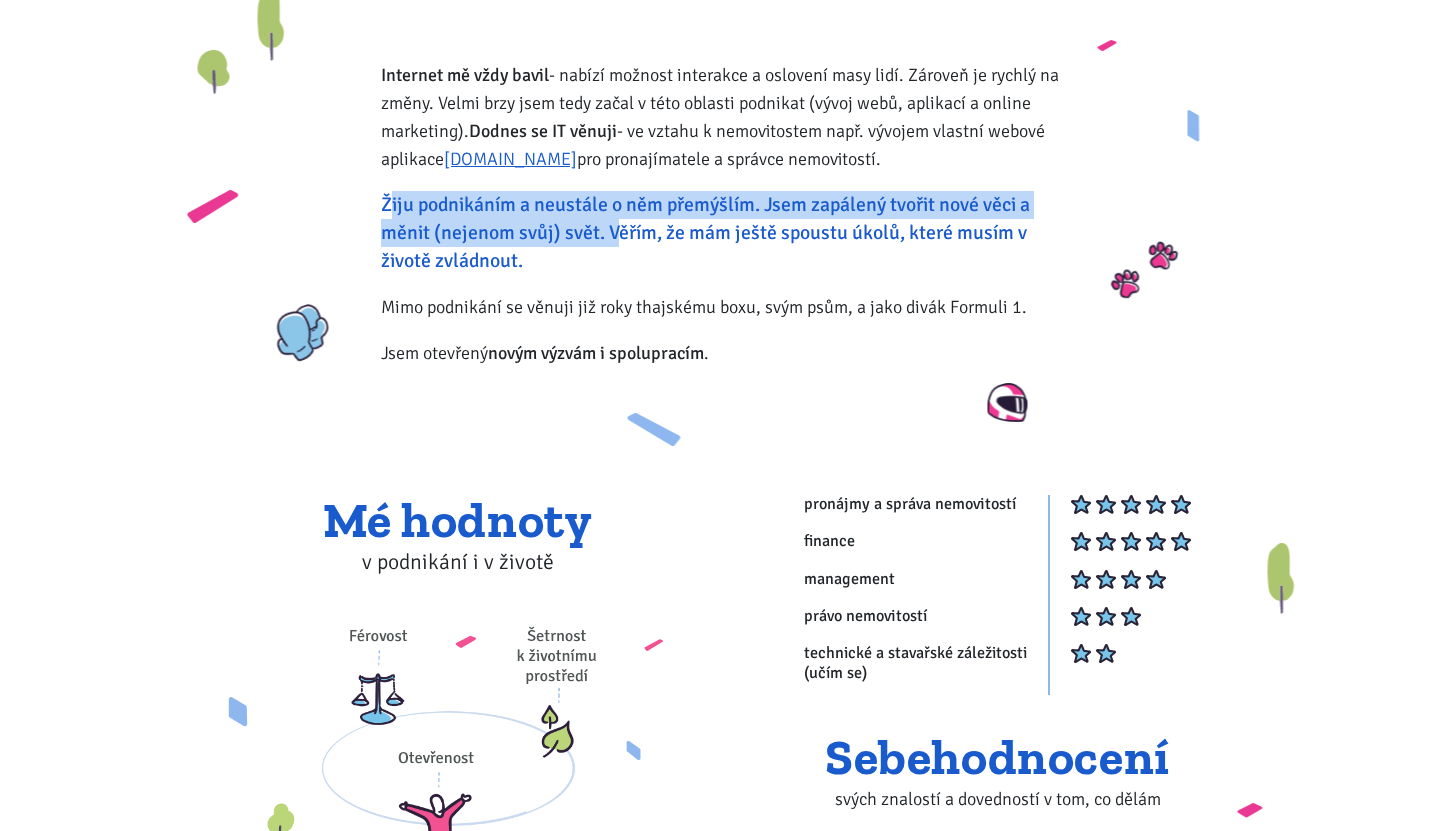click on "Žiju podnikáním a neustále o něm přemýšlím. Jsem zapálený tvořit nové věci a měnit (nejenom svůj) svět. Věřím, že mám ještě spoustu úkolů, které musím v životě zvládnout." at bounding box center (727, 233) 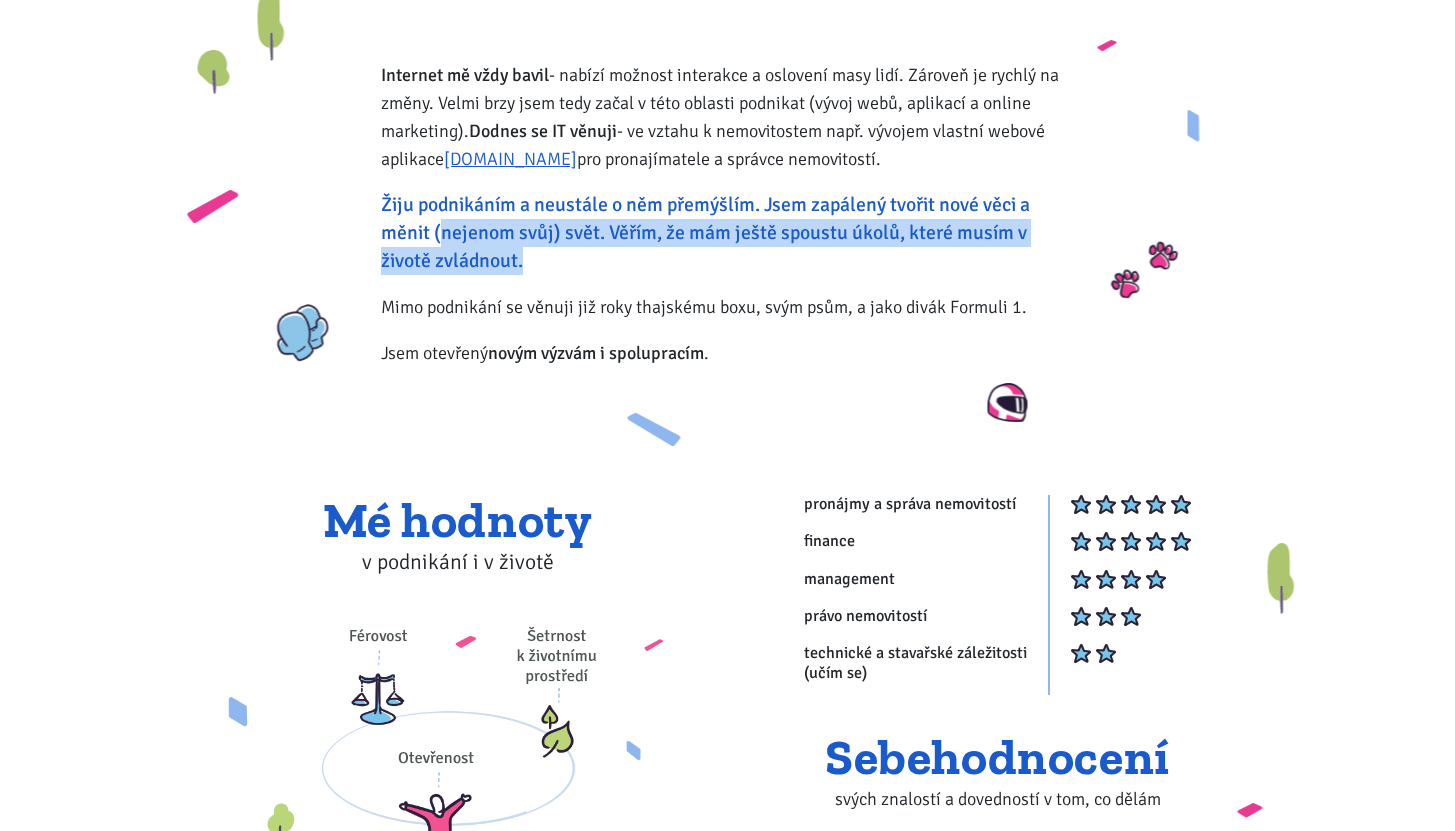 drag, startPoint x: 442, startPoint y: 215, endPoint x: 899, endPoint y: 227, distance: 457.15753 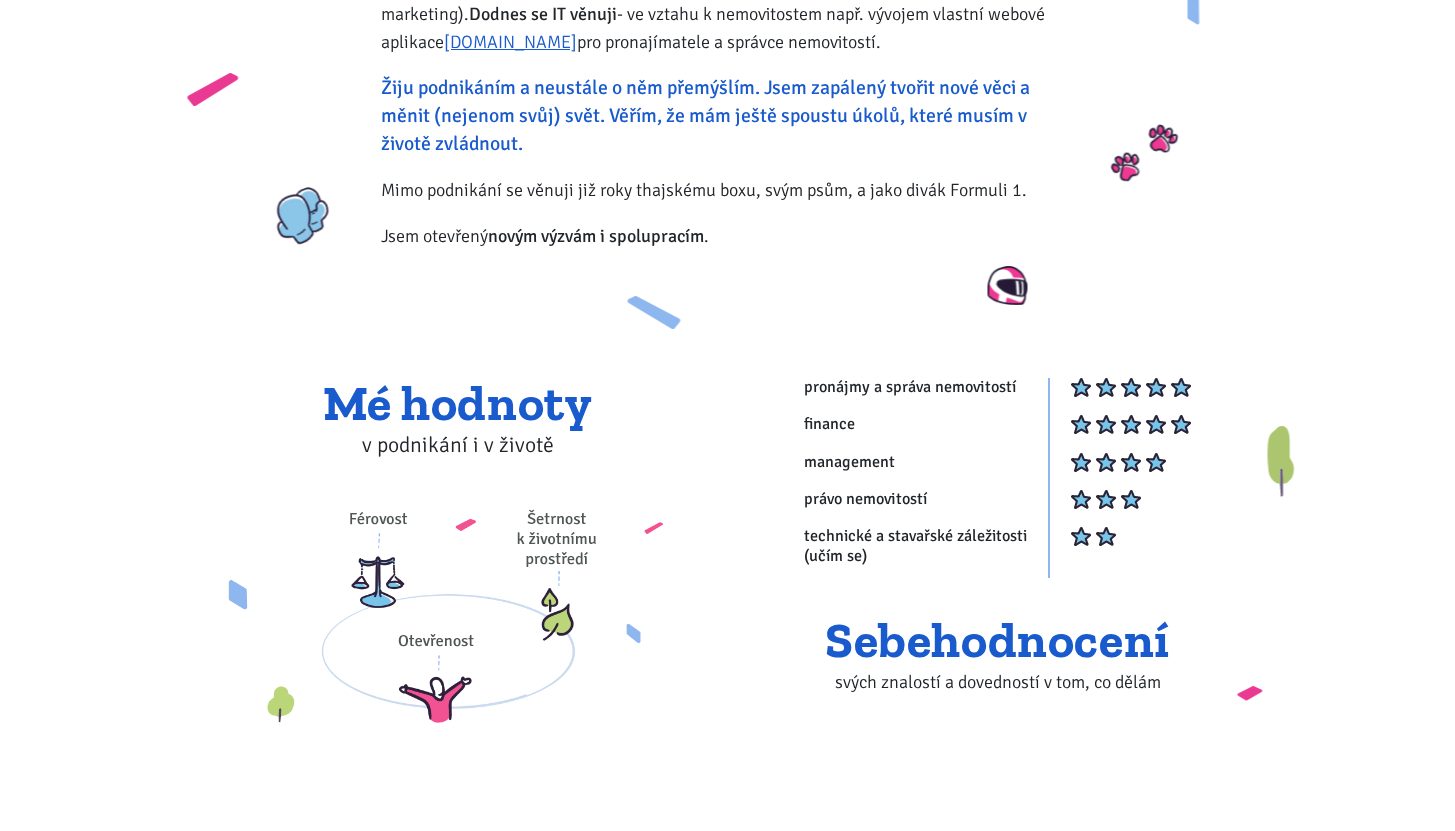 scroll, scrollTop: 809, scrollLeft: 0, axis: vertical 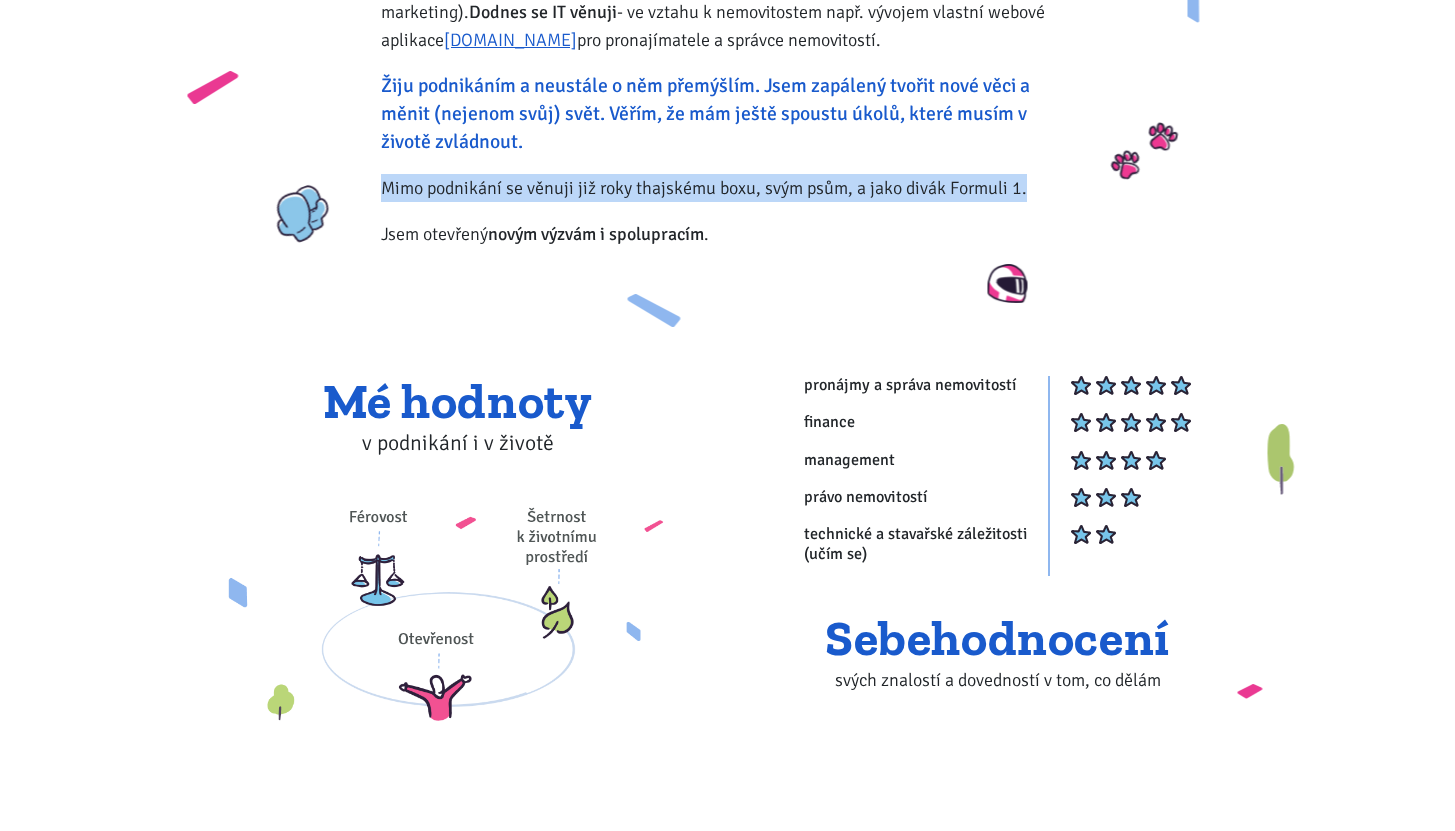 drag, startPoint x: 374, startPoint y: 171, endPoint x: 1076, endPoint y: 163, distance: 702.0456 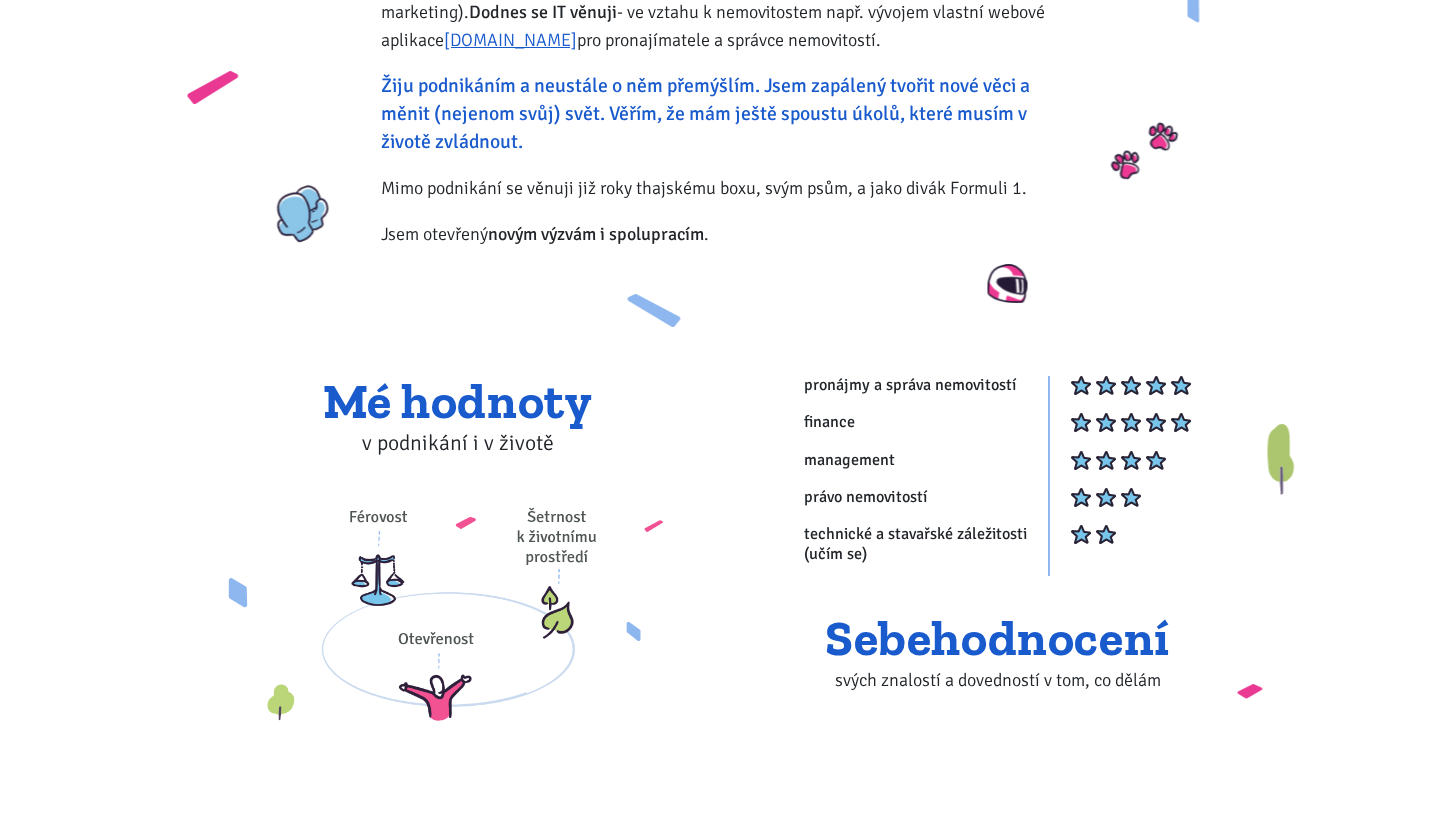 click on "Jsem otevřený  novým výzvám i spolupracím ." at bounding box center [727, 234] 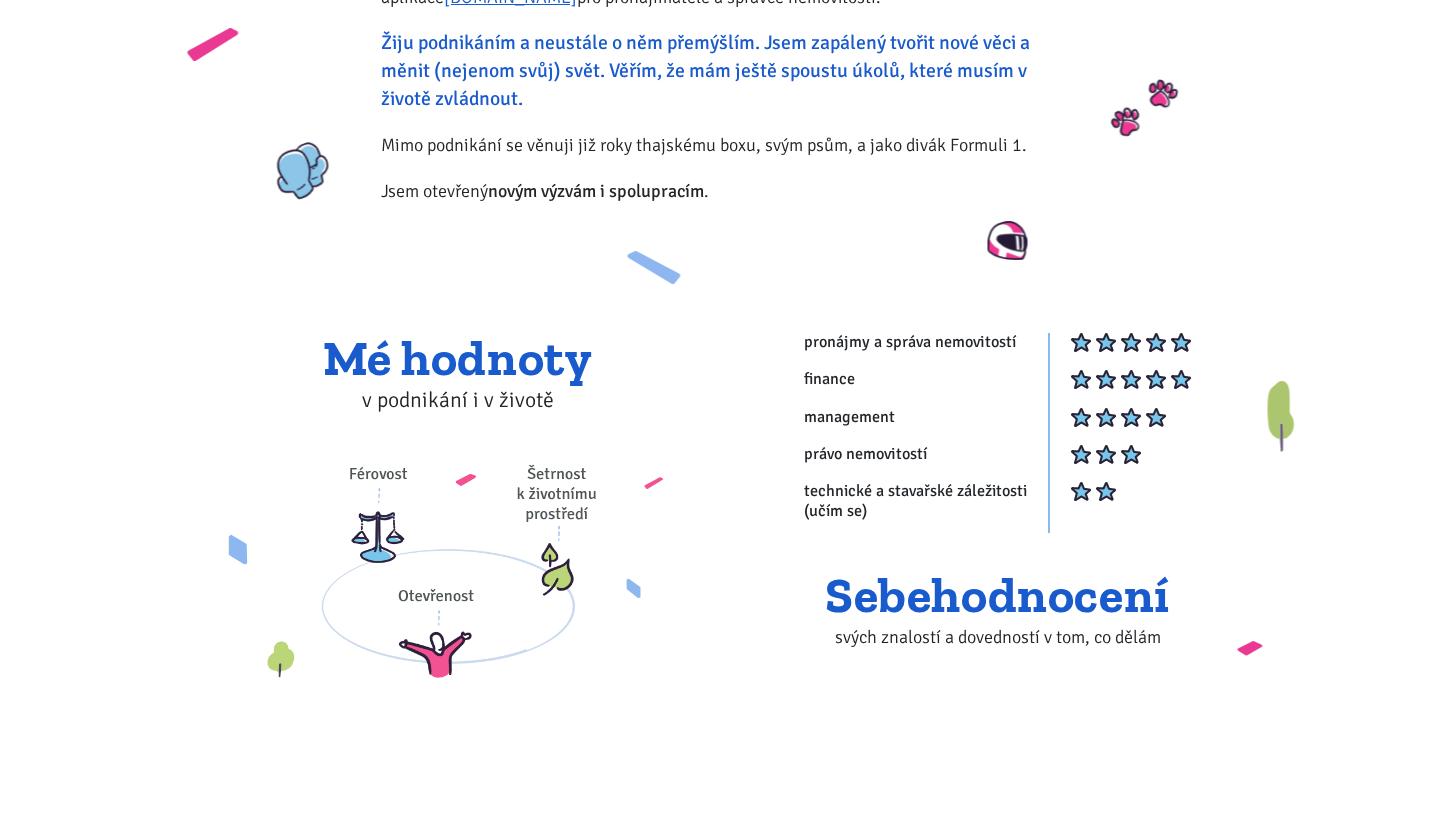 scroll, scrollTop: 854, scrollLeft: 0, axis: vertical 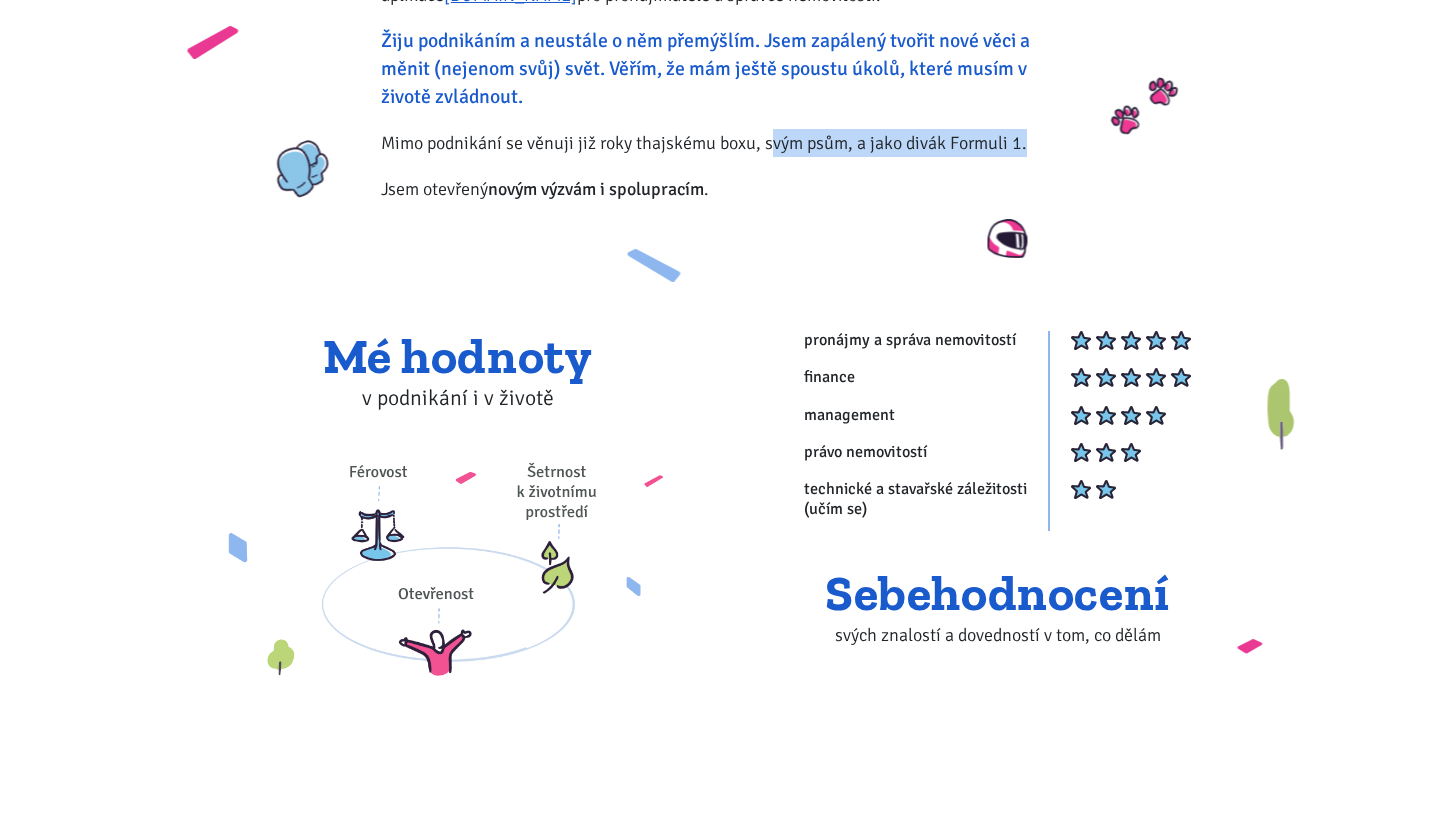 drag, startPoint x: 767, startPoint y: 120, endPoint x: 1042, endPoint y: 120, distance: 275 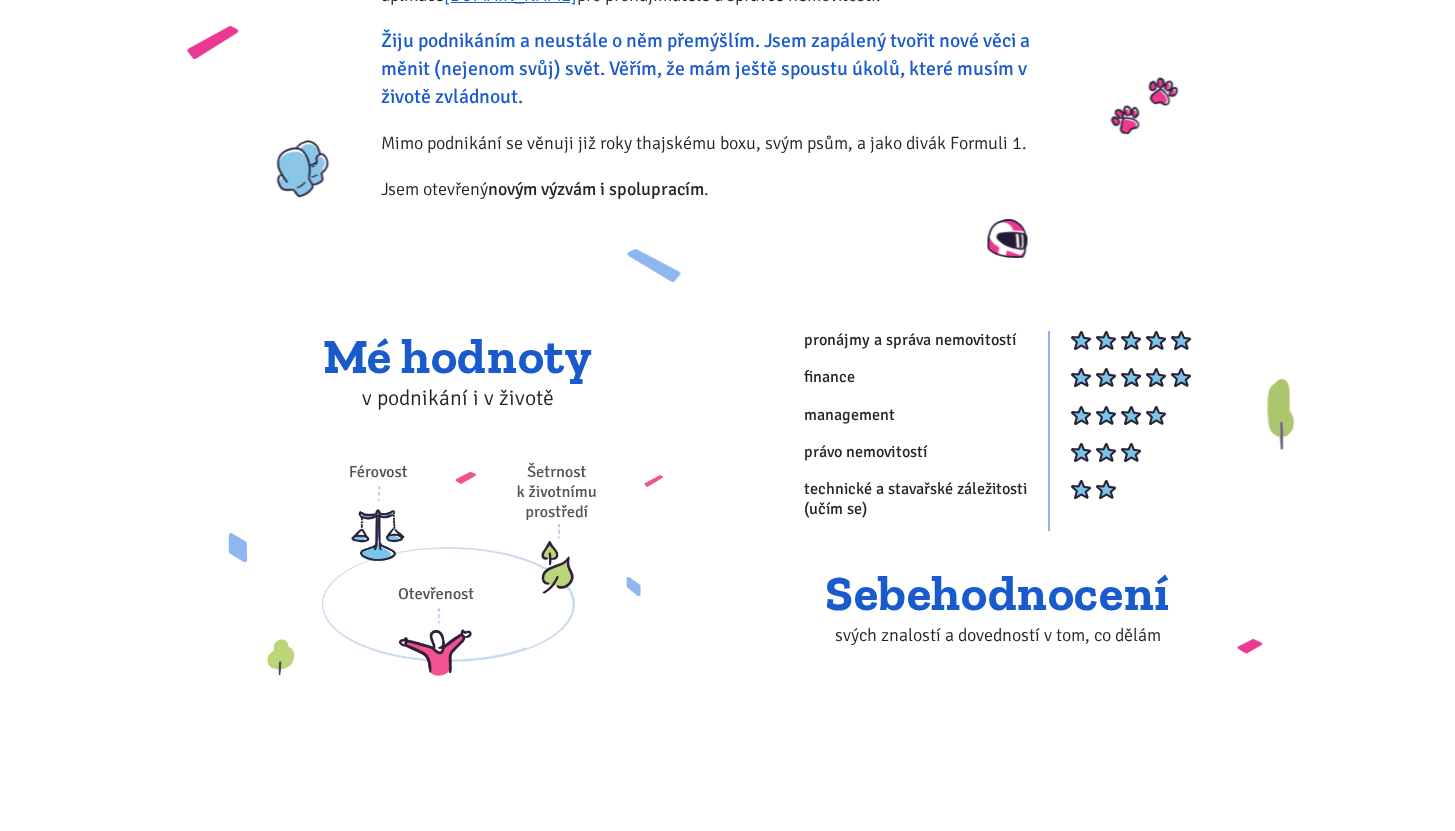 click on "Internet mě vždy bavil  - nabízí možnost interakce a oslovení masy lidí. Zároveň je rychlý na změny. Velmi brzy jsem tedy začal v této oblasti podnikat (vývoj webů, aplikací a online marketing).  Dodnes se IT věnuji  - ve vztahu k nemovitostem např. vývojem vlastní webové aplikace  Zvladneme.cz  pro pronajímatele a správce nemovitostí.
Žiju podnikáním a neustále o něm přemýšlím. Jsem zapálený tvořit nové věci a měnit (nejenom svůj) svět. Věřím, že mám ještě spoustu úkolů, které musím v životě zvládnout.
Mimo podnikání se věnuji již roky thajskému boxu, svým psům, a jako divák Formuli 1.
Jsem otevřený  novým výzvám i spolupracím ." at bounding box center (728, 59) 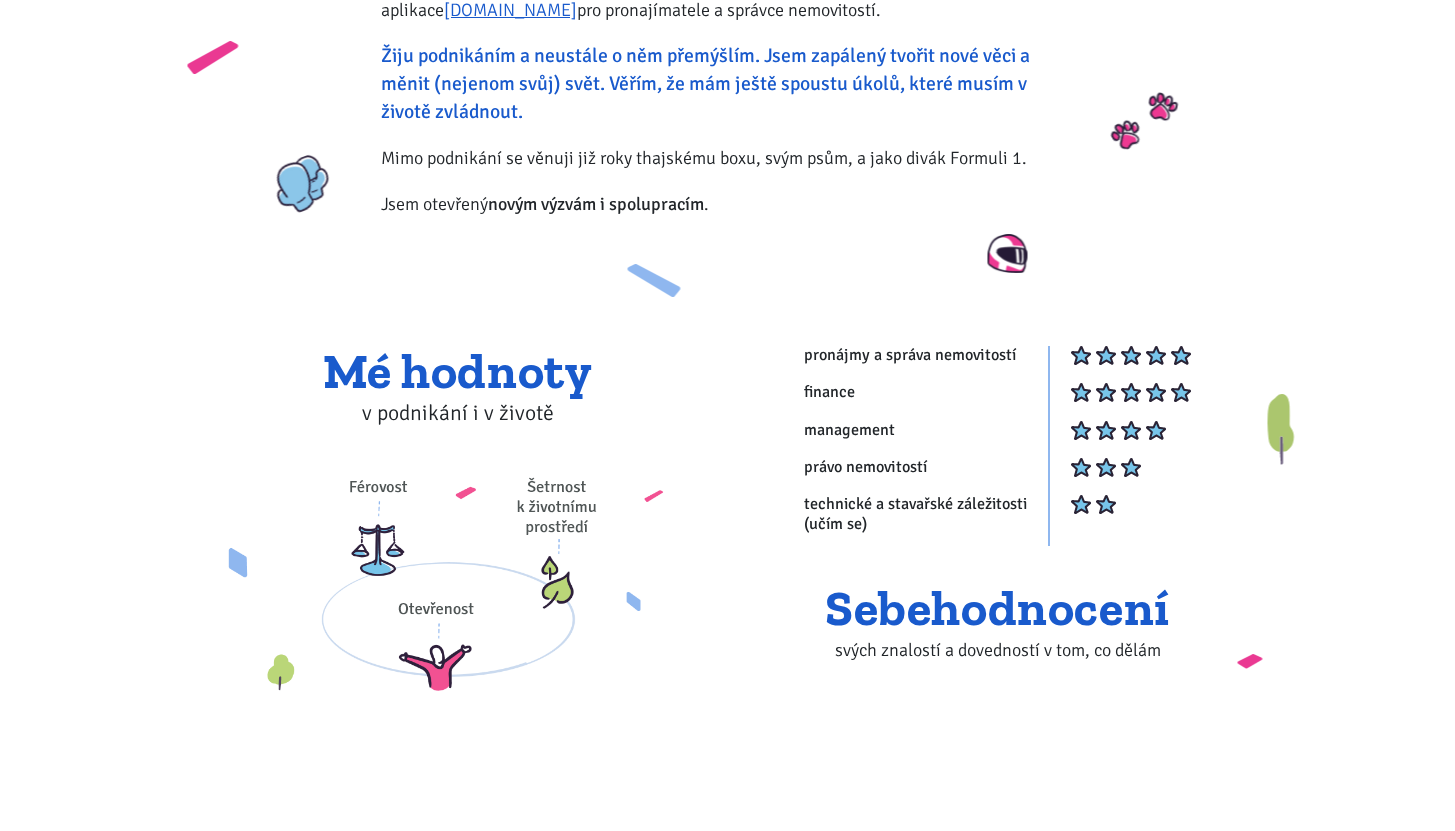 scroll, scrollTop: 0, scrollLeft: 0, axis: both 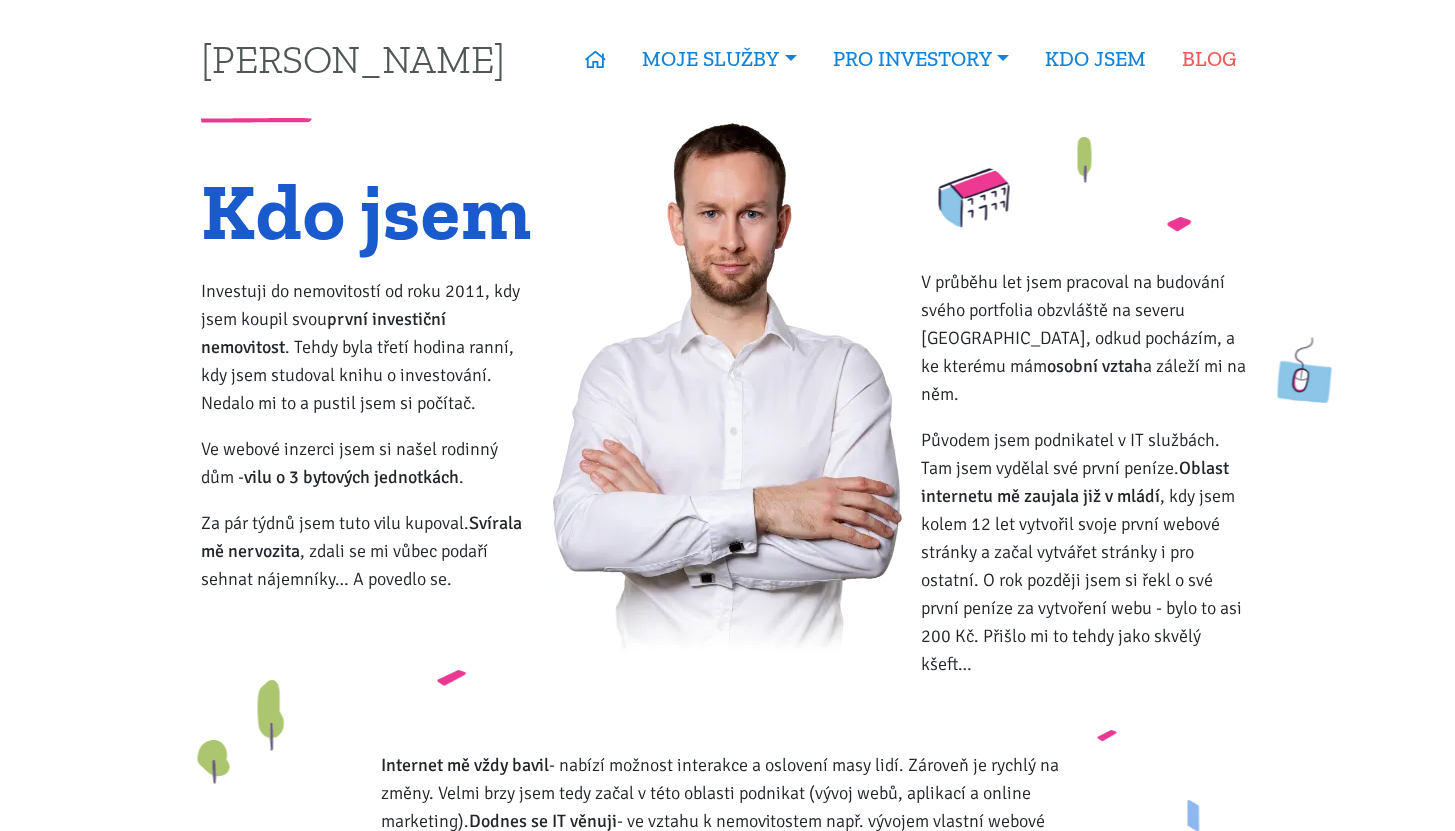 click on "BLOG" at bounding box center (1209, 59) 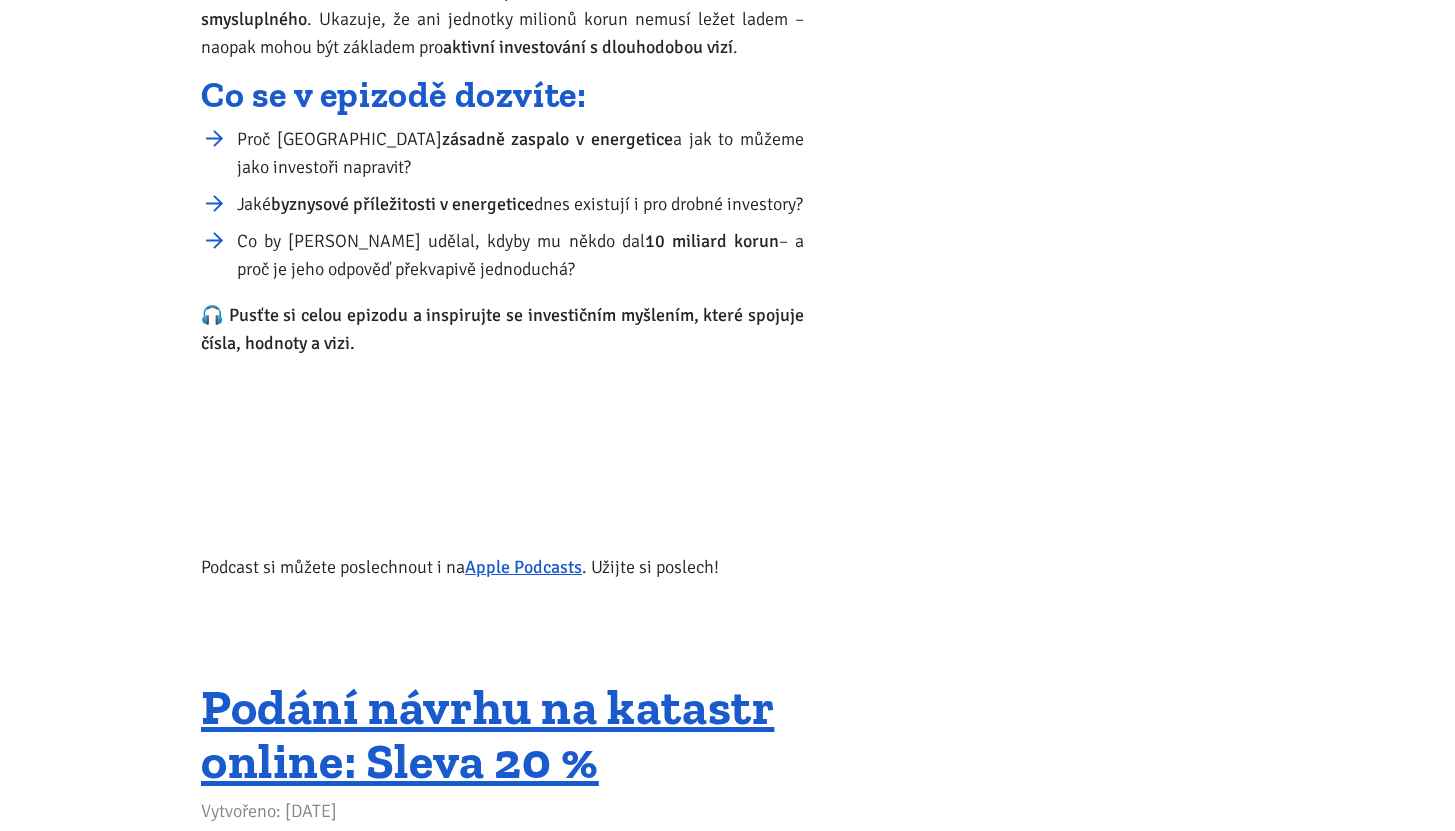 scroll, scrollTop: 4790, scrollLeft: 0, axis: vertical 